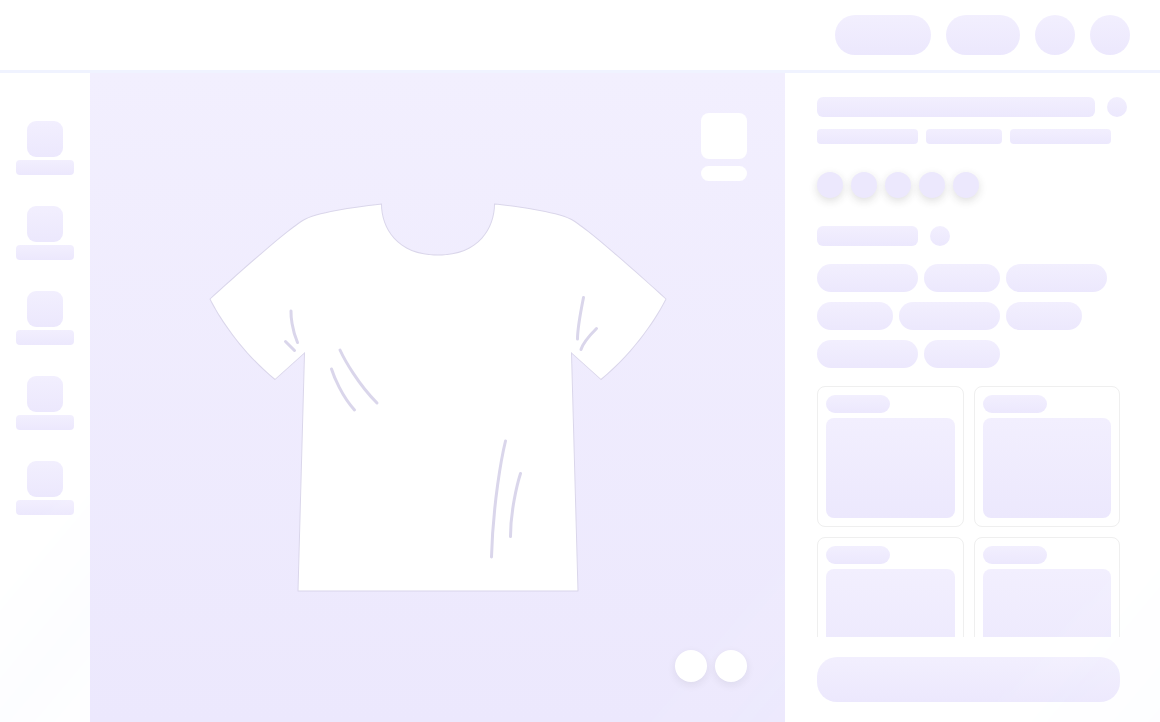 scroll, scrollTop: 0, scrollLeft: 0, axis: both 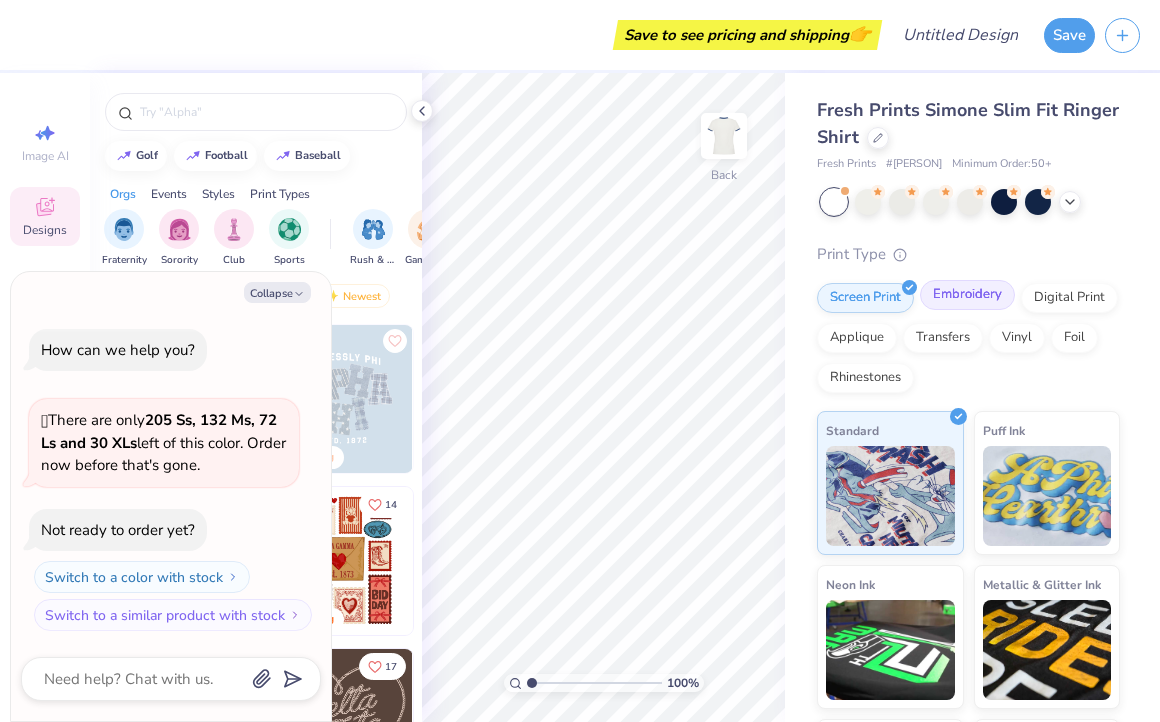click on "Embroidery" at bounding box center [967, 295] 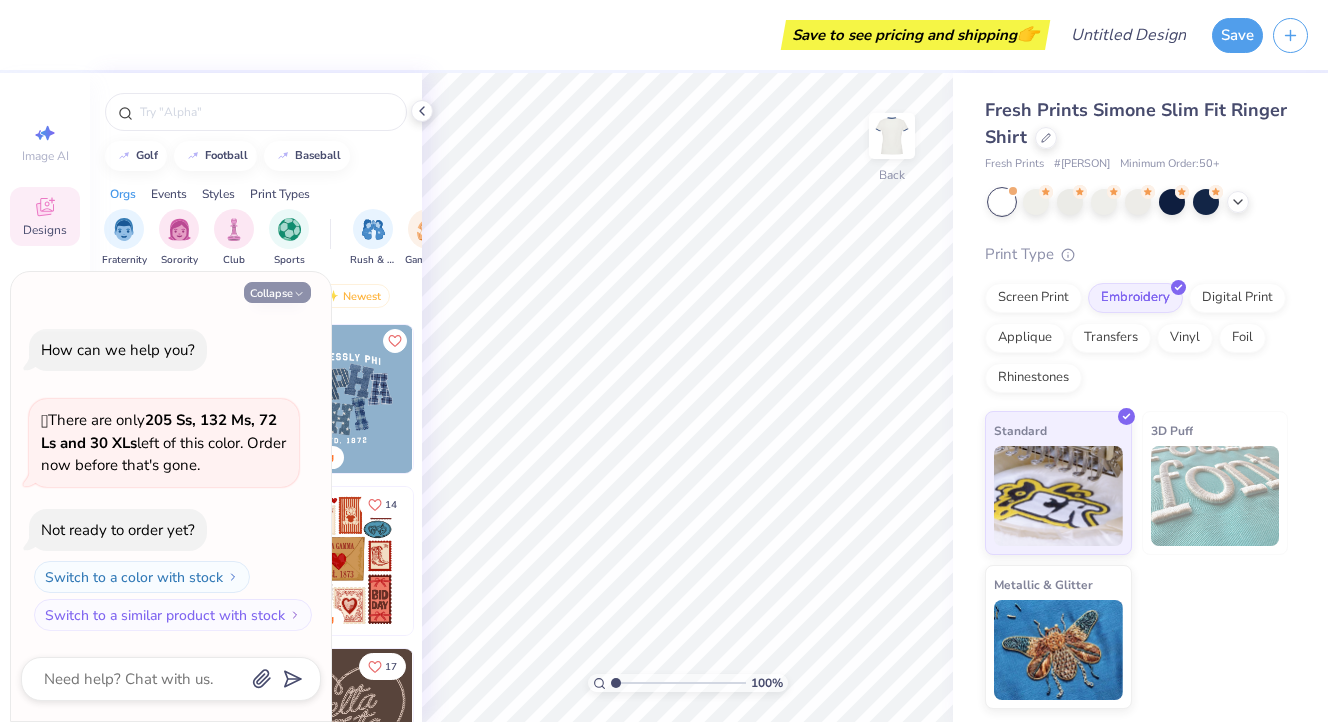 click on "Collapse" at bounding box center (277, 292) 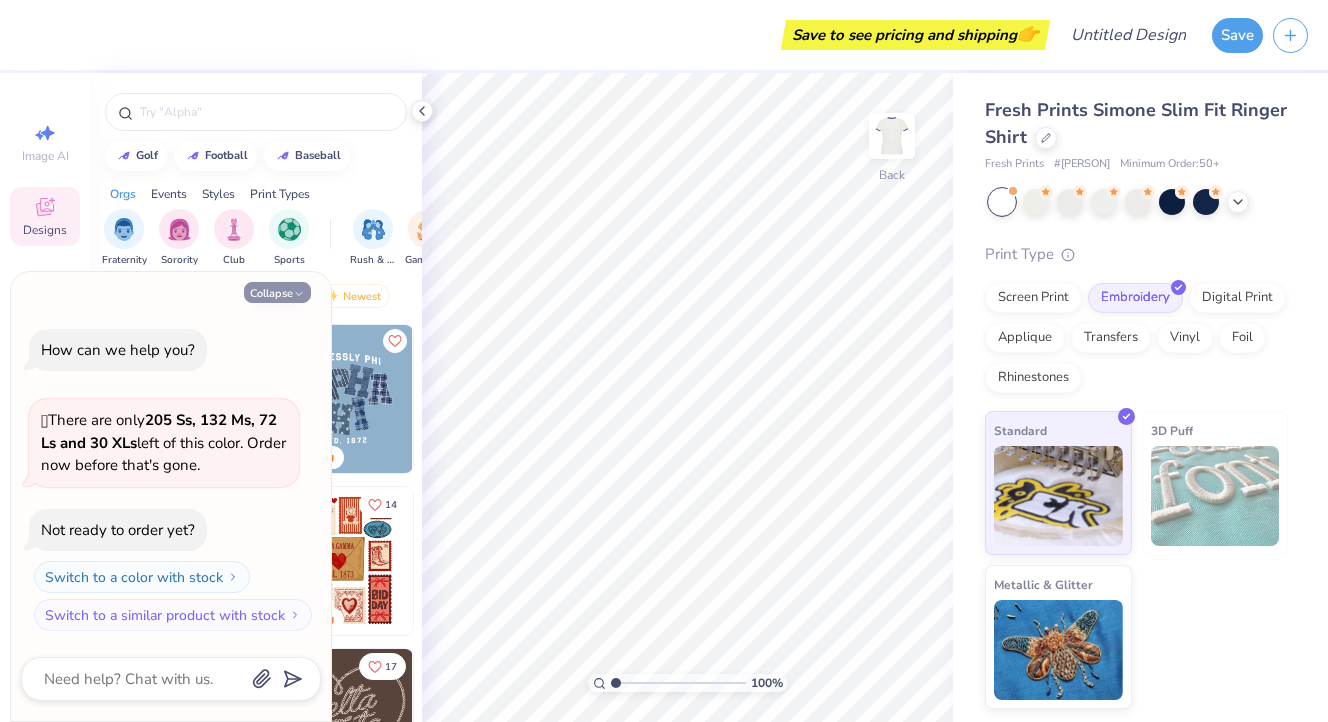 type on "x" 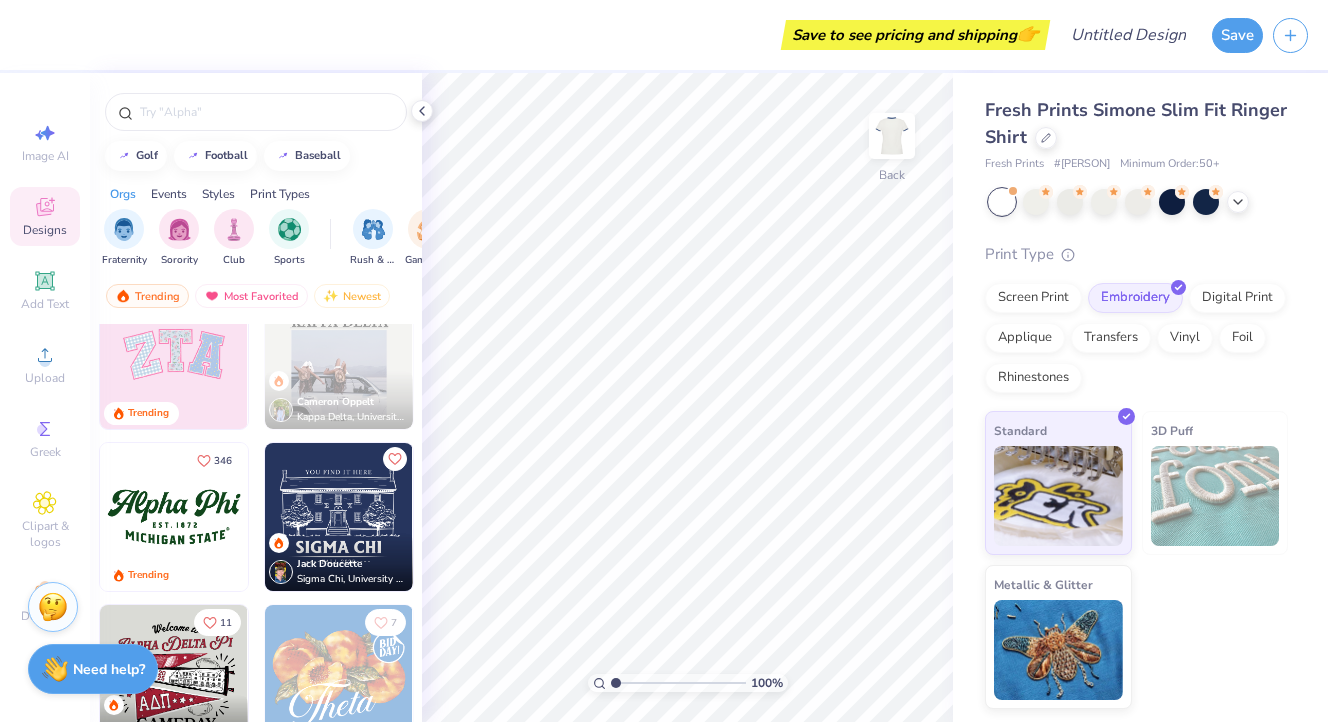 scroll, scrollTop: 856, scrollLeft: 0, axis: vertical 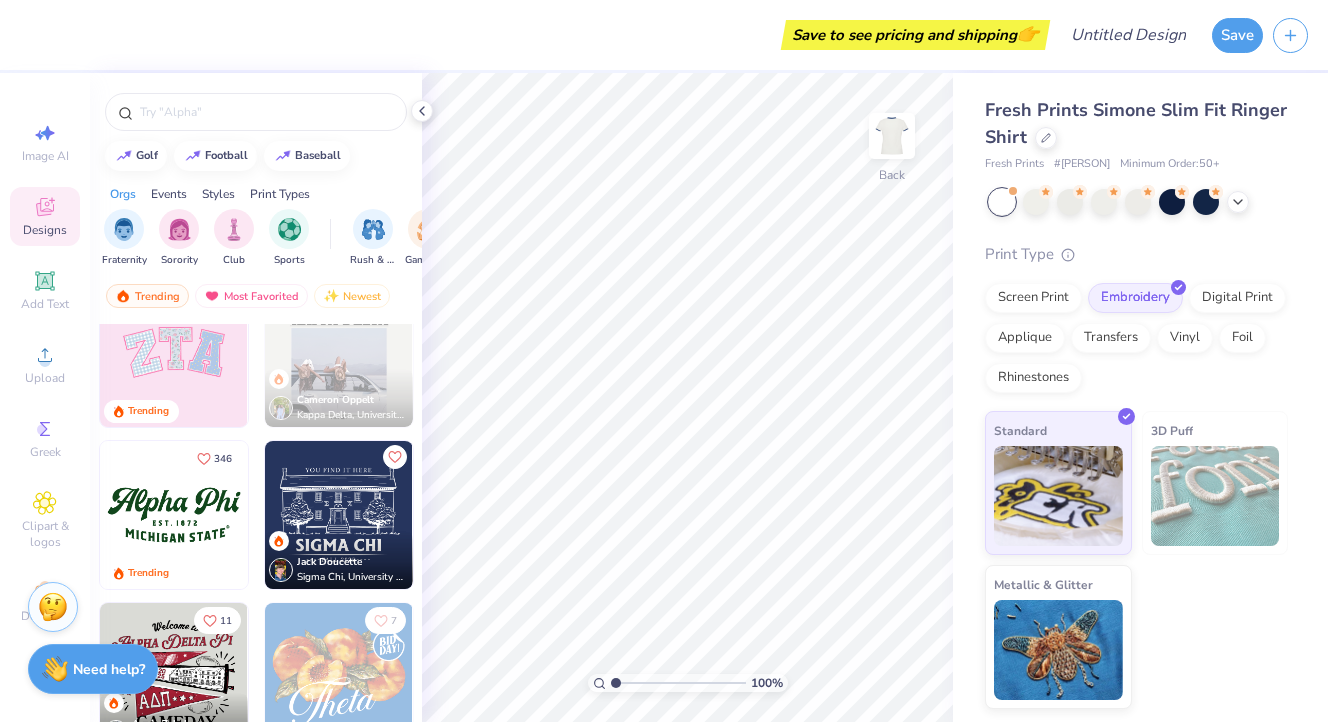 click at bounding box center (174, 515) 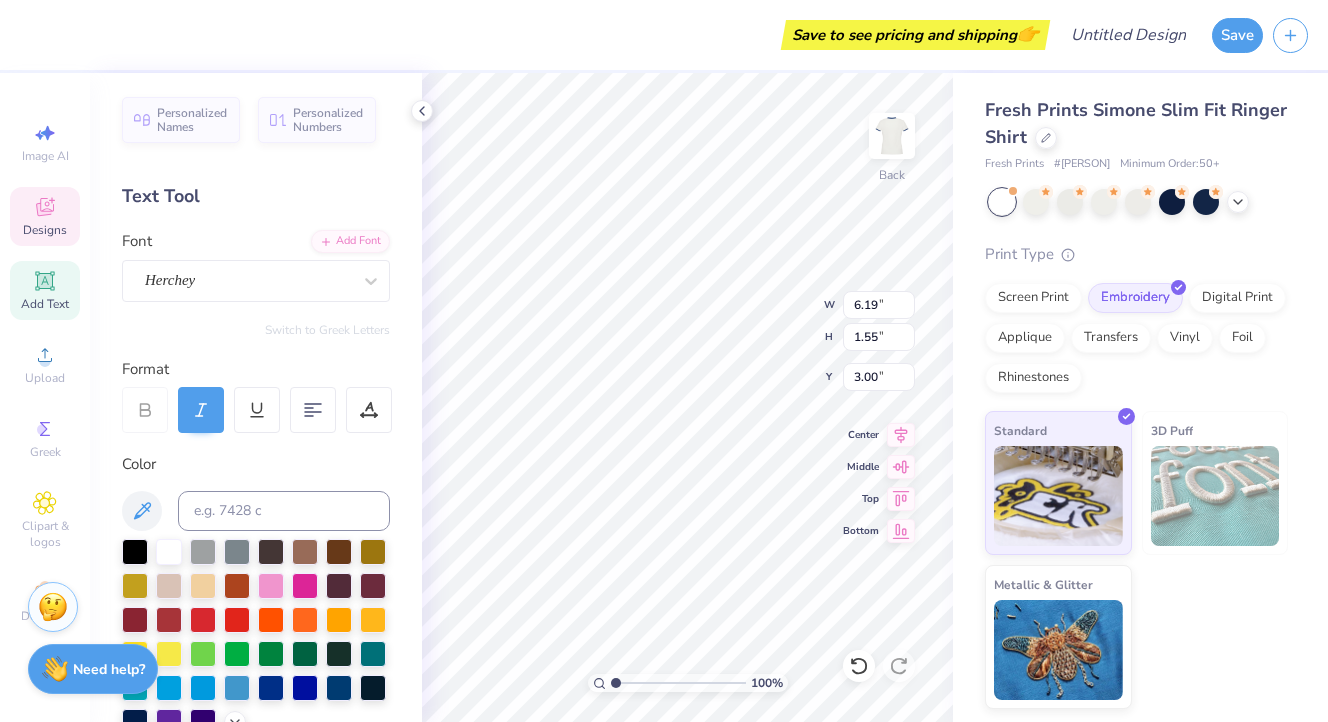 scroll, scrollTop: 0, scrollLeft: 0, axis: both 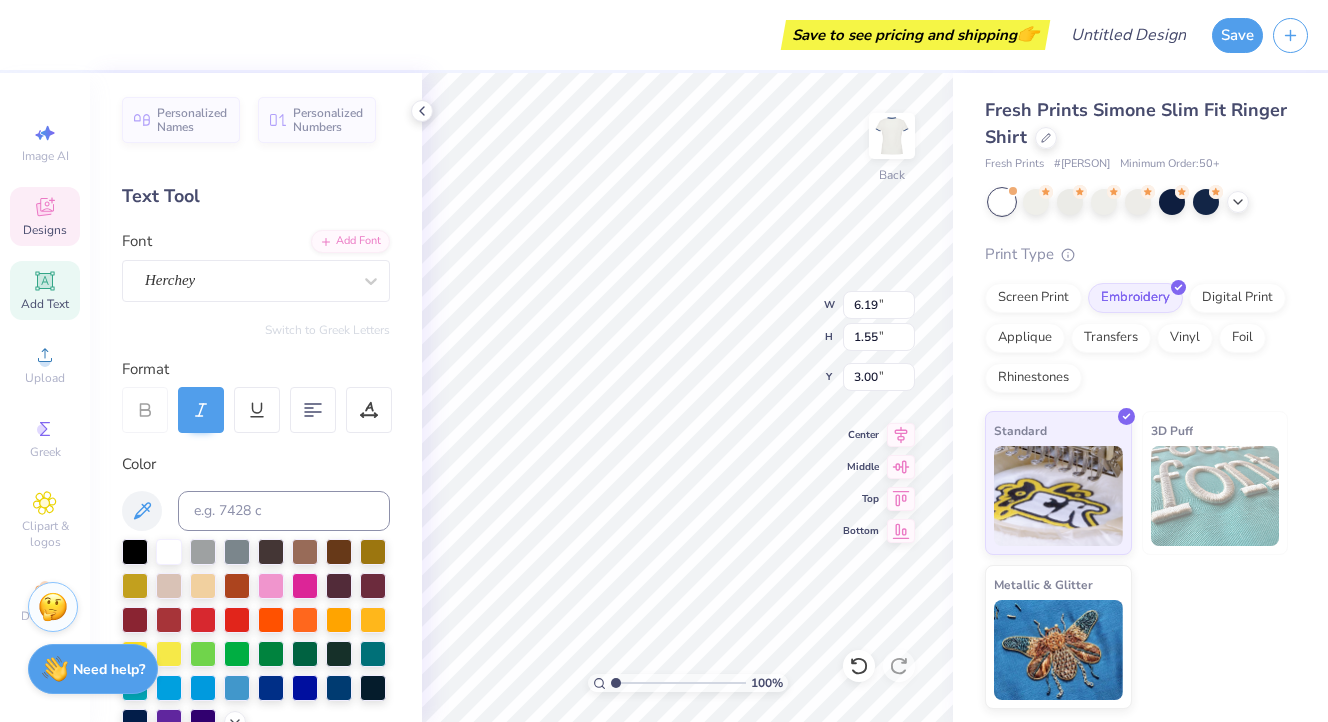 type on "[FIRST] [LAST]" 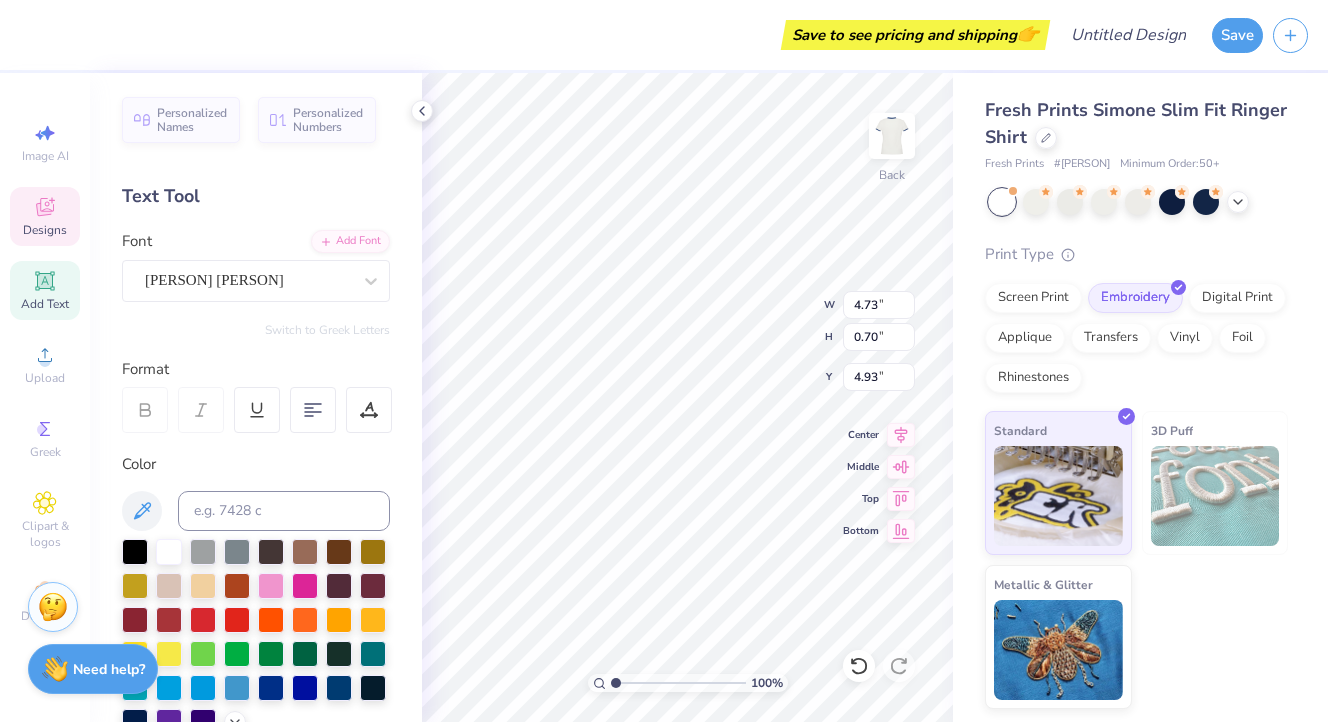 scroll, scrollTop: 0, scrollLeft: 0, axis: both 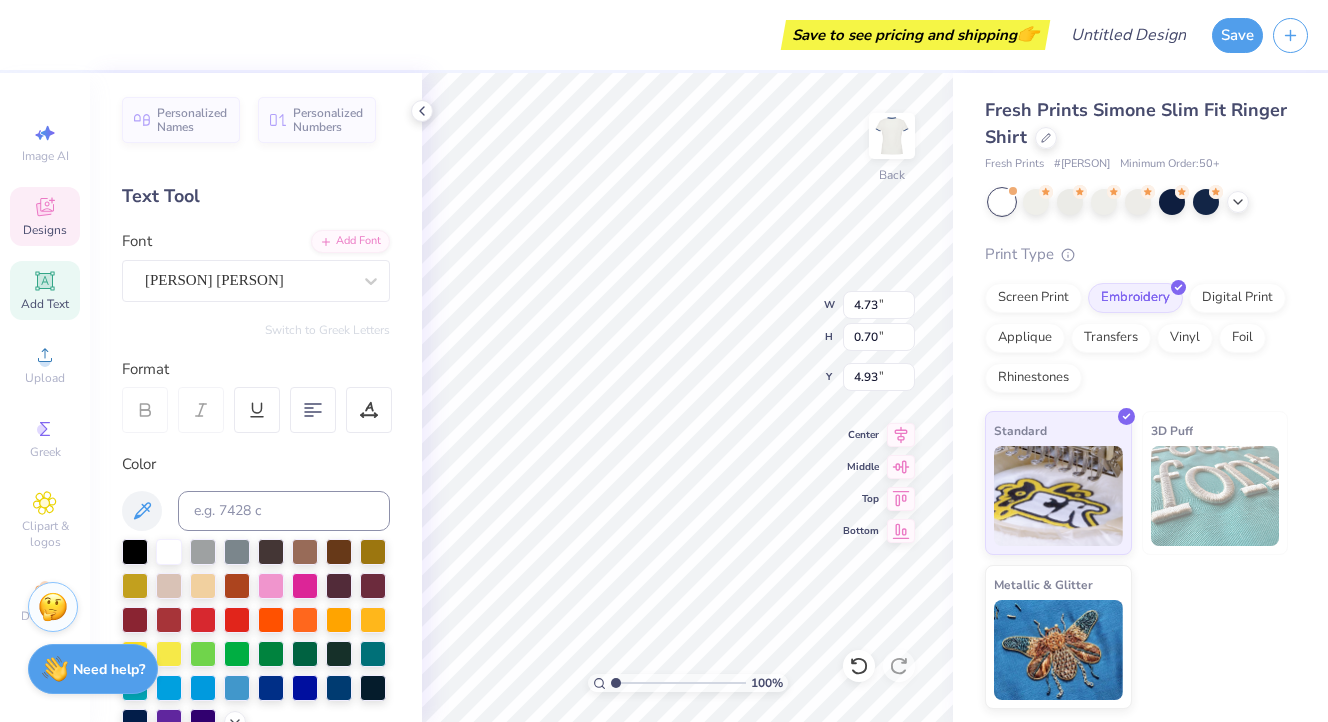 type on "6.36" 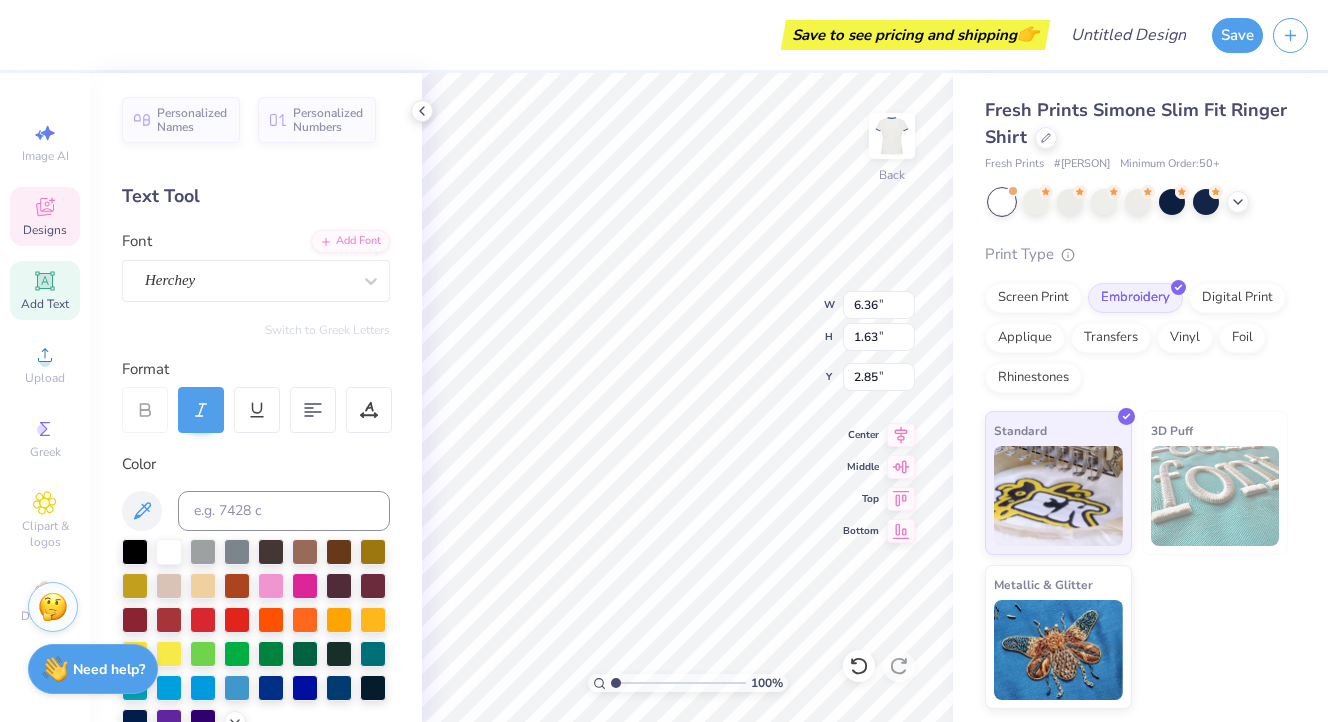 scroll, scrollTop: 0, scrollLeft: 2, axis: horizontal 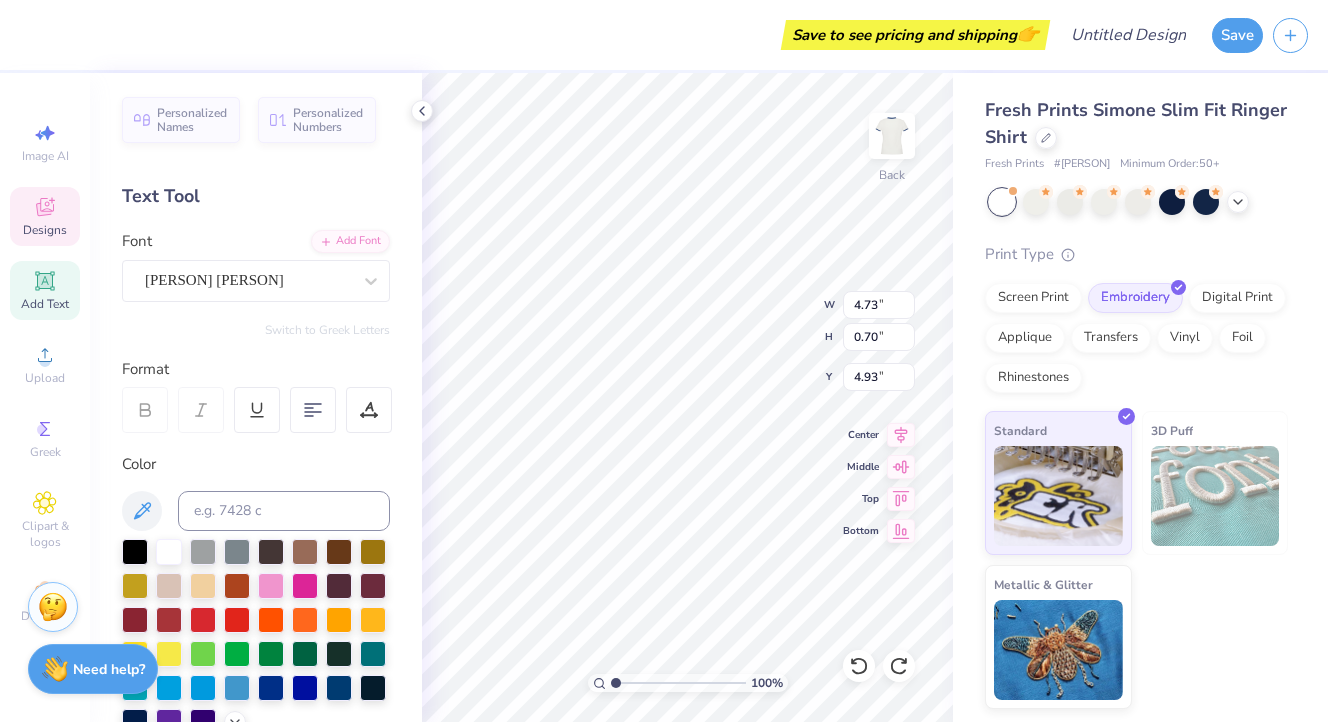 type on "[PERSON] [PERSON] [PERSON]" 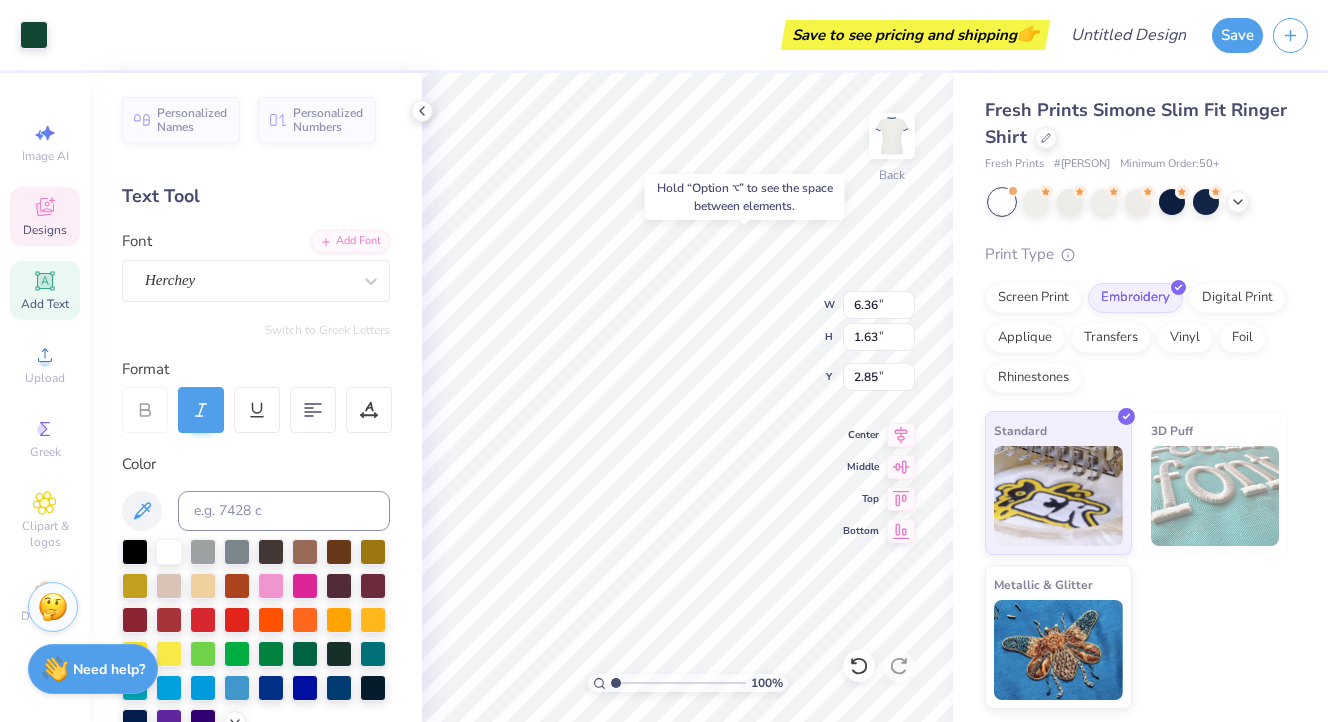 type on "3.00" 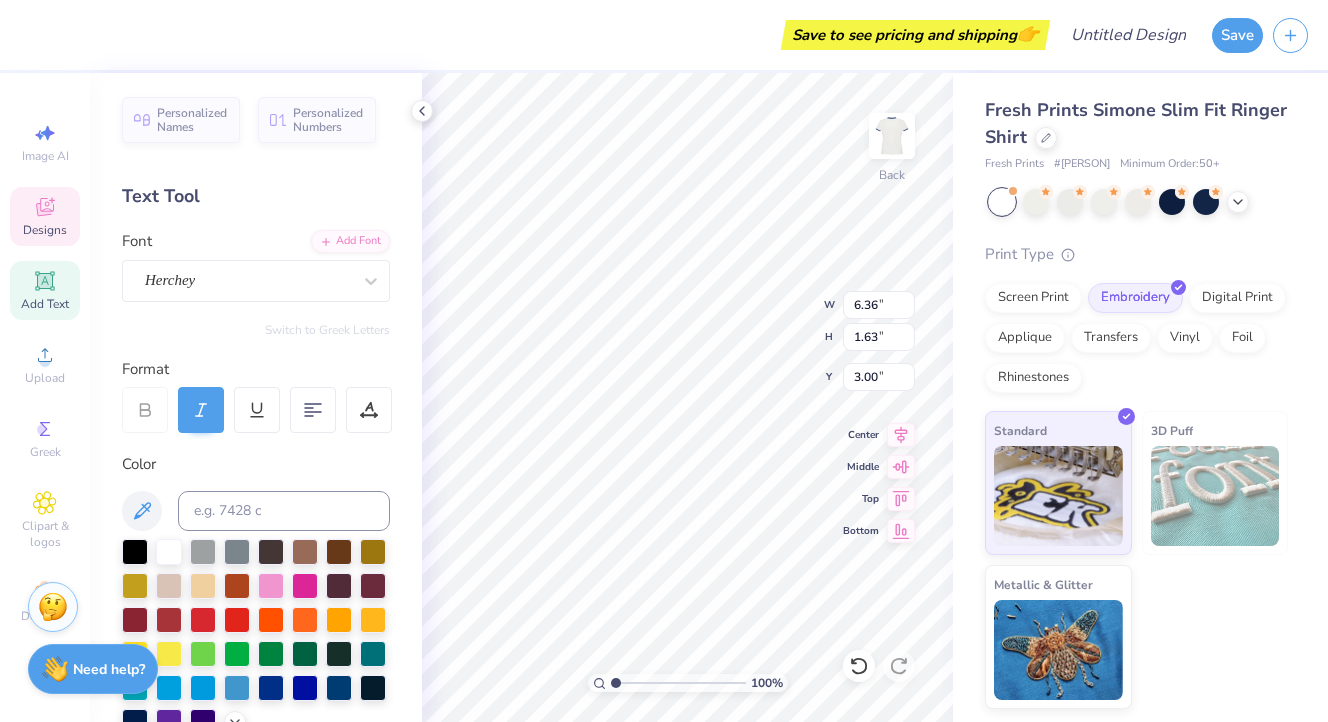 scroll, scrollTop: 0, scrollLeft: 0, axis: both 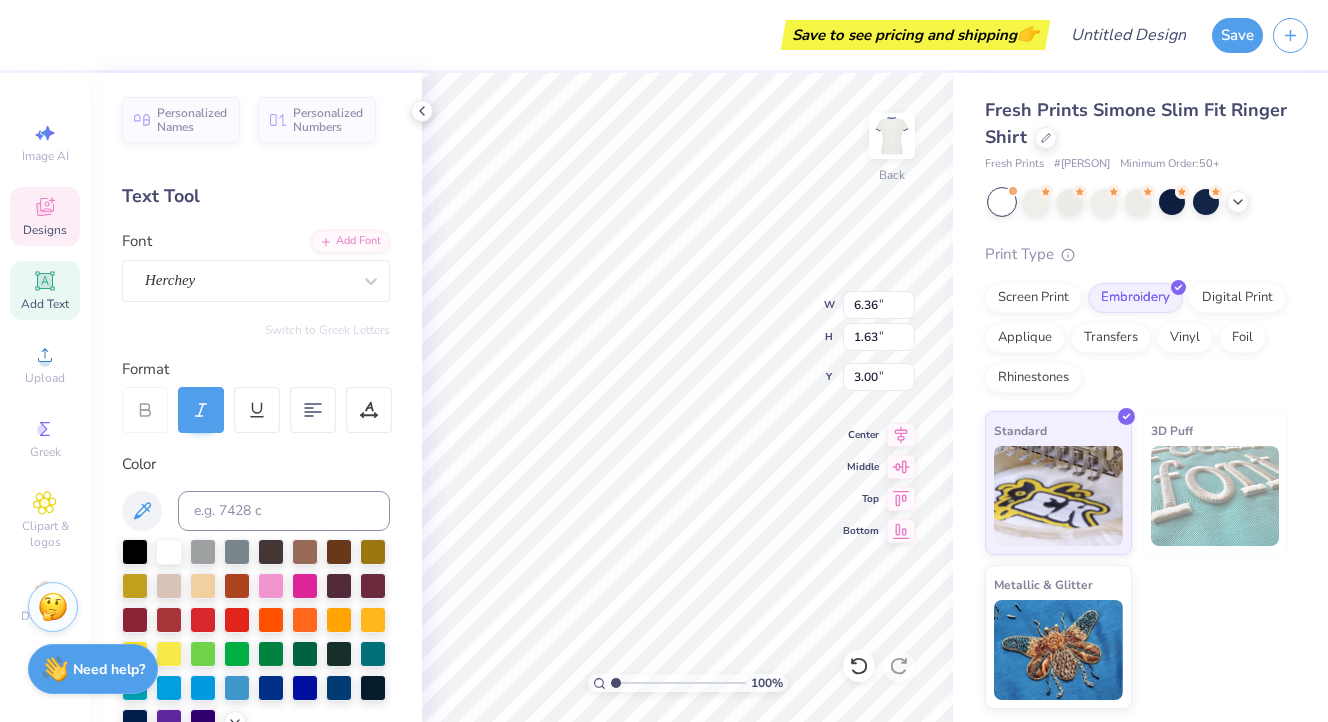 type on "[LAST] [LAST] [LAST]" 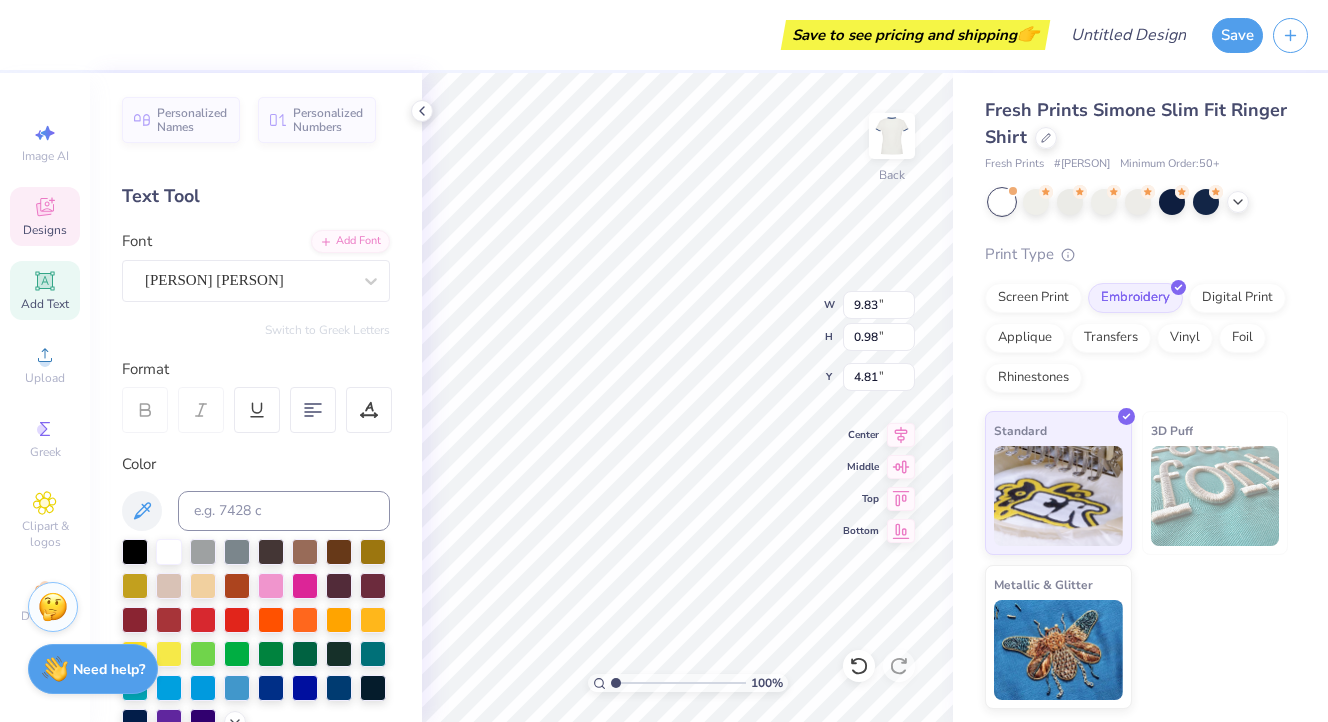type on "11.74" 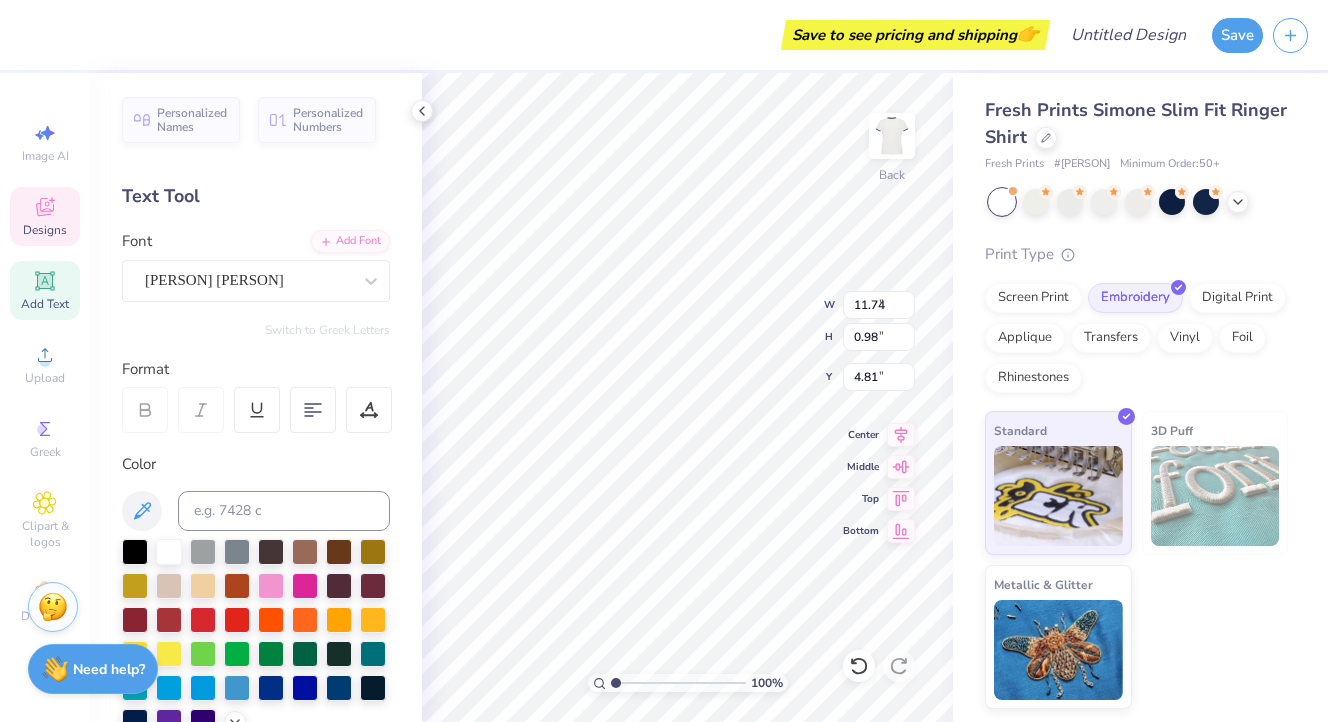 type on "1.22" 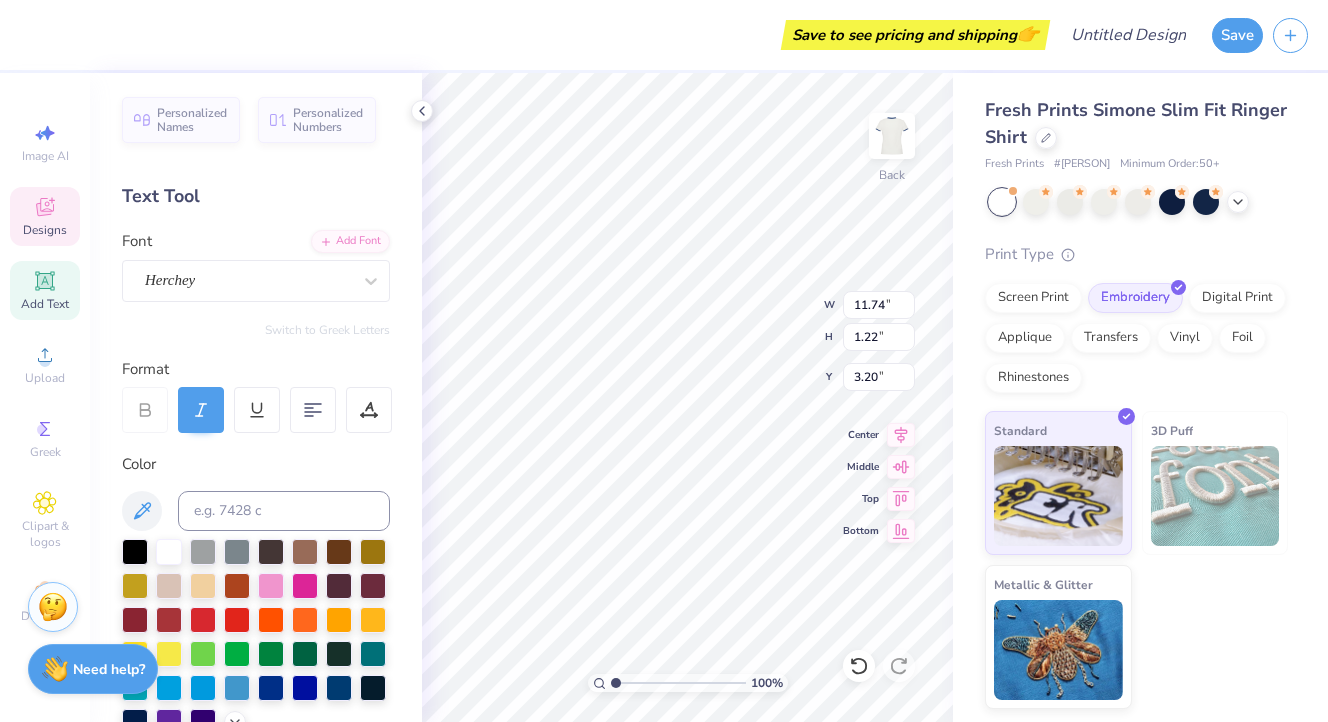 type on "9.83" 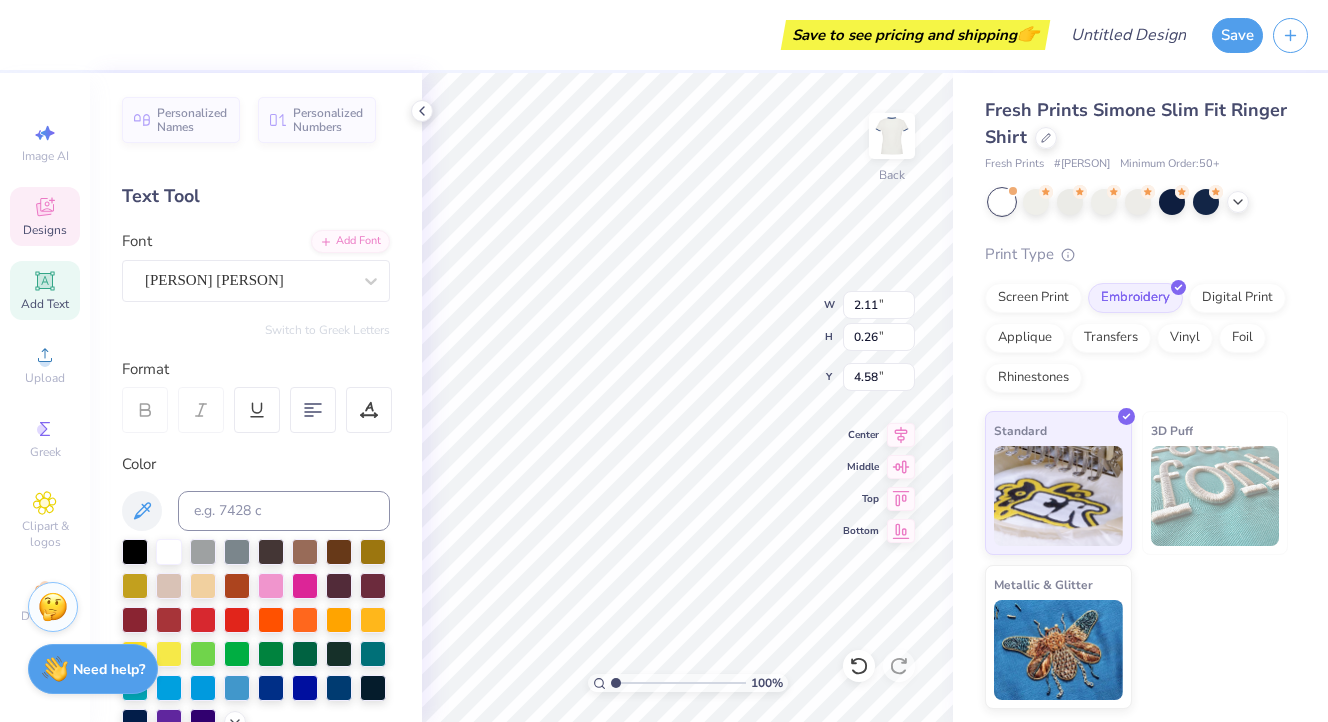 type on "11.74" 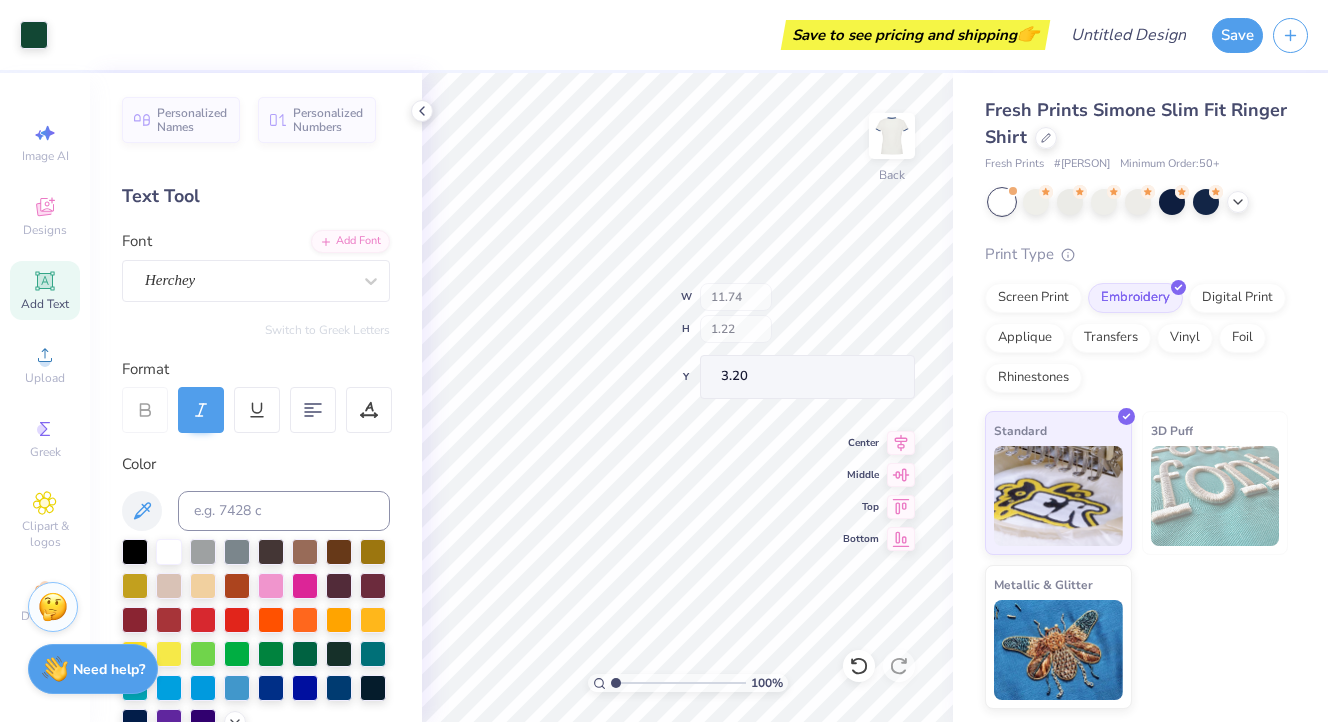 type on "9.83" 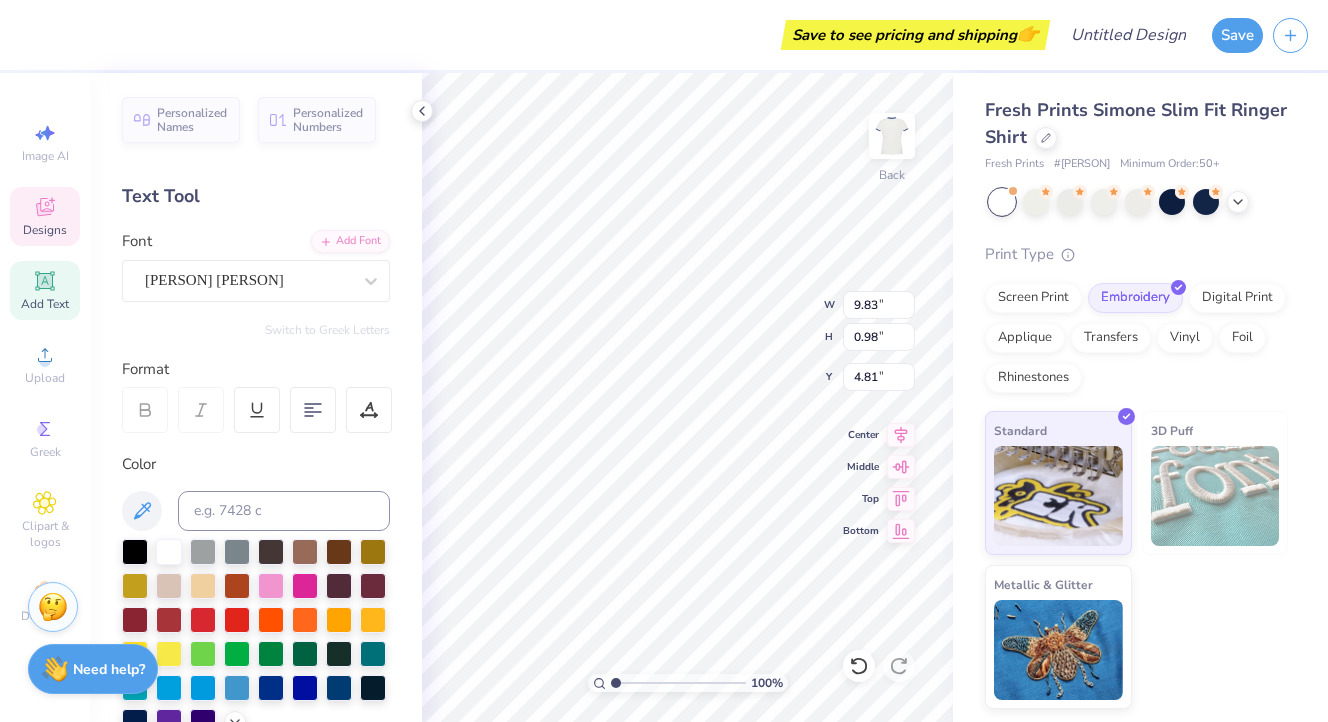 scroll, scrollTop: 0, scrollLeft: 8, axis: horizontal 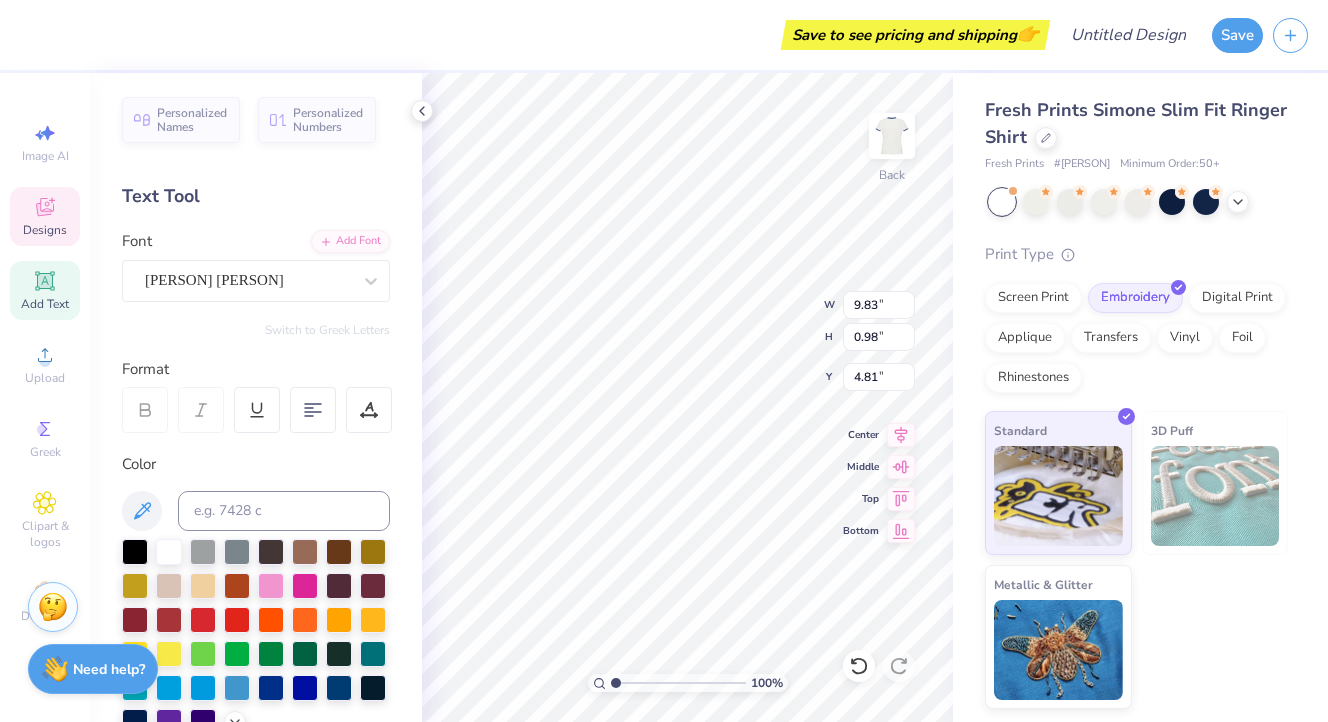 type on "2.11" 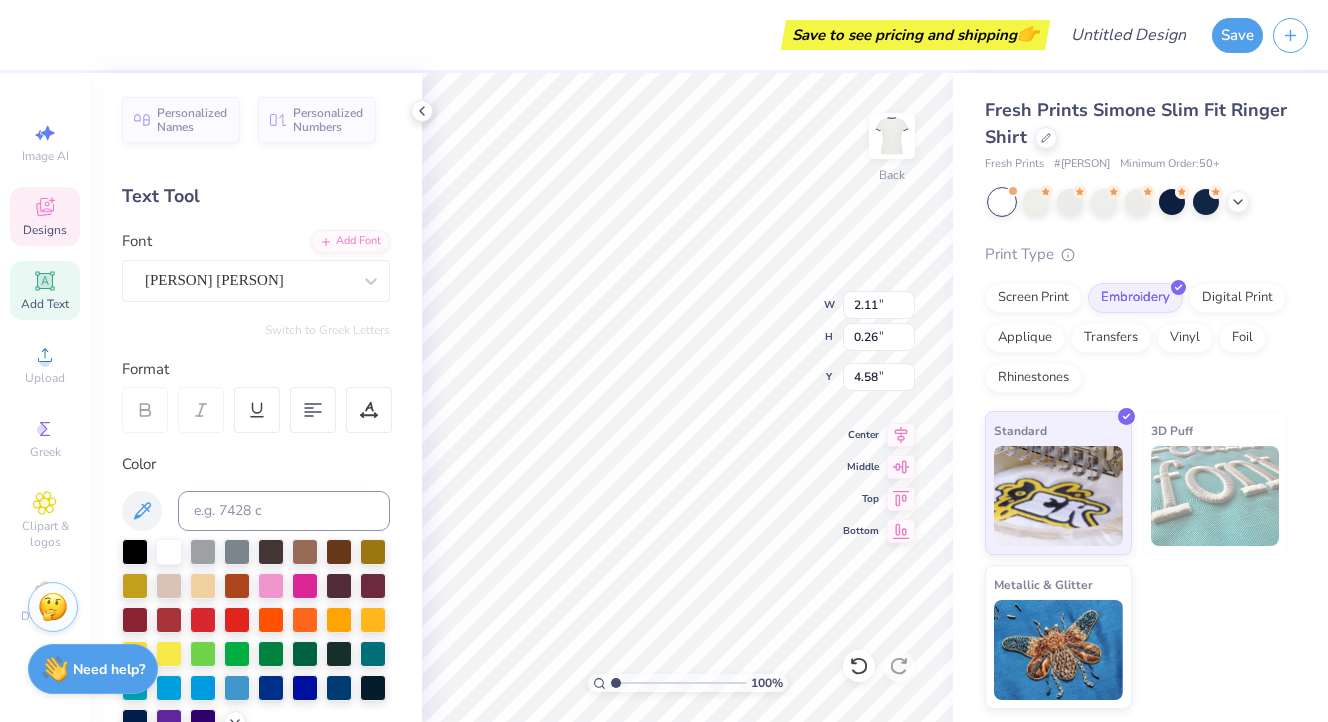 type on "11.74" 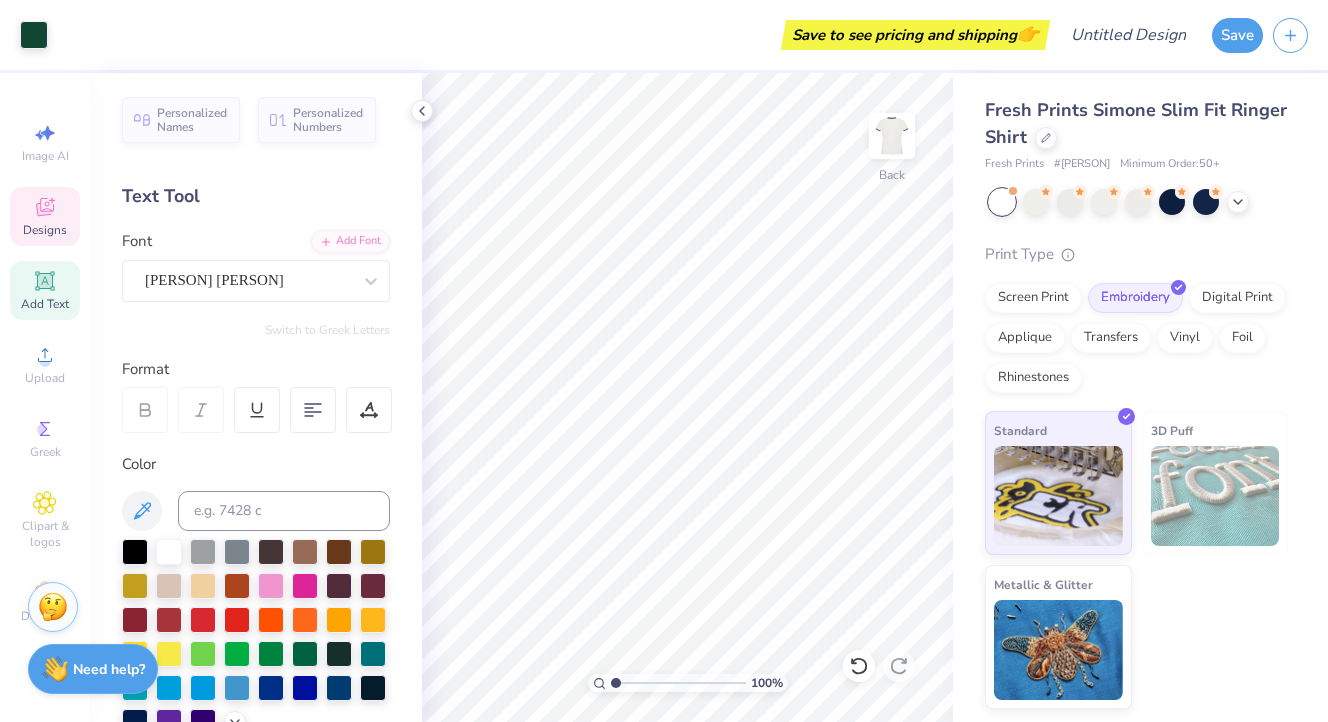 click on "Designs" at bounding box center [45, 216] 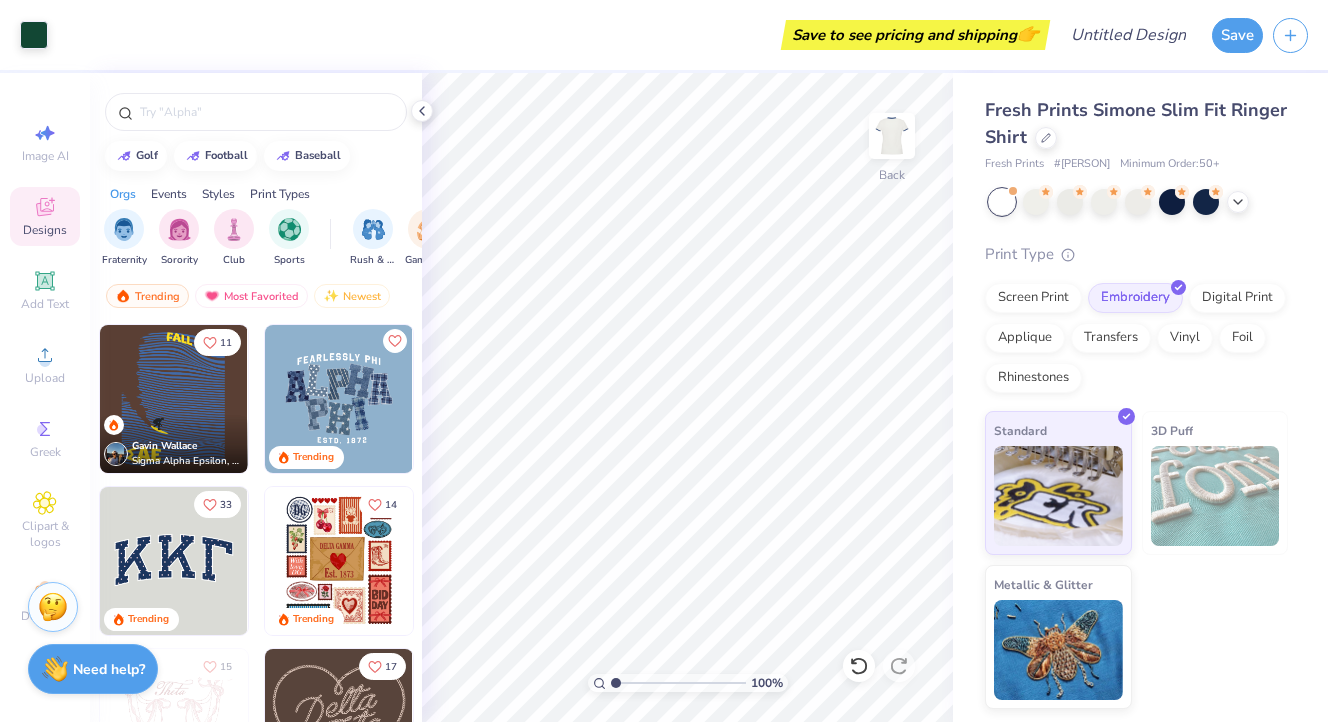 scroll, scrollTop: 0, scrollLeft: 0, axis: both 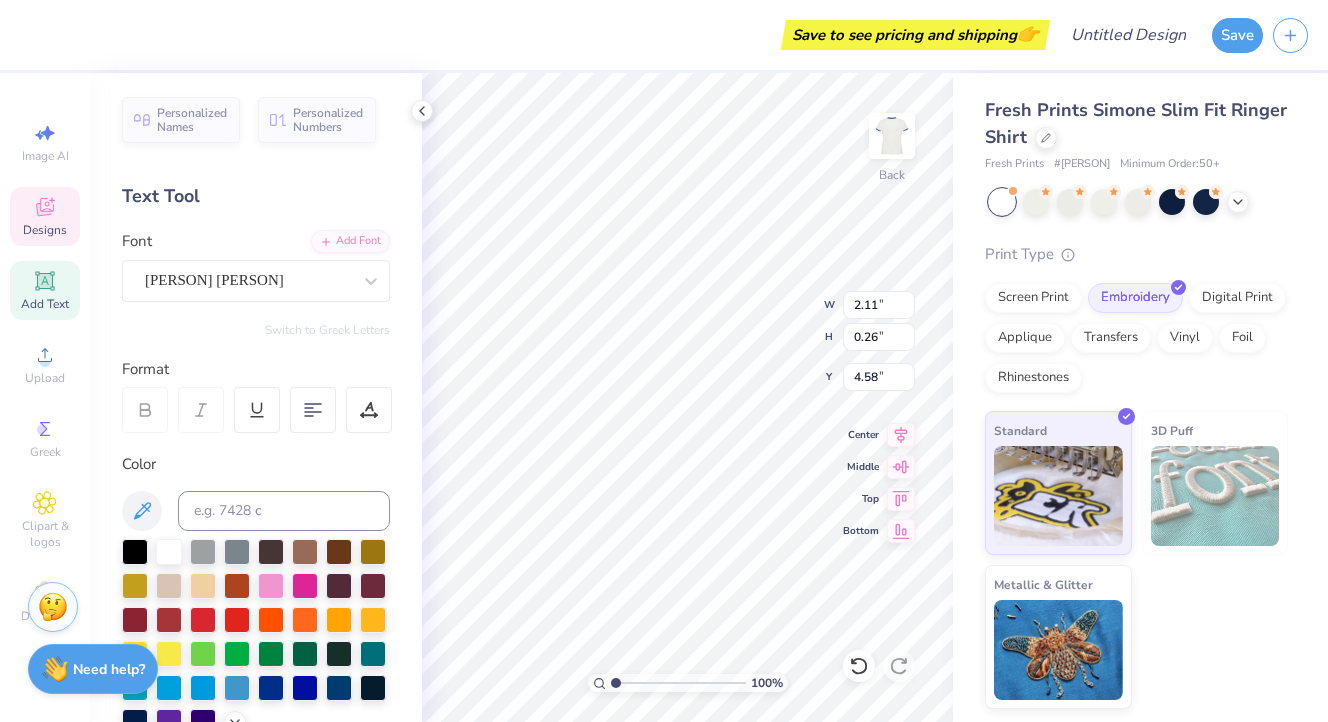 type on "9.83" 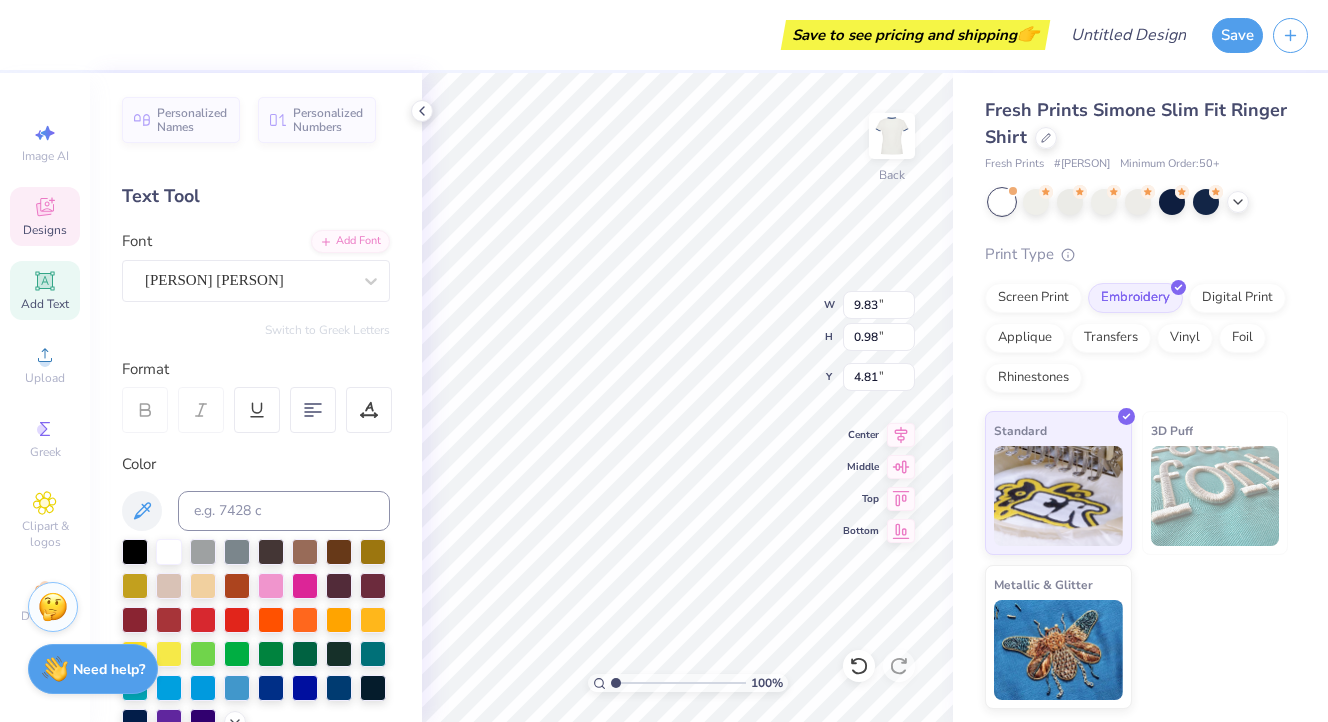 type on "11.74" 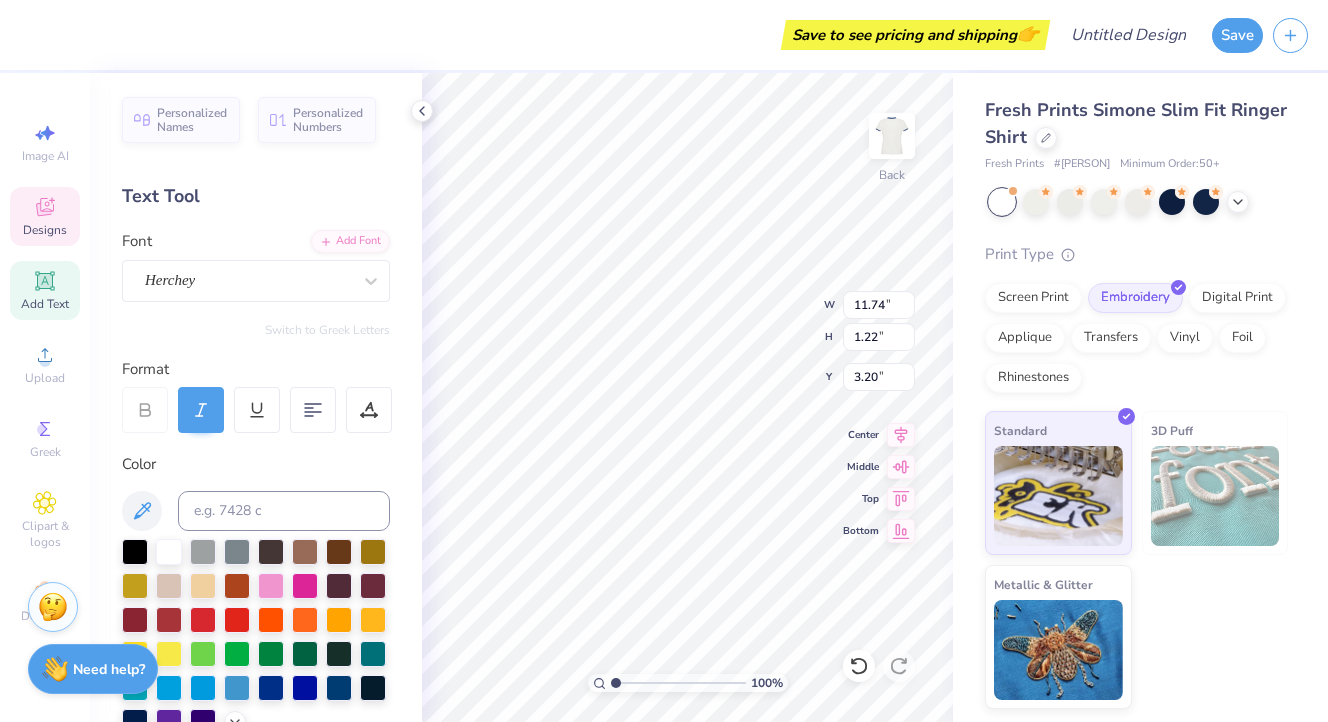 type on "9.83" 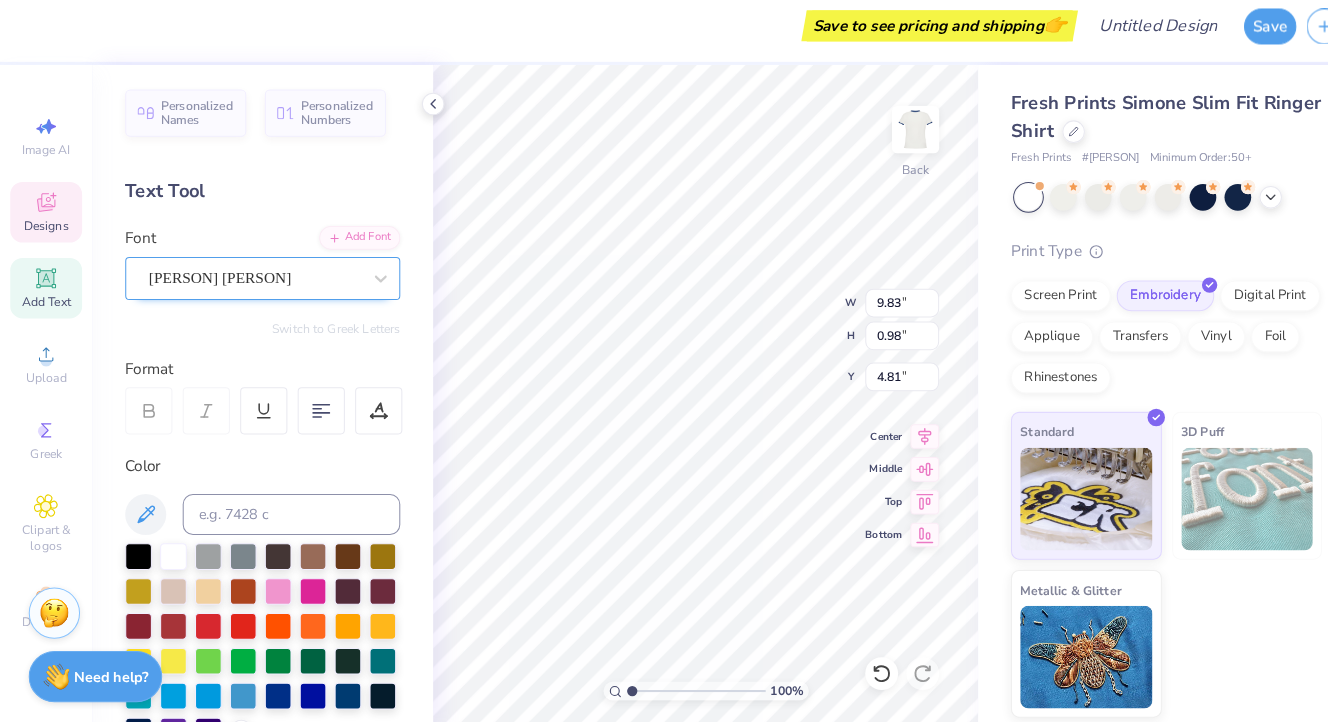 scroll, scrollTop: 0, scrollLeft: 0, axis: both 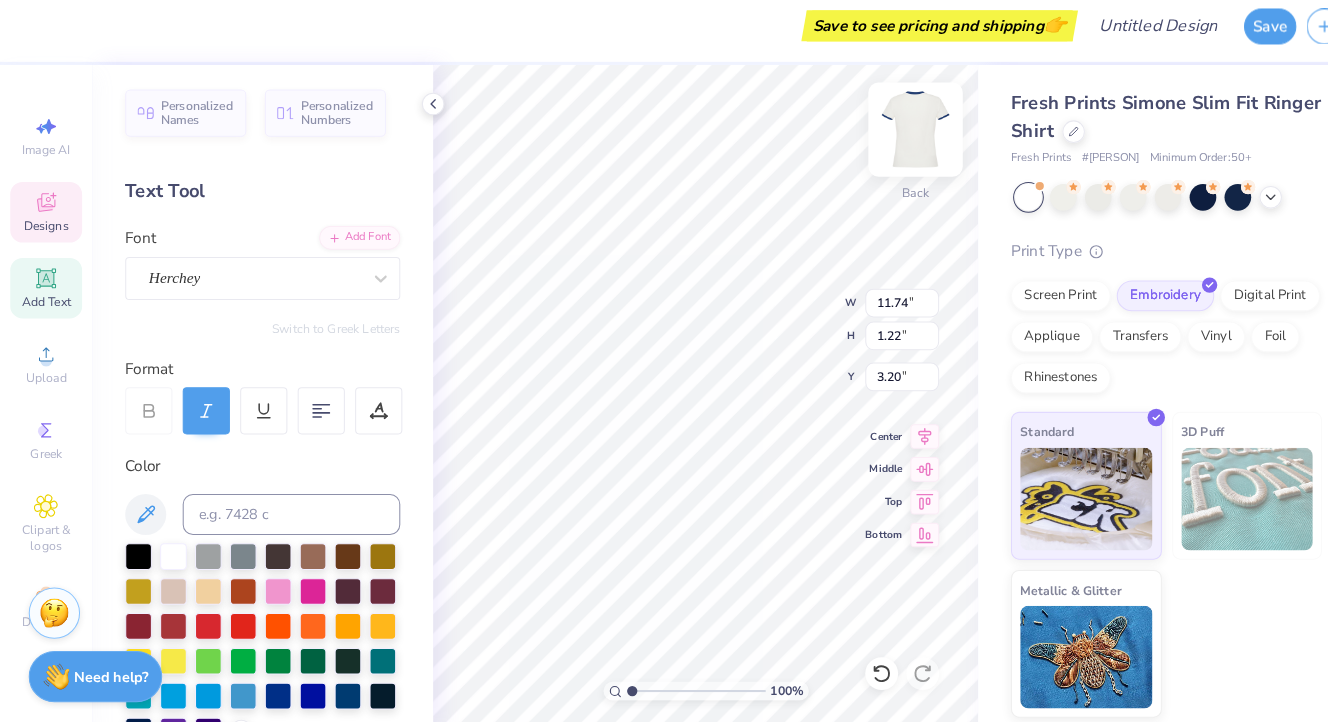 type on "11.74" 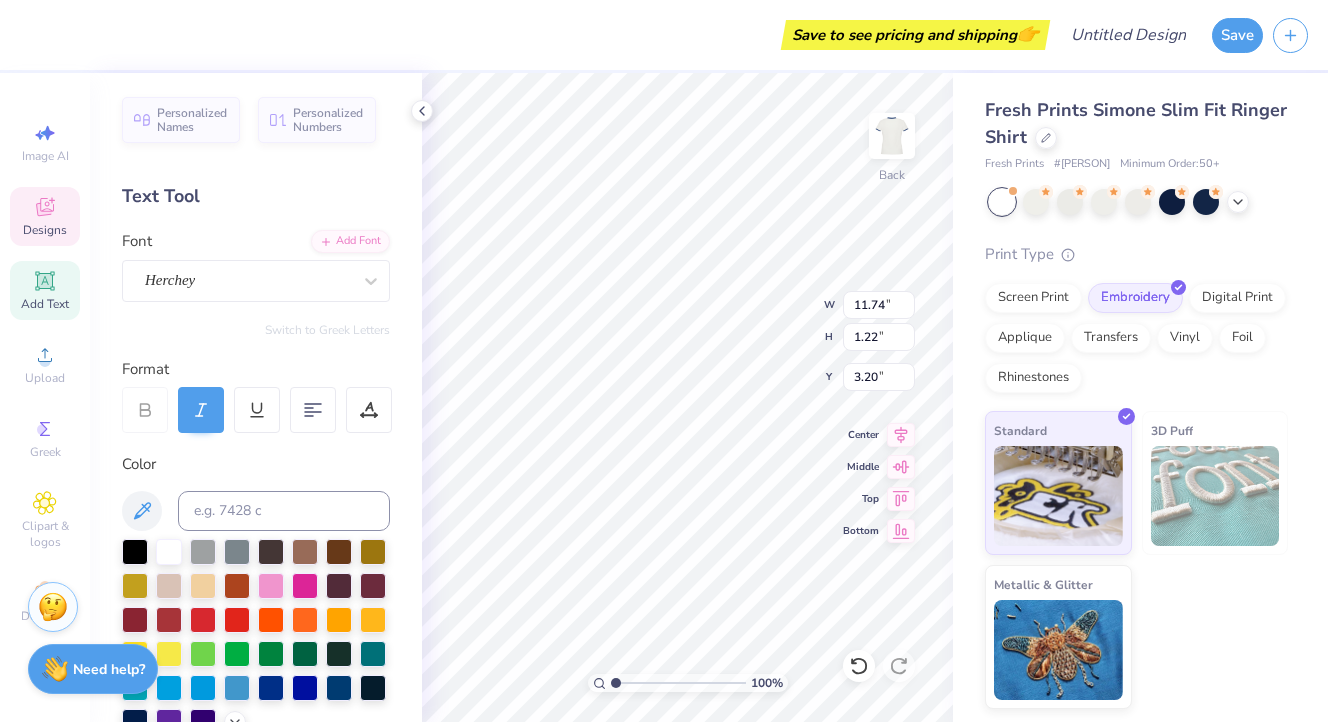 click 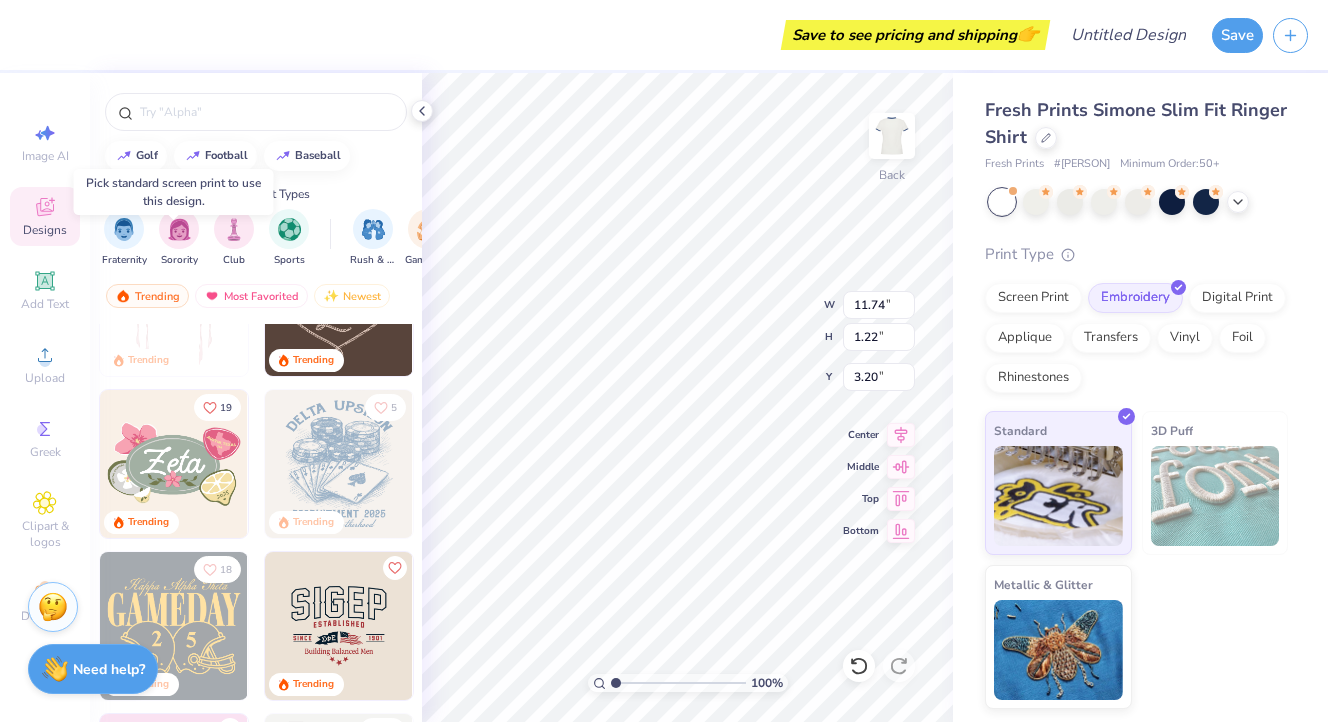 scroll, scrollTop: 166, scrollLeft: 0, axis: vertical 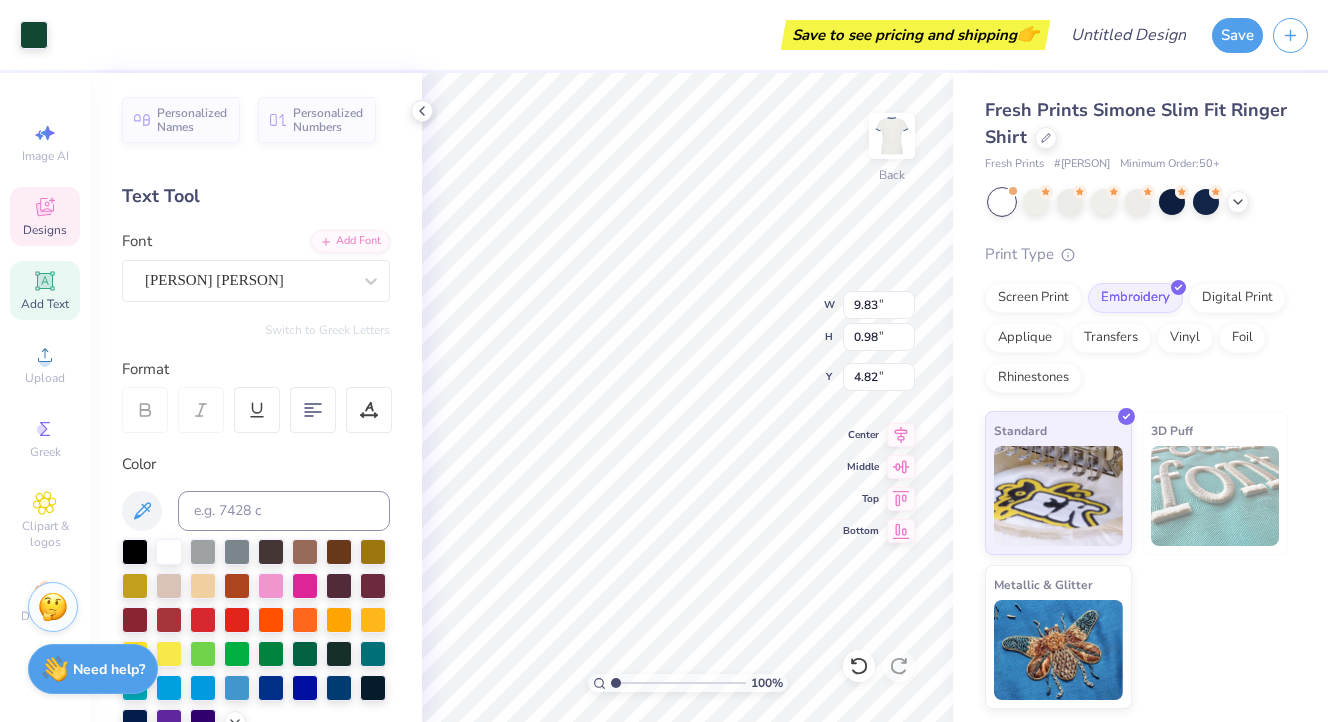 type on "4.82" 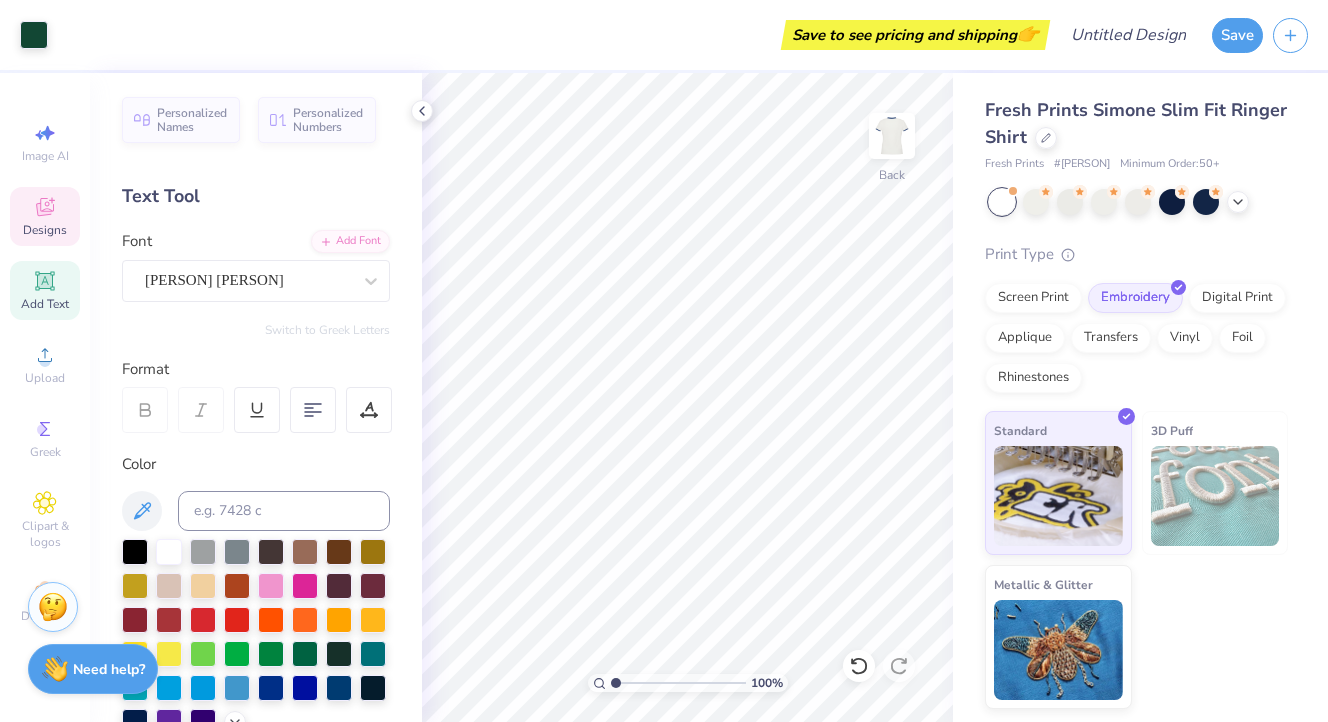 click on "Designs" at bounding box center (45, 230) 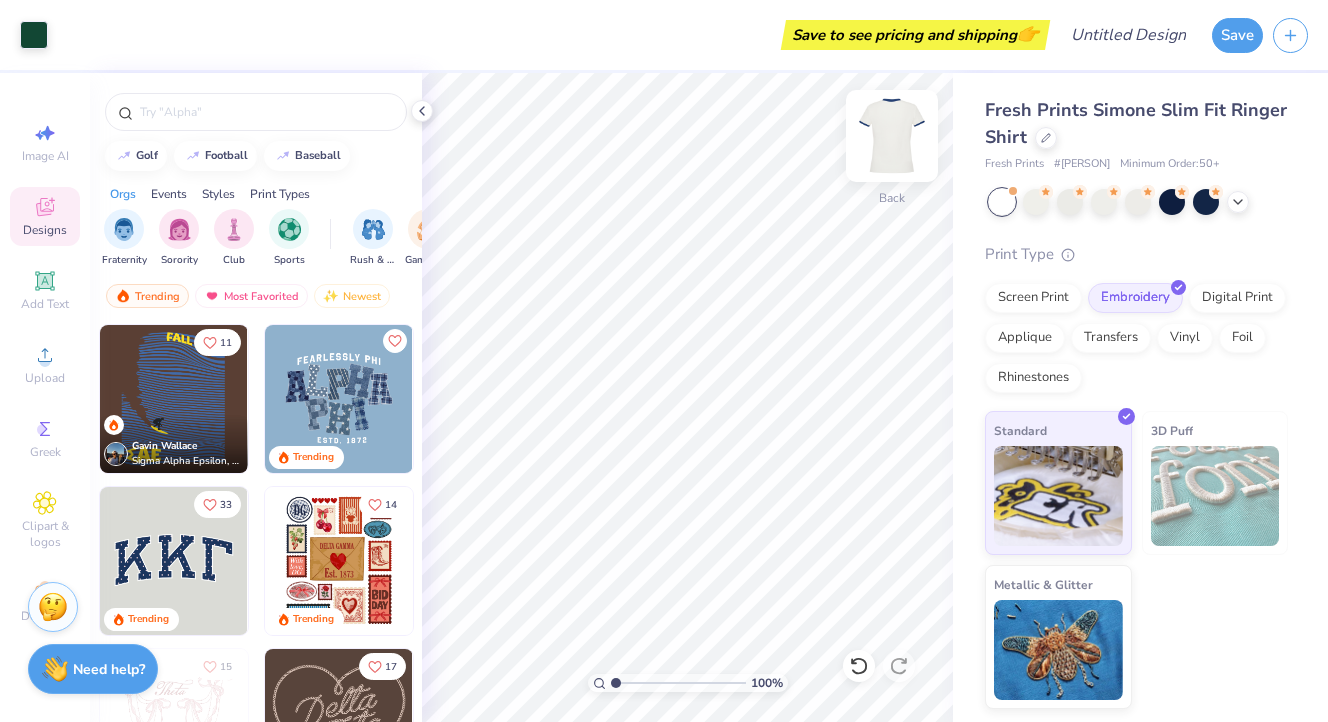 scroll, scrollTop: 0, scrollLeft: 0, axis: both 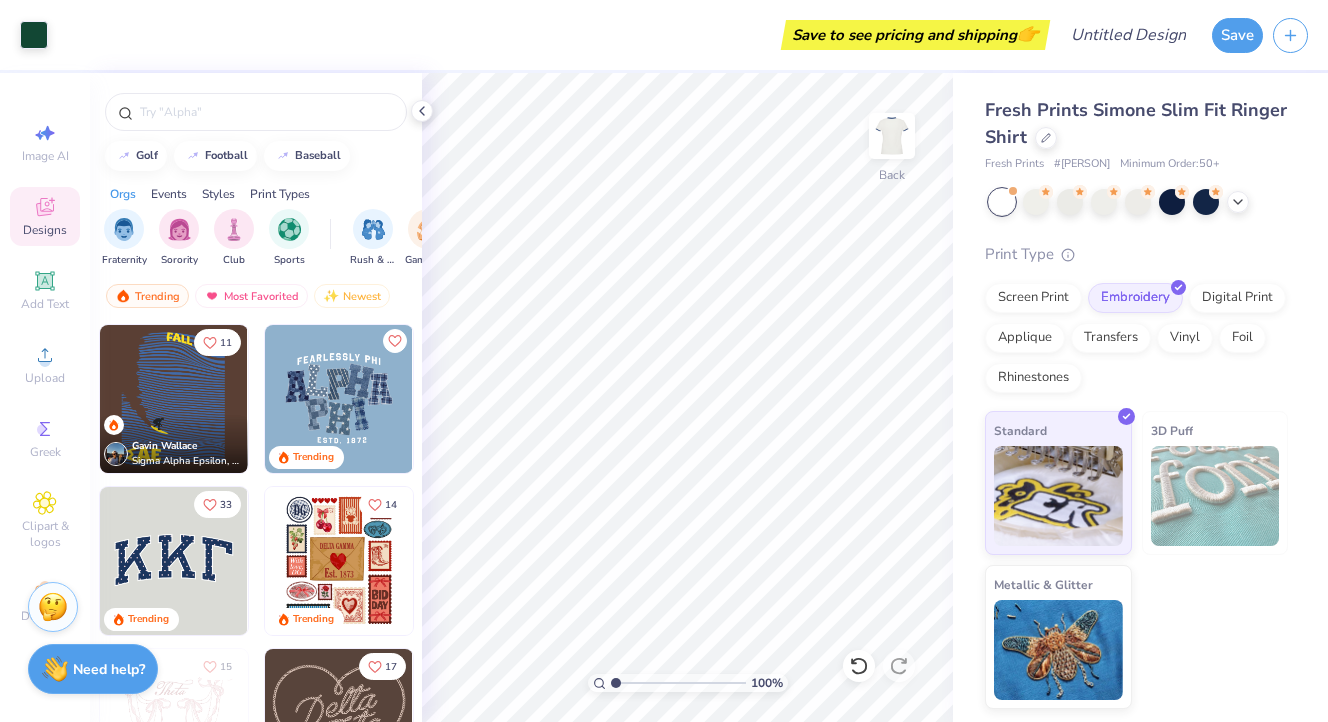 click at bounding box center [339, 399] 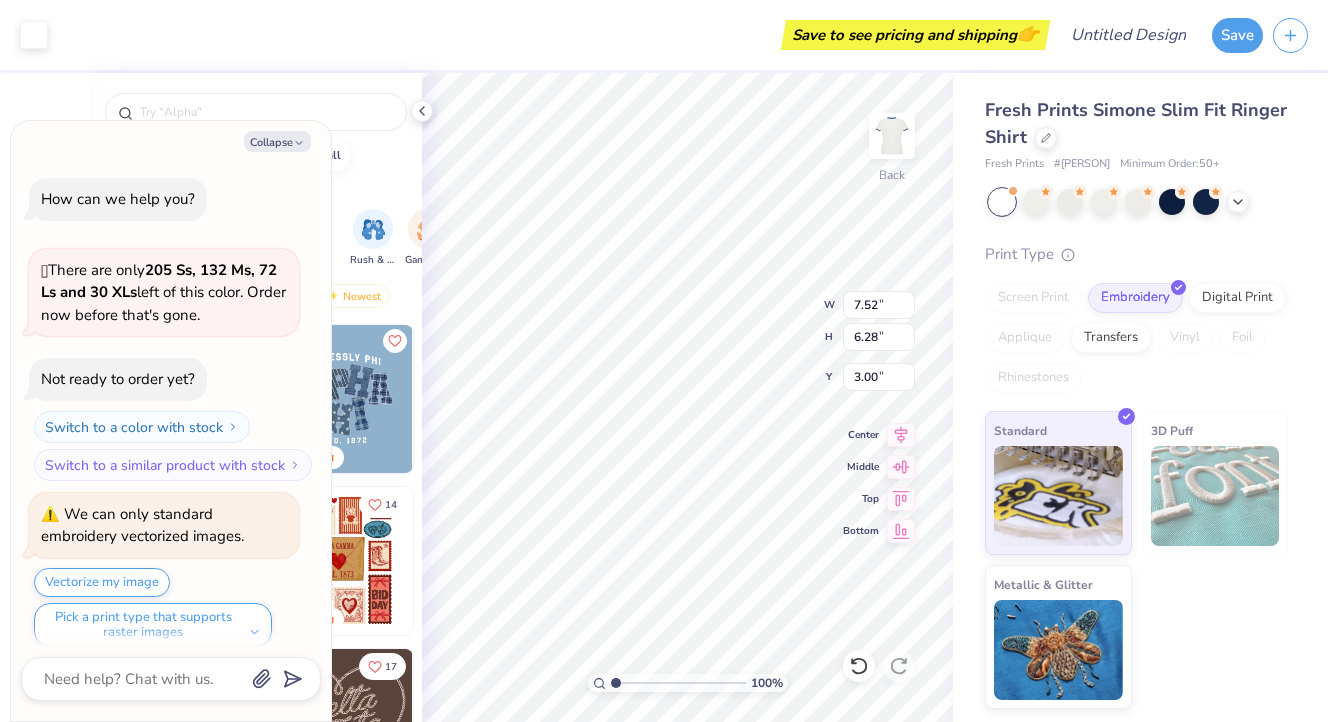 scroll, scrollTop: 12, scrollLeft: 0, axis: vertical 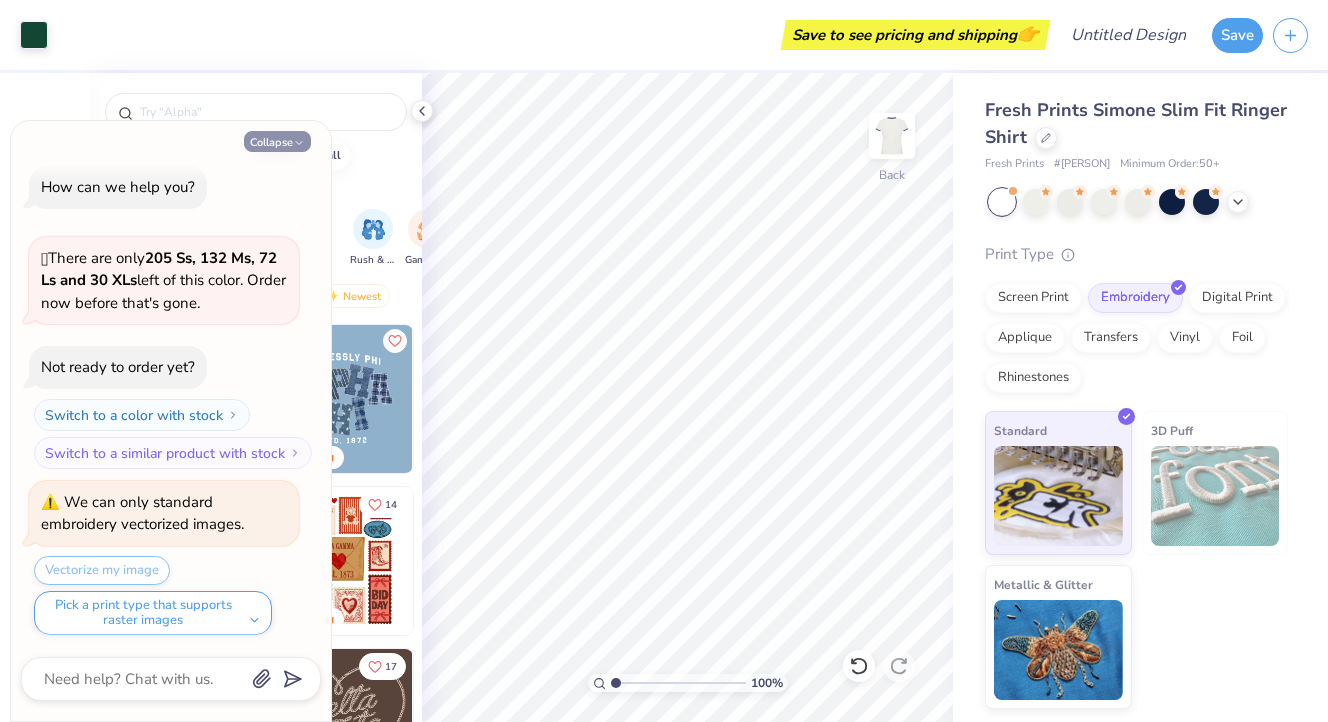 click on "Collapse" at bounding box center (277, 141) 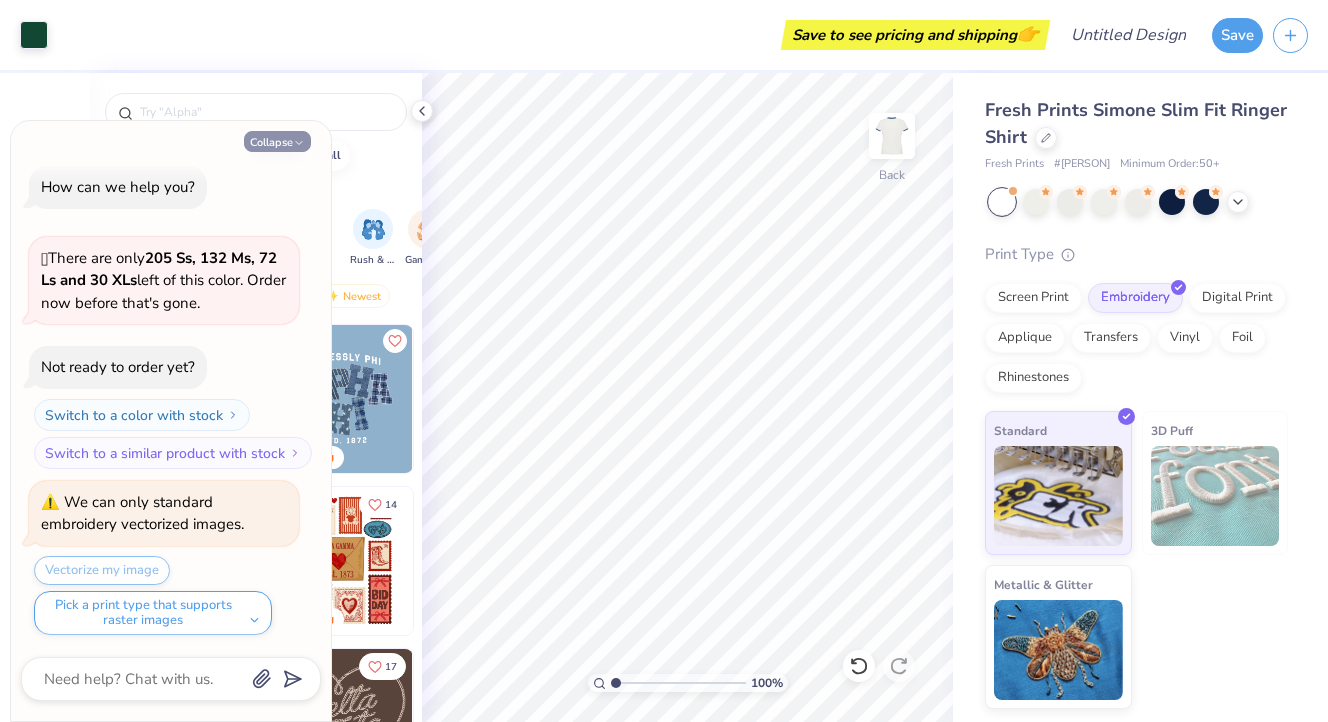 type on "x" 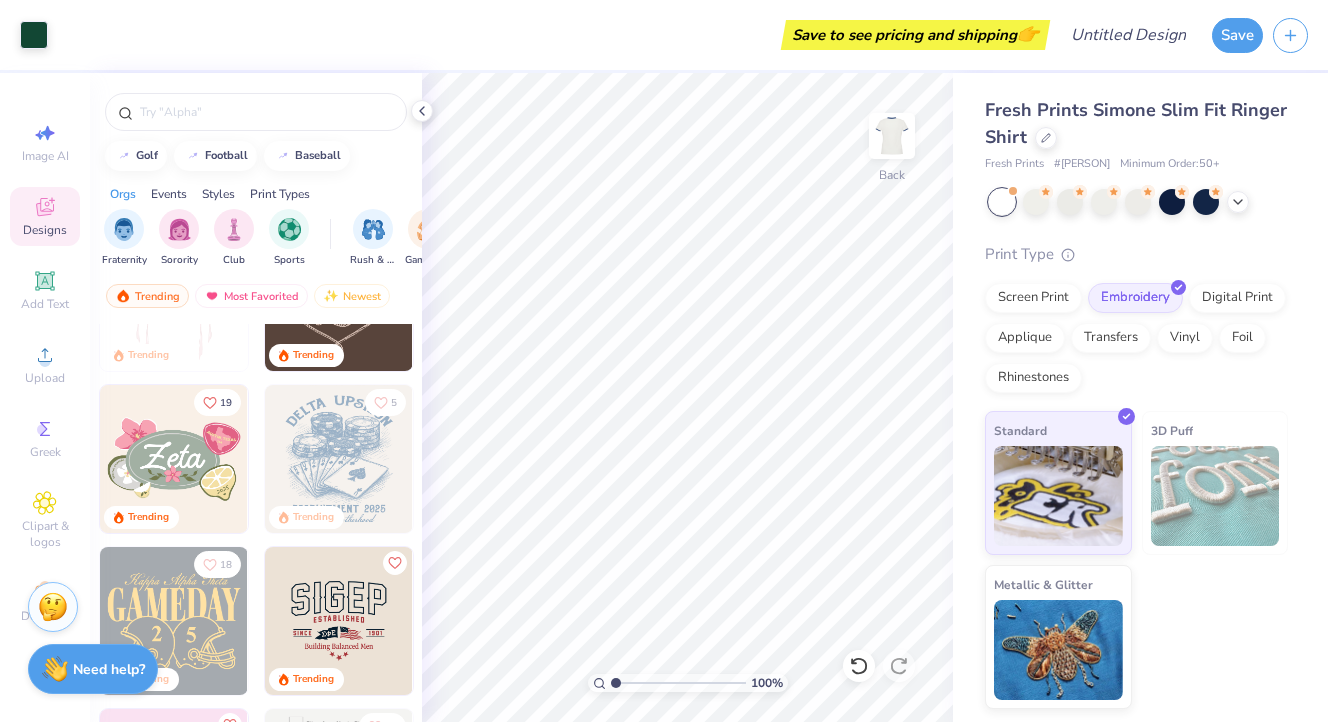 scroll, scrollTop: 427, scrollLeft: 0, axis: vertical 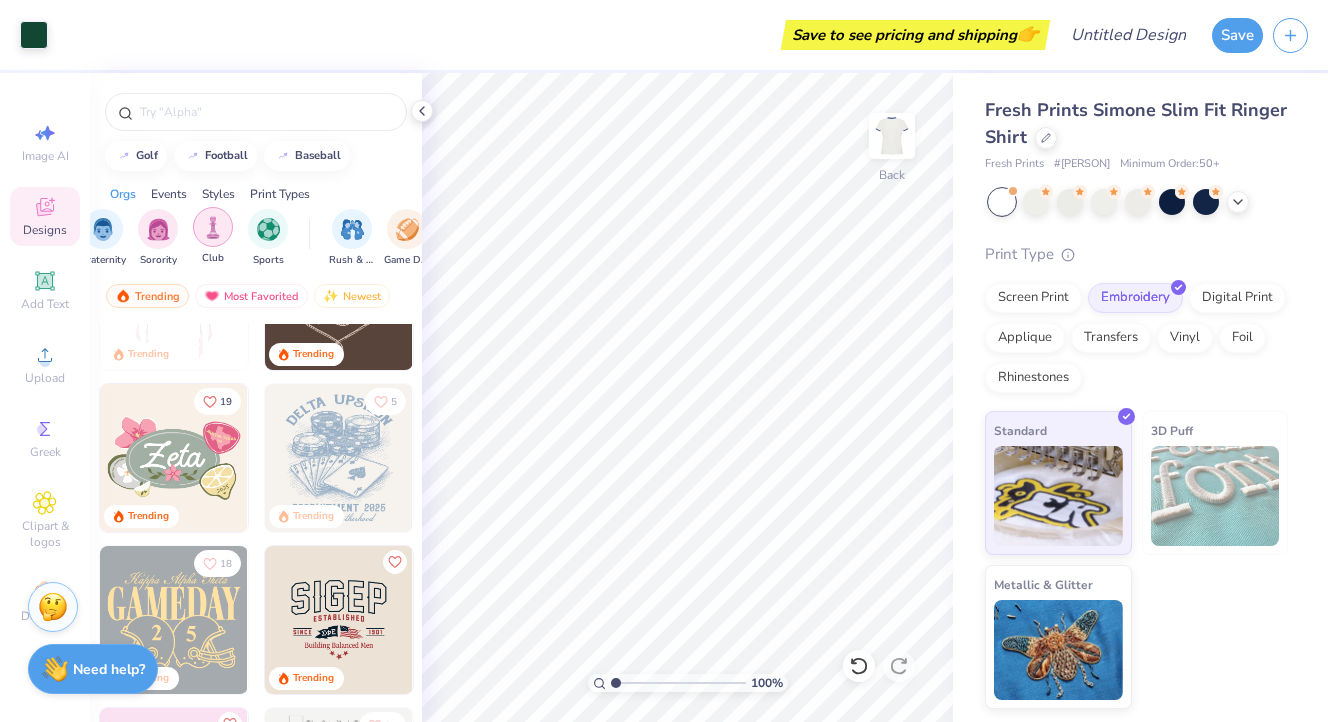 click at bounding box center (213, 227) 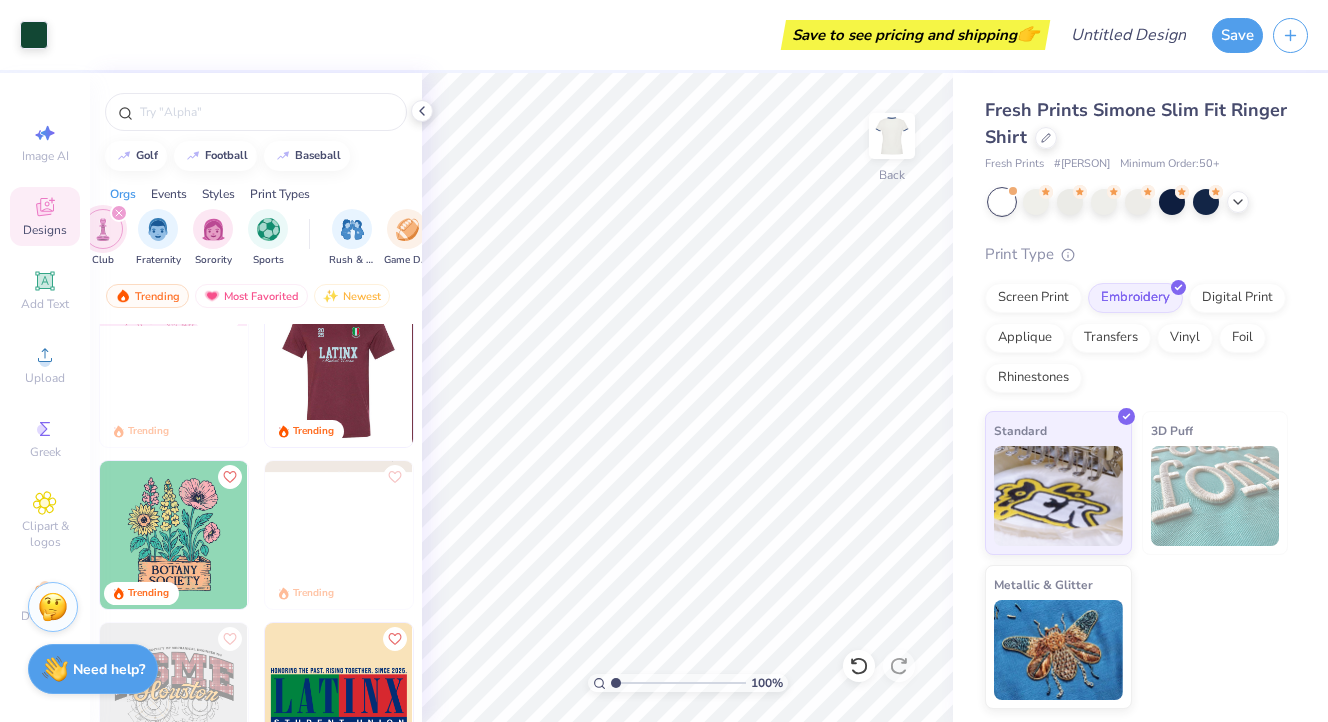 scroll, scrollTop: 309, scrollLeft: 0, axis: vertical 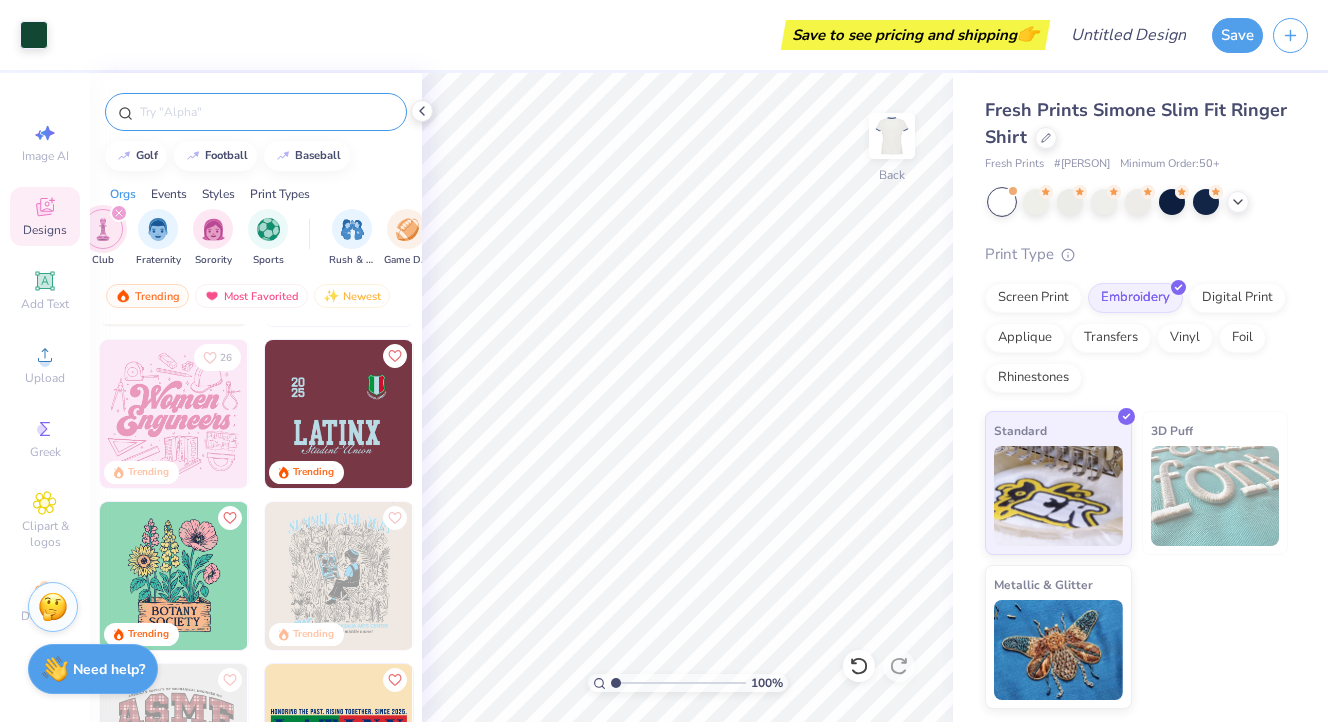 click at bounding box center (266, 112) 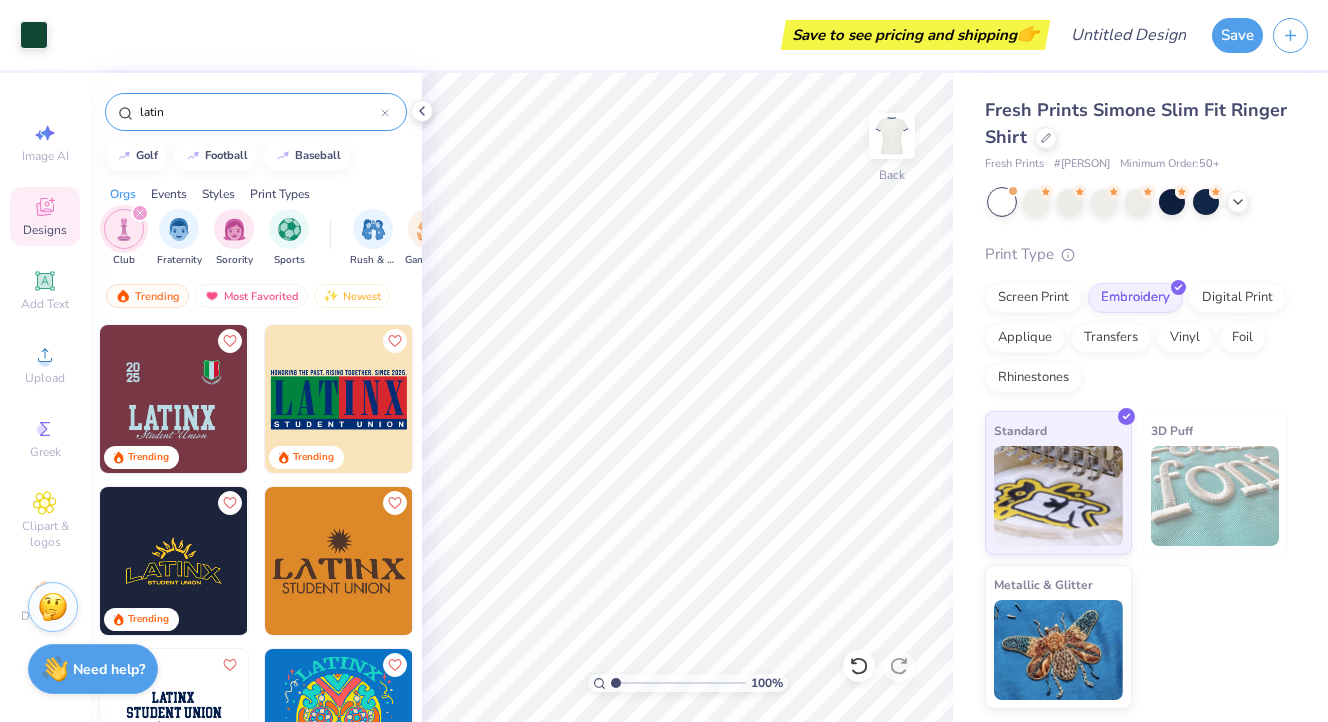 type on "latin" 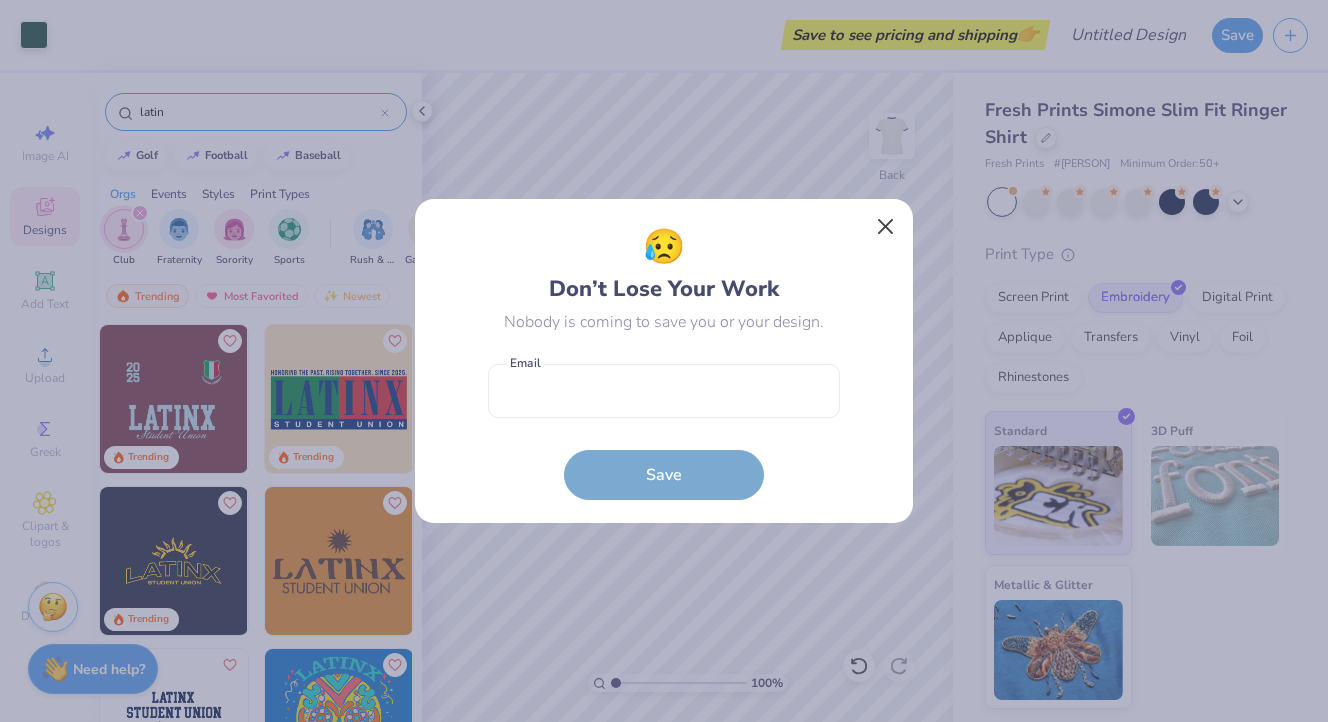 click at bounding box center (886, 227) 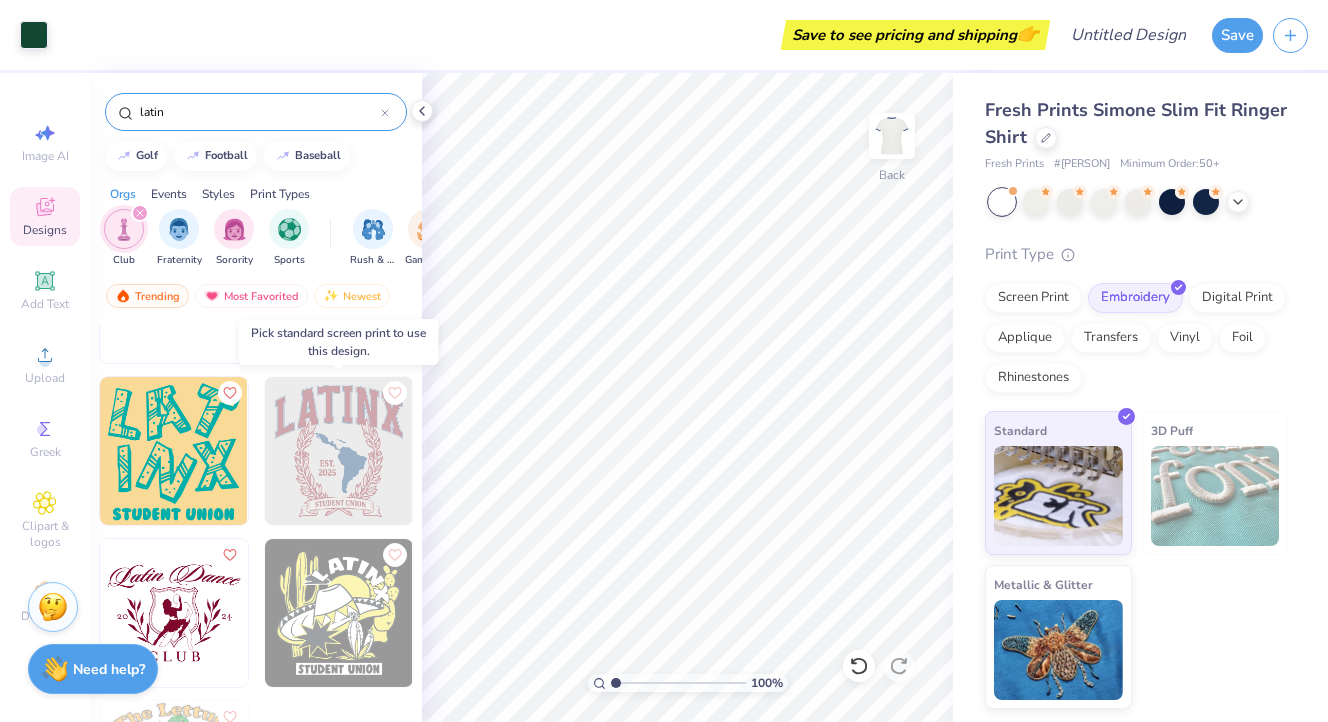 scroll, scrollTop: 433, scrollLeft: 0, axis: vertical 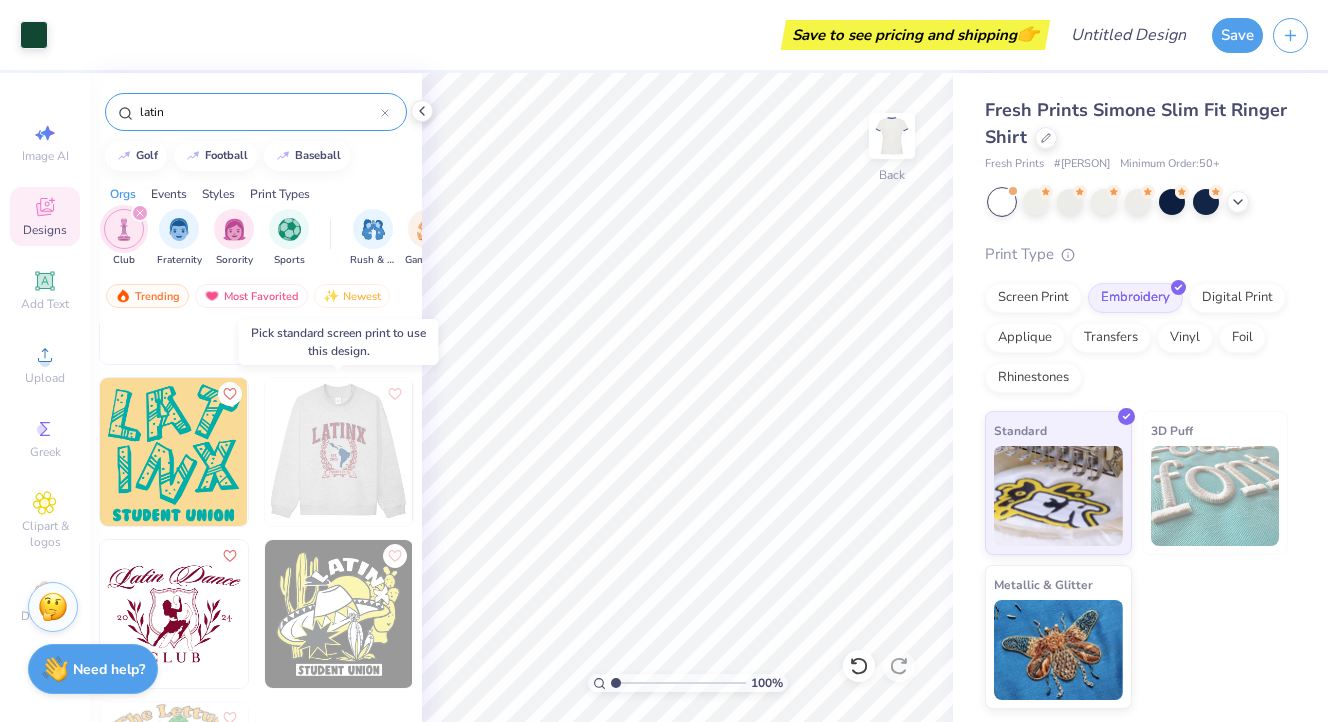 click at bounding box center (338, 452) 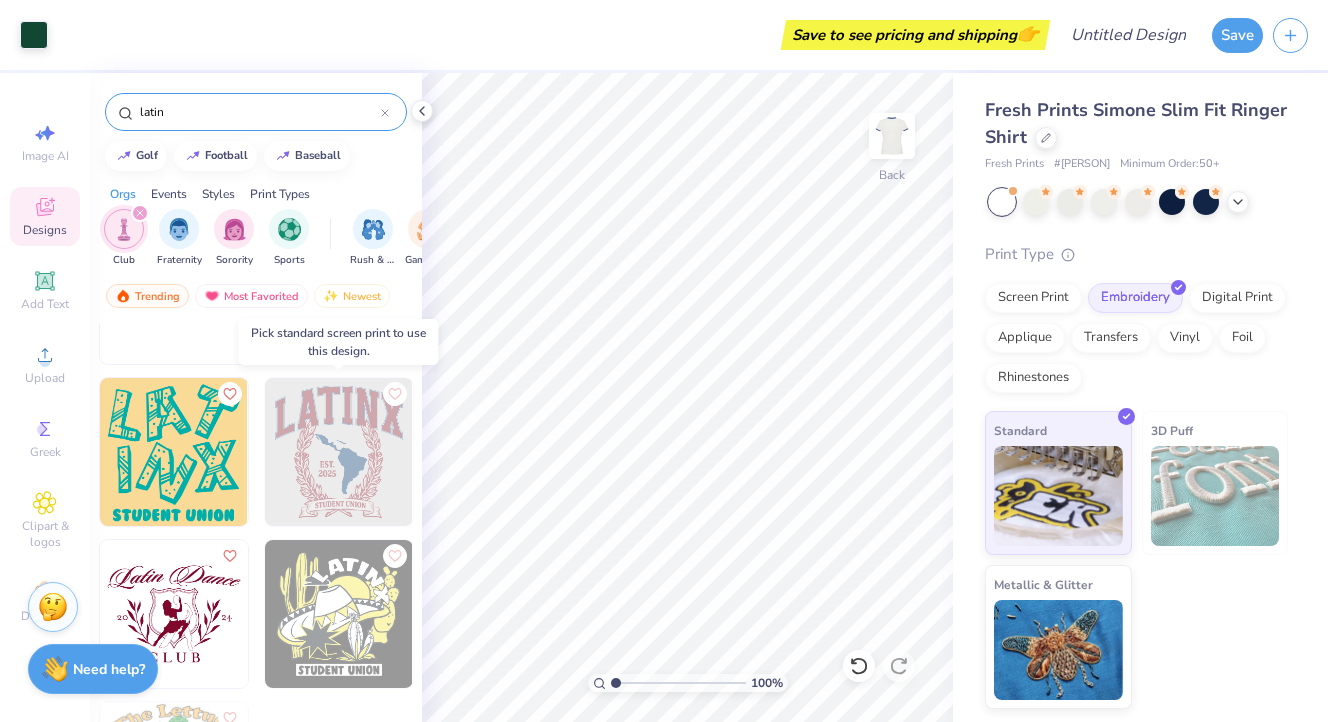 click at bounding box center (339, 452) 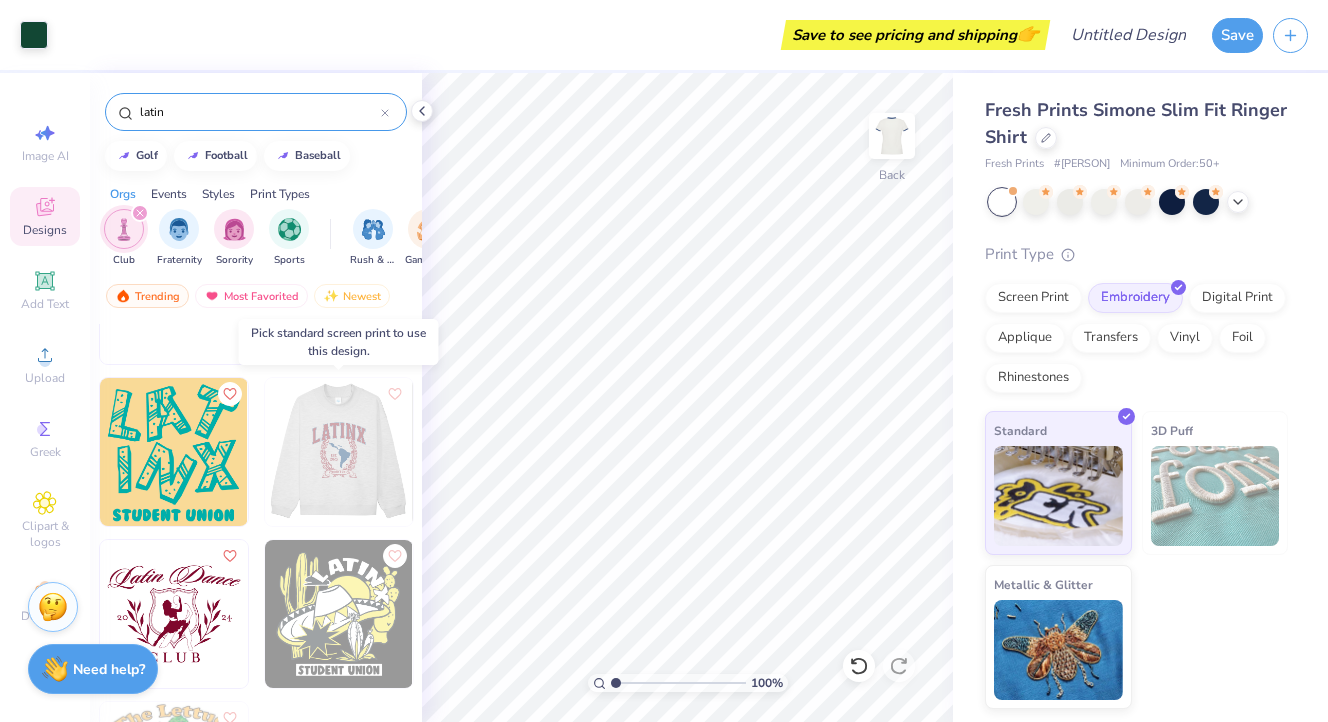 click at bounding box center [338, 452] 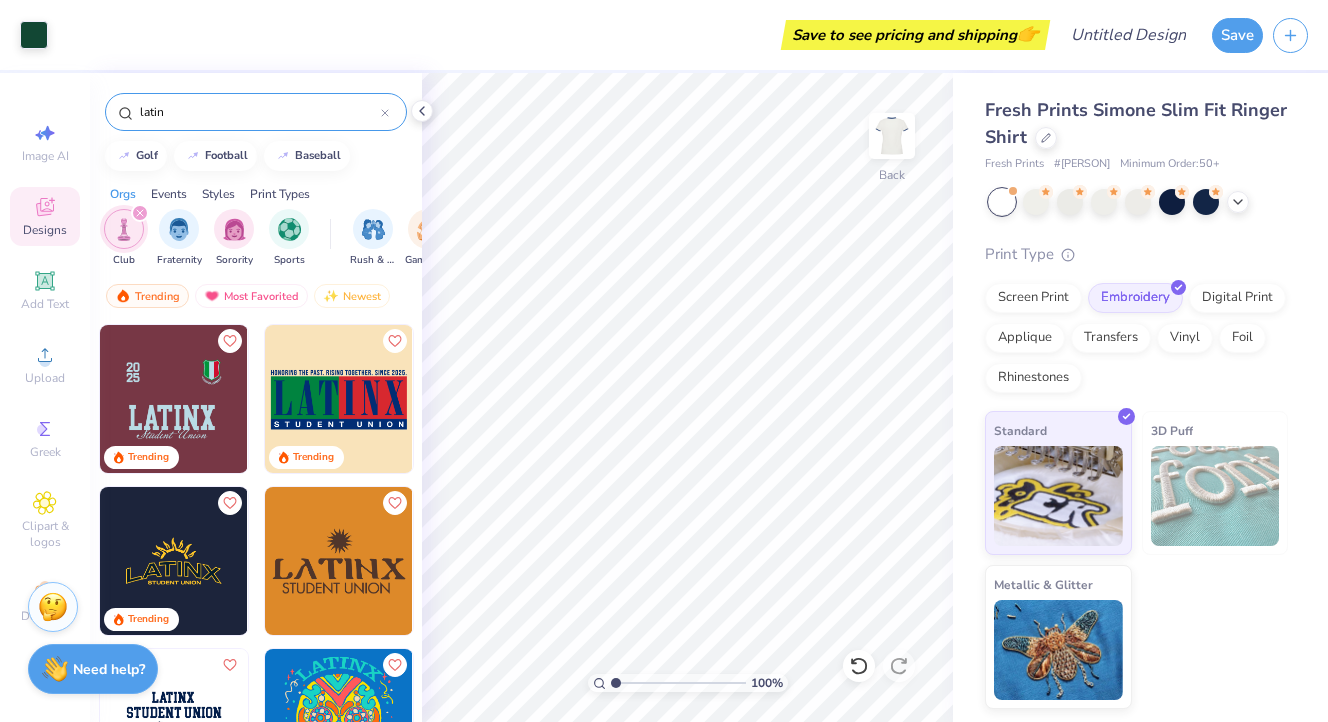 scroll, scrollTop: 0, scrollLeft: 0, axis: both 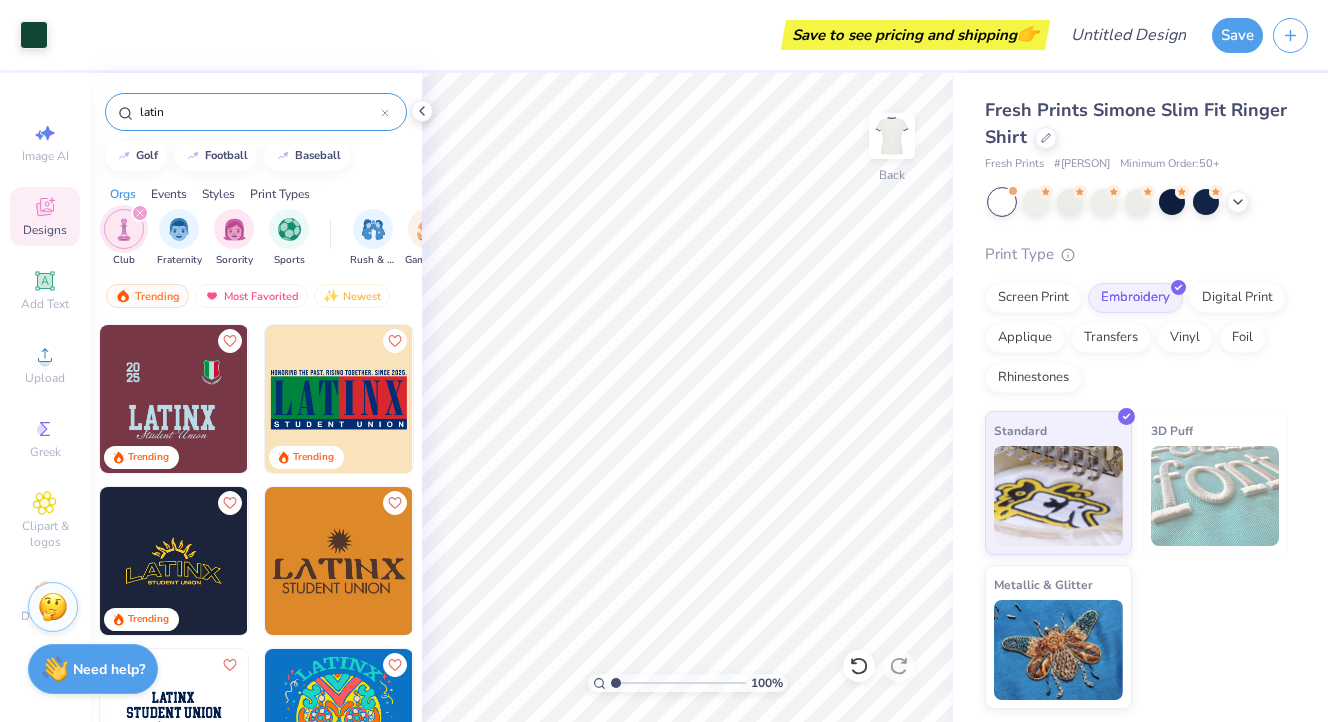 click at bounding box center [174, 399] 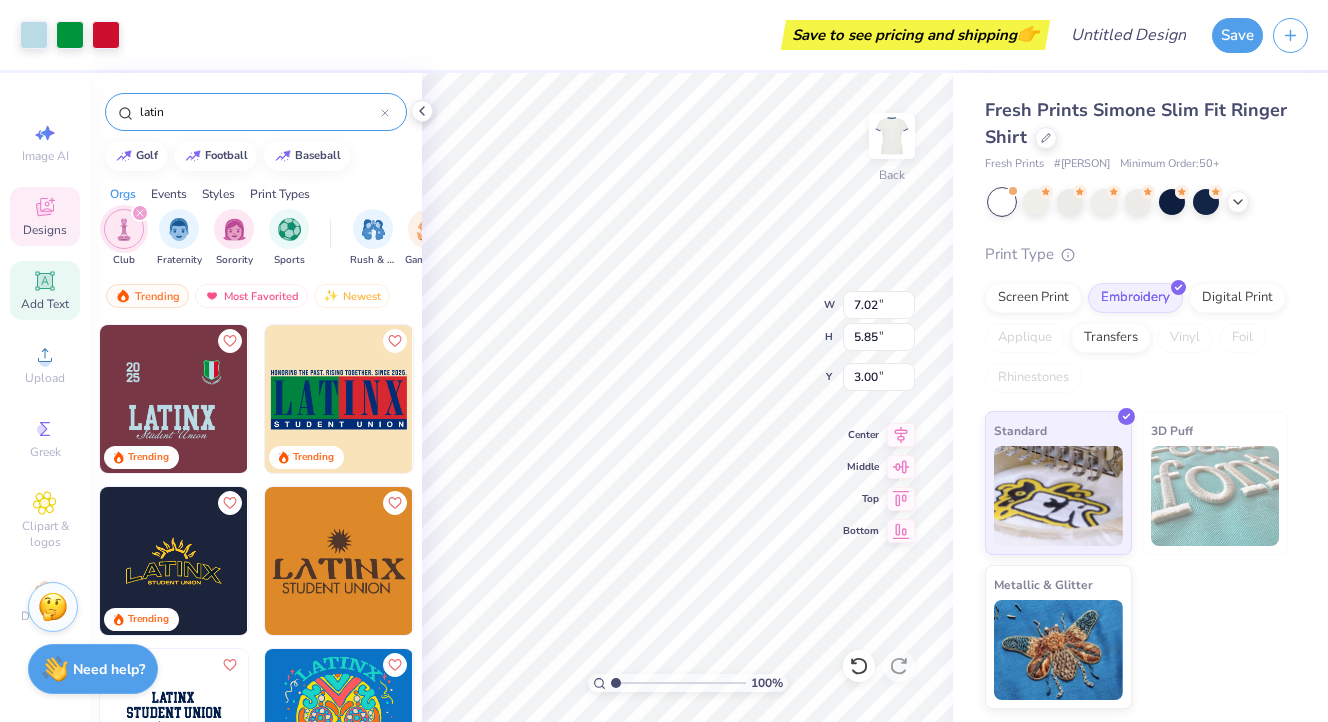 click 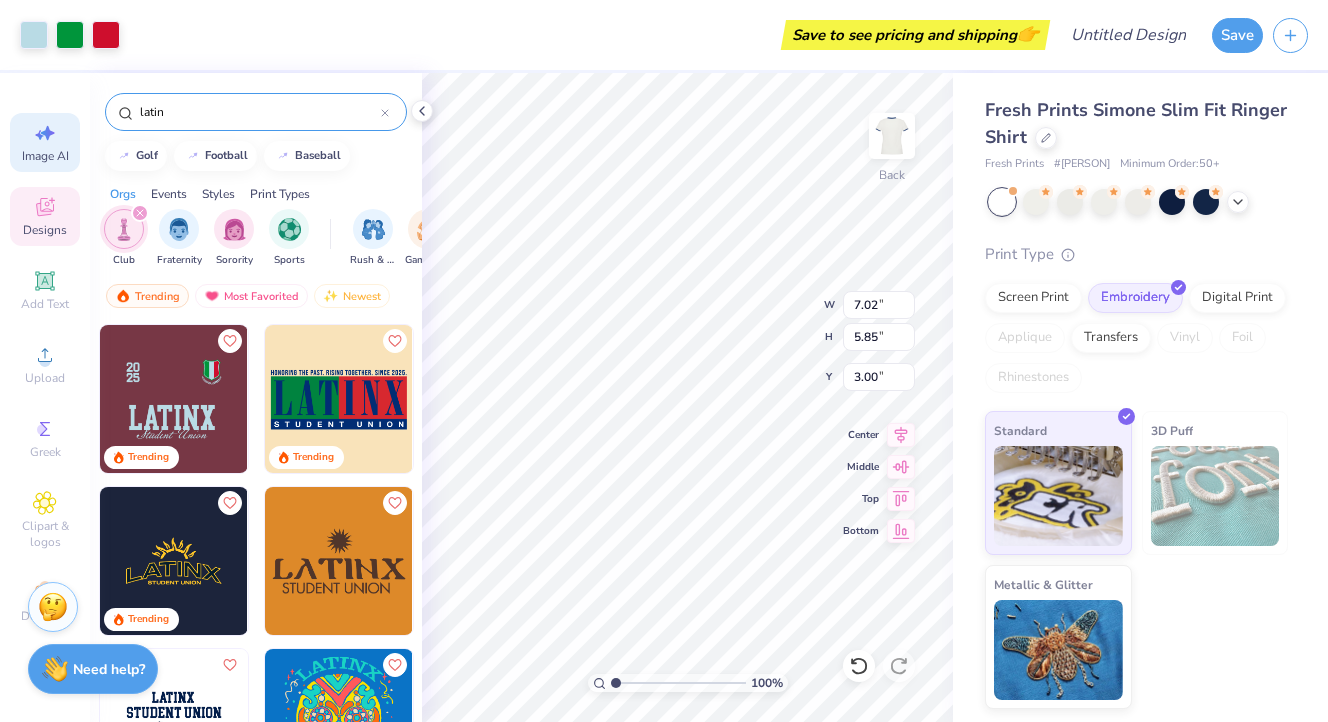 type on "4.53" 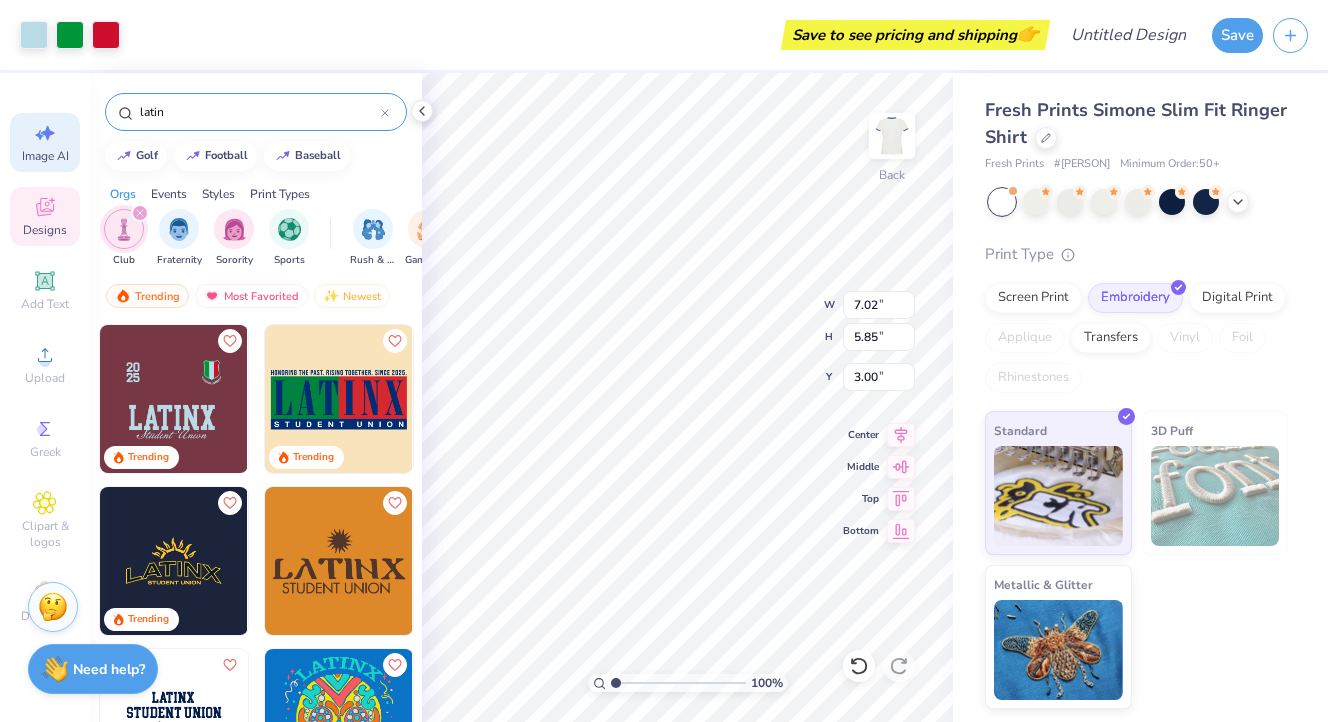 type on "1.31" 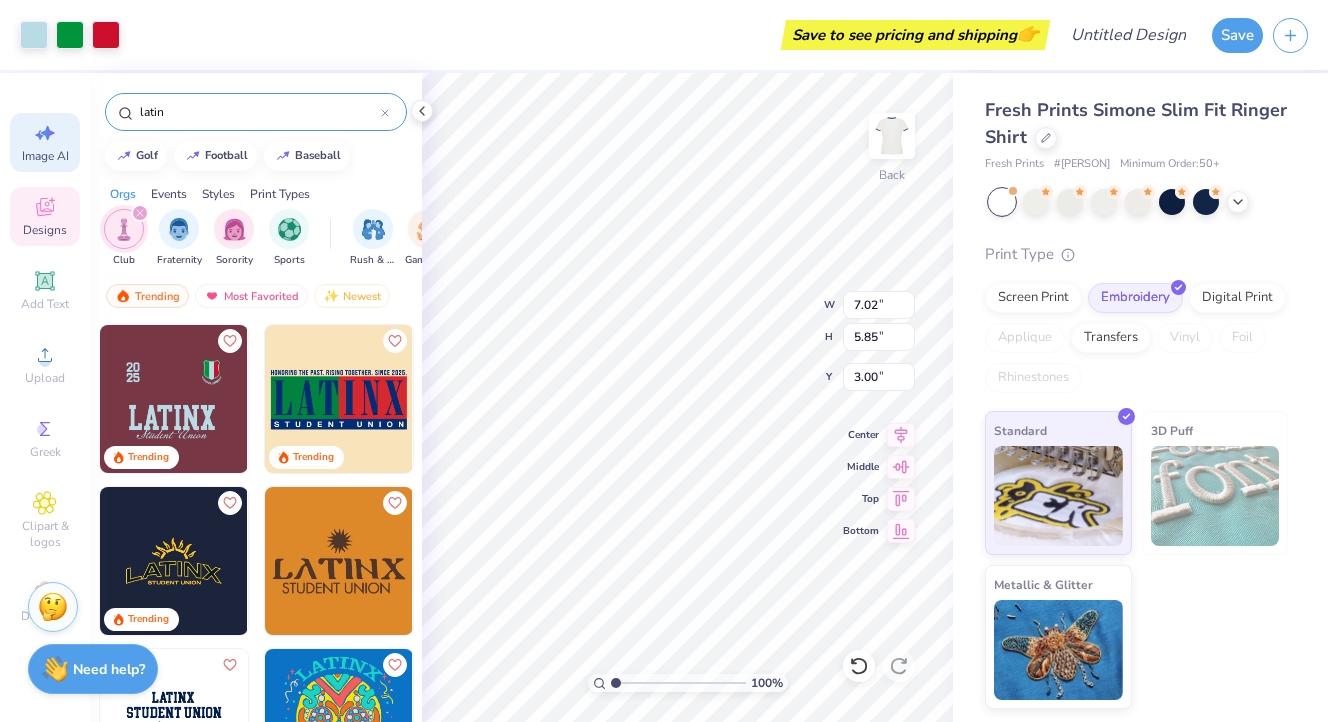 type on "9.34" 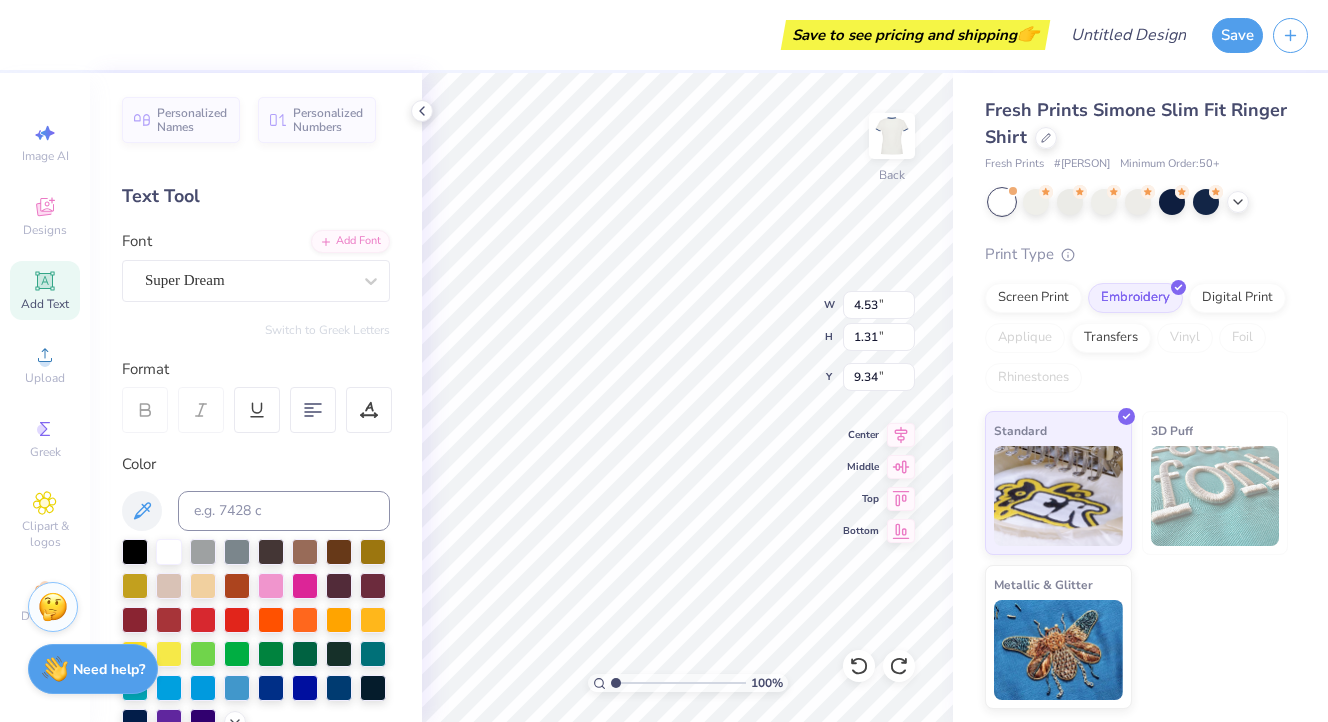type on "7.02" 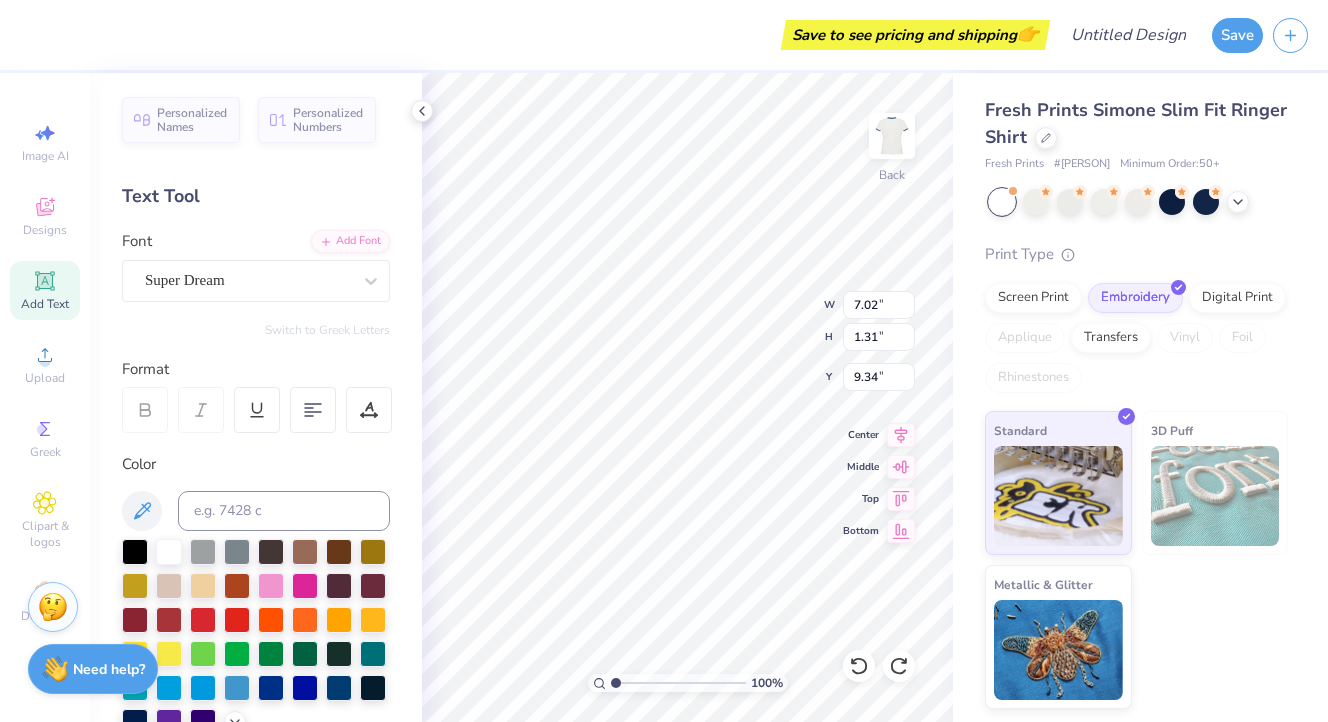 type on "5.85" 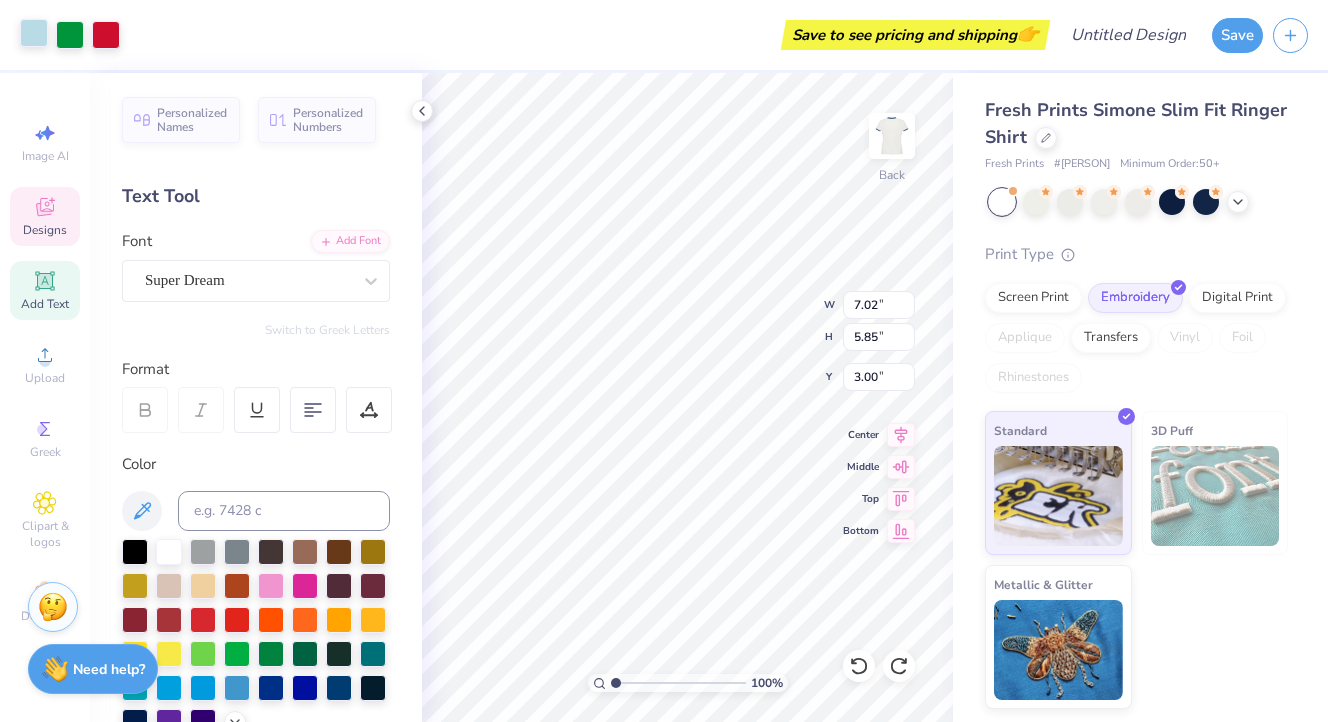 click at bounding box center (34, 33) 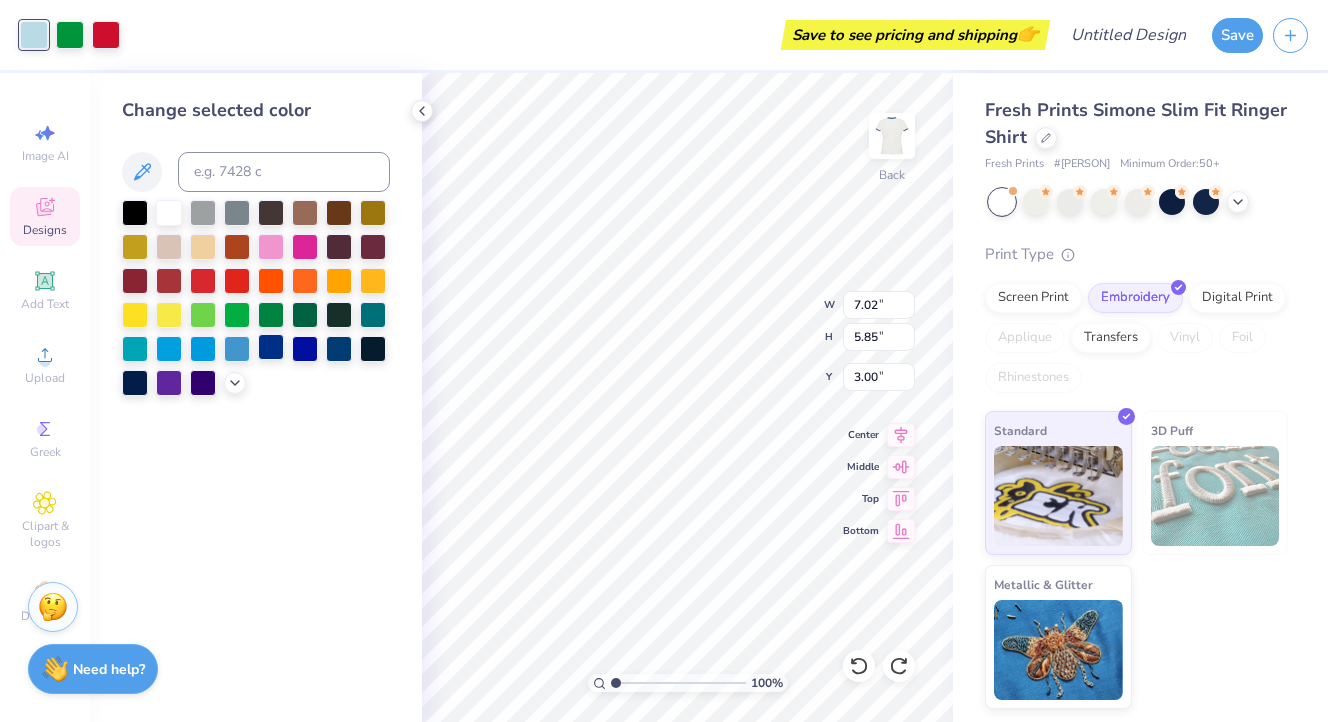 click at bounding box center (271, 347) 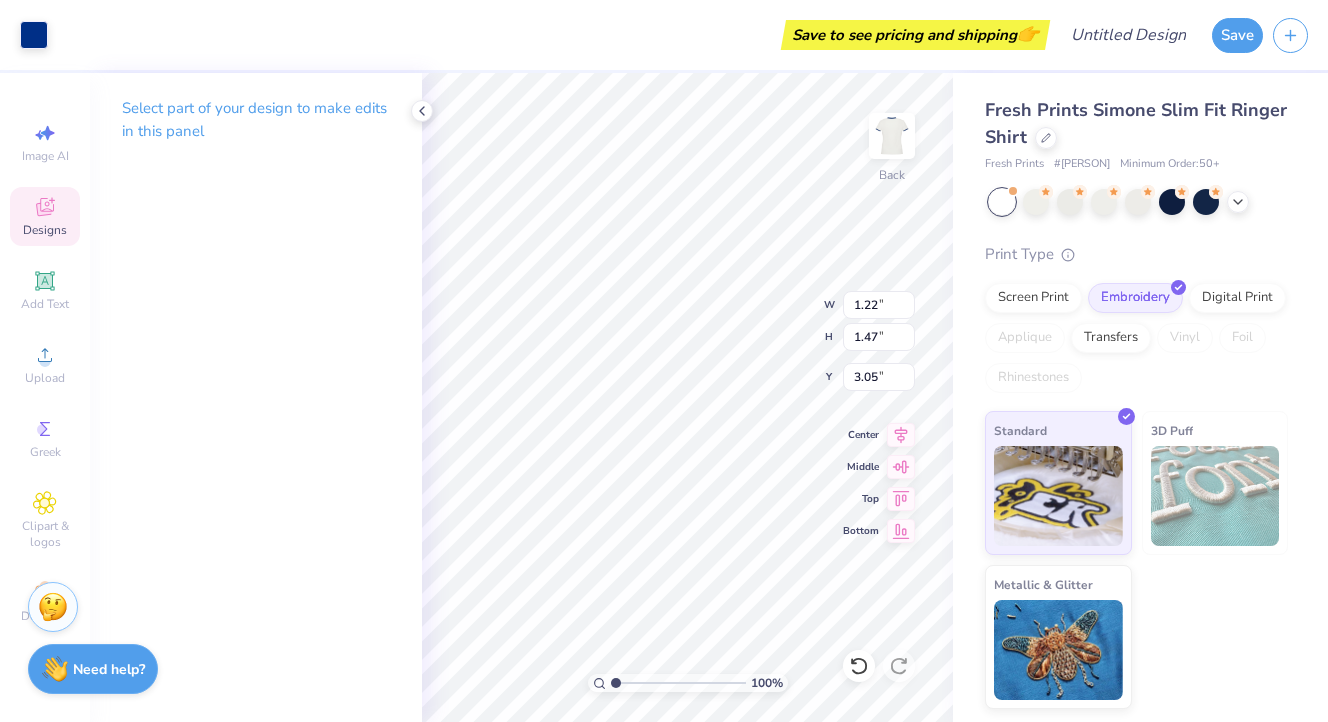 type on "1.22" 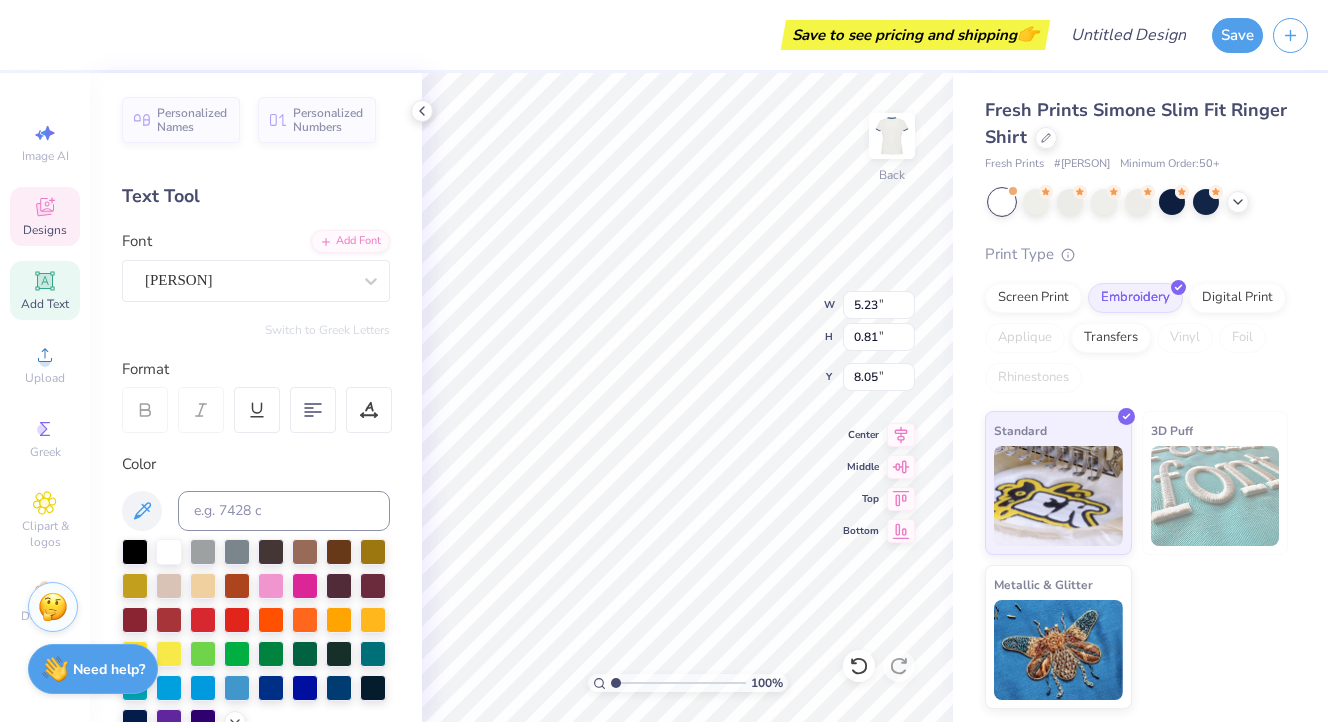 type on "6.33" 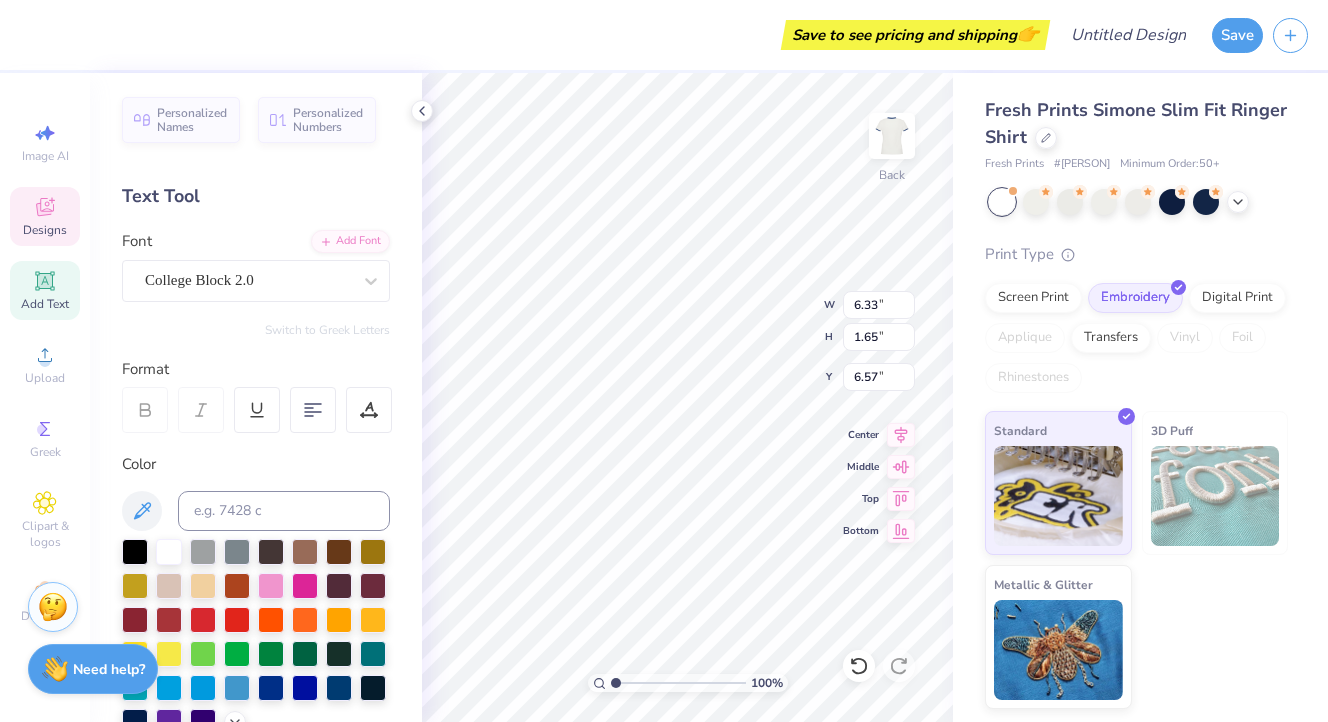 type on "6.40" 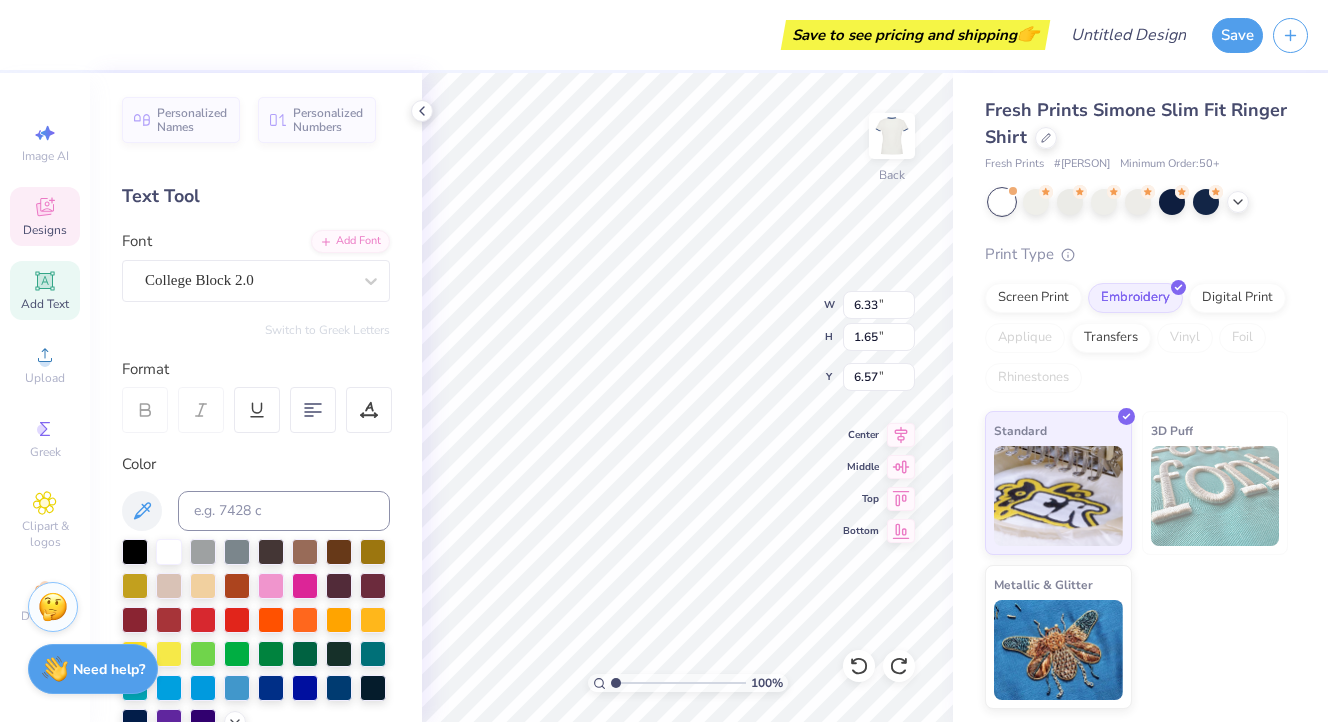 type on "[FIRST] [LAST]" 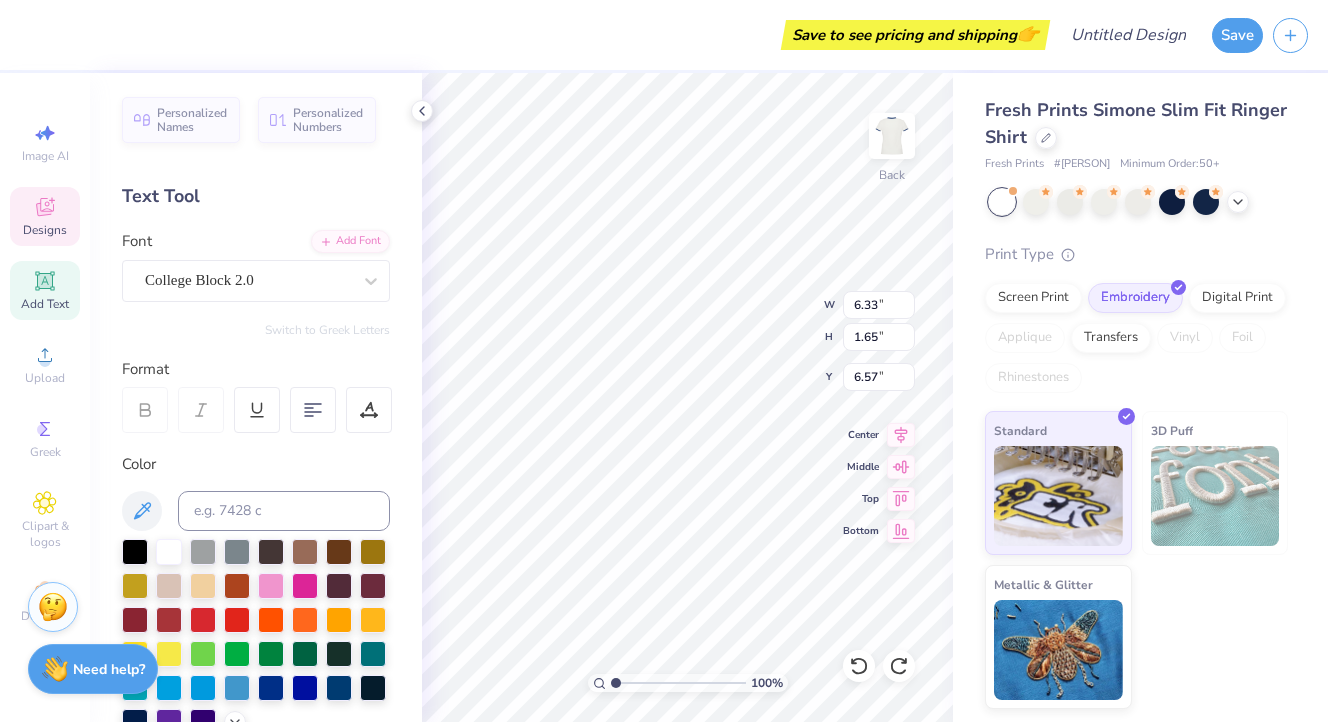 type on "5.23" 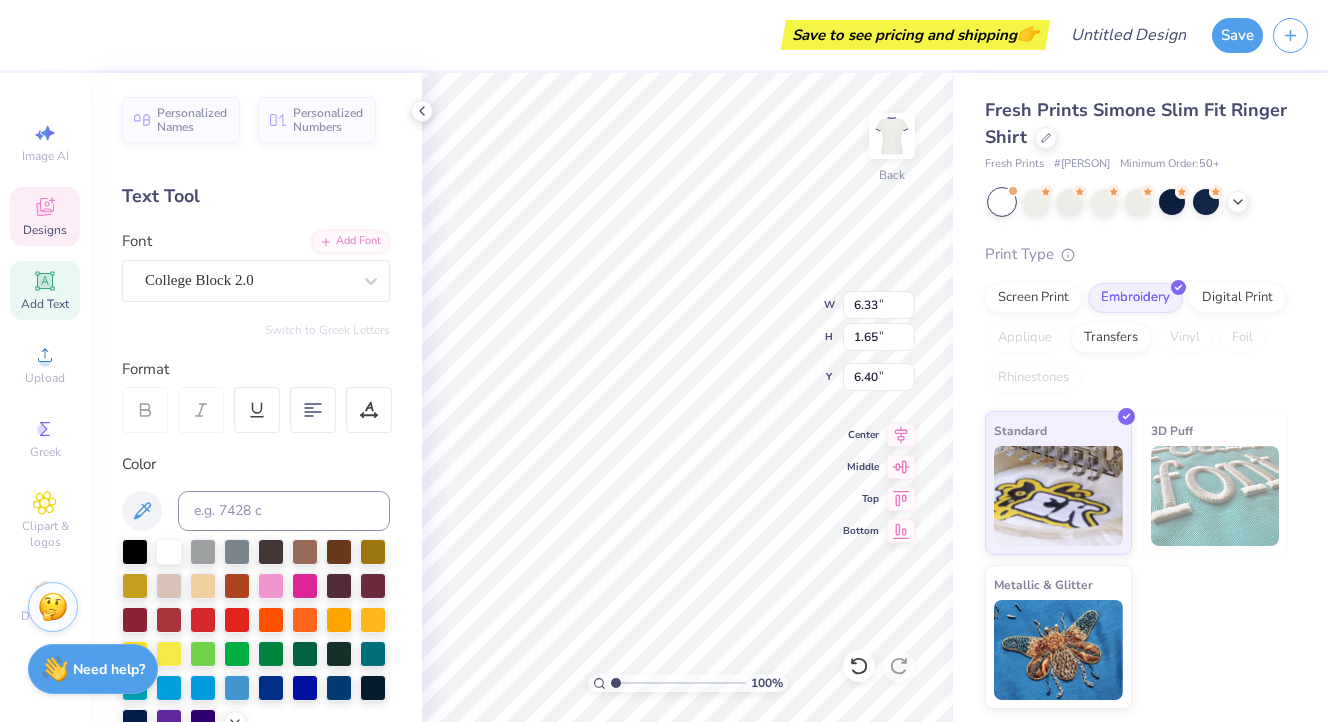 type on "6.40" 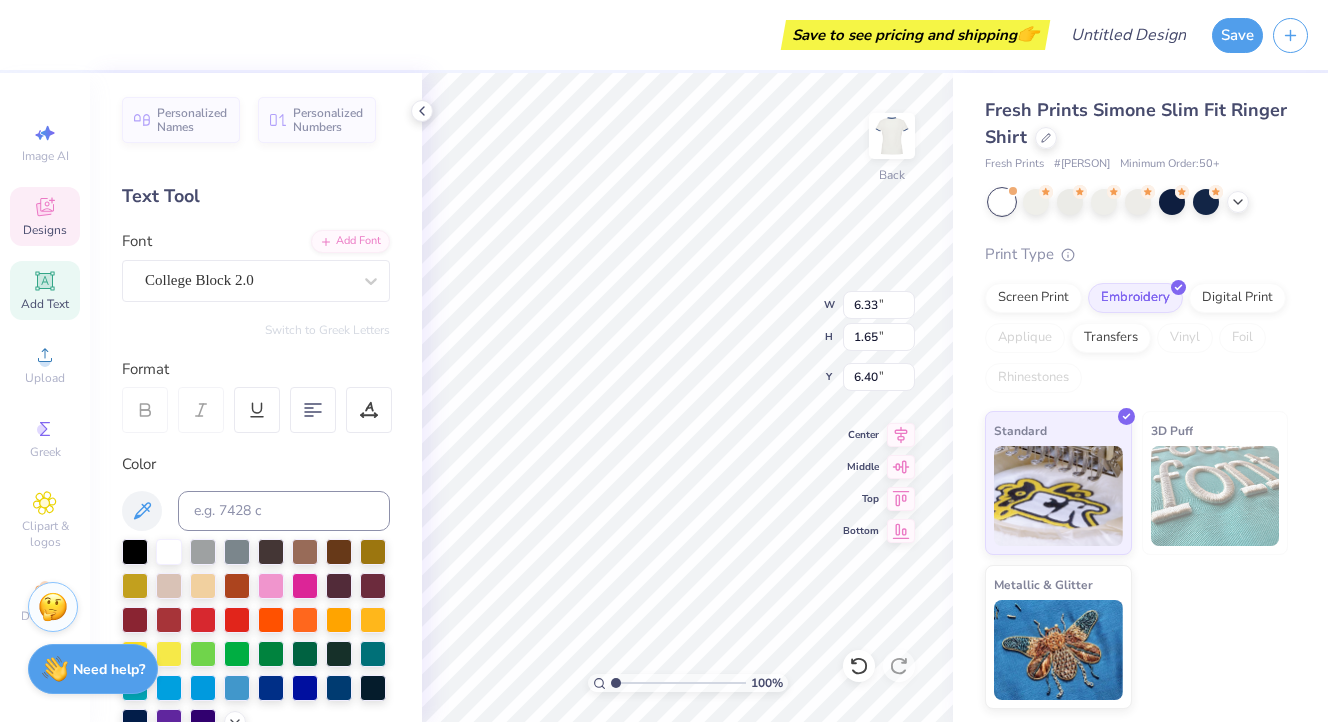 scroll, scrollTop: 0, scrollLeft: 0, axis: both 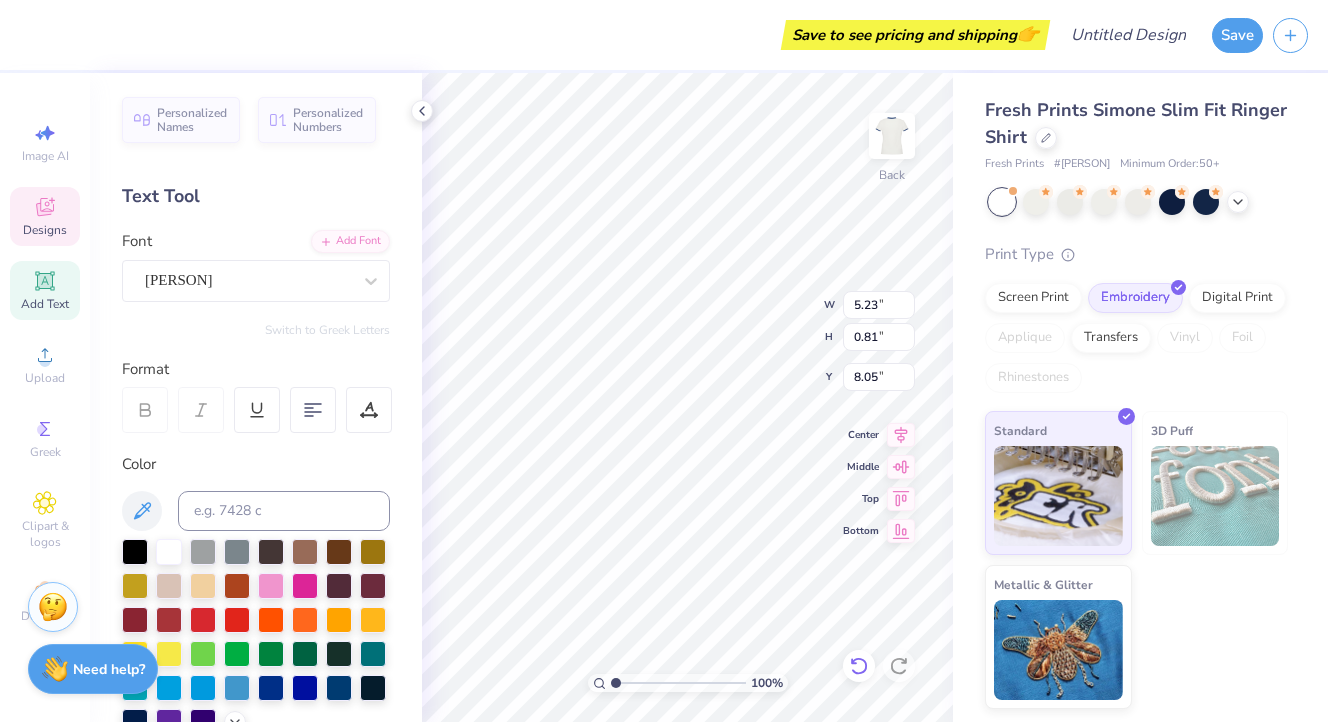 click at bounding box center (859, 666) 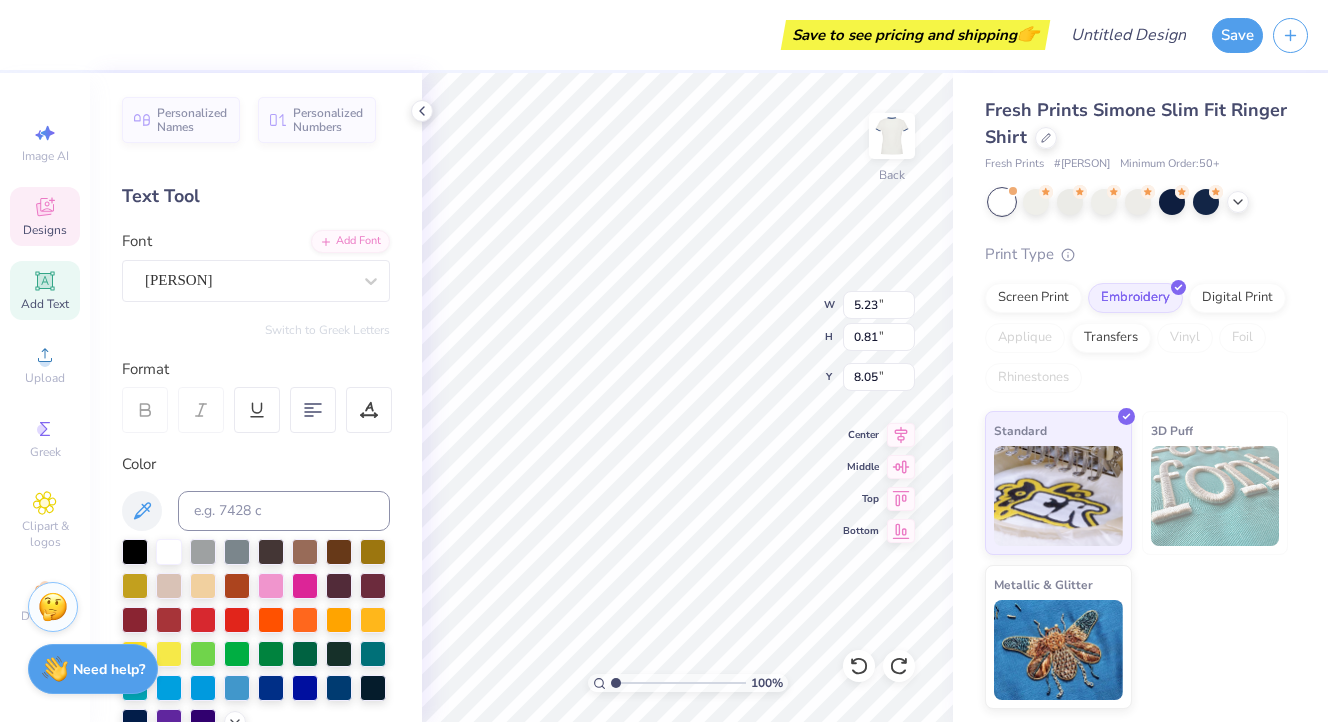 type on "6.33" 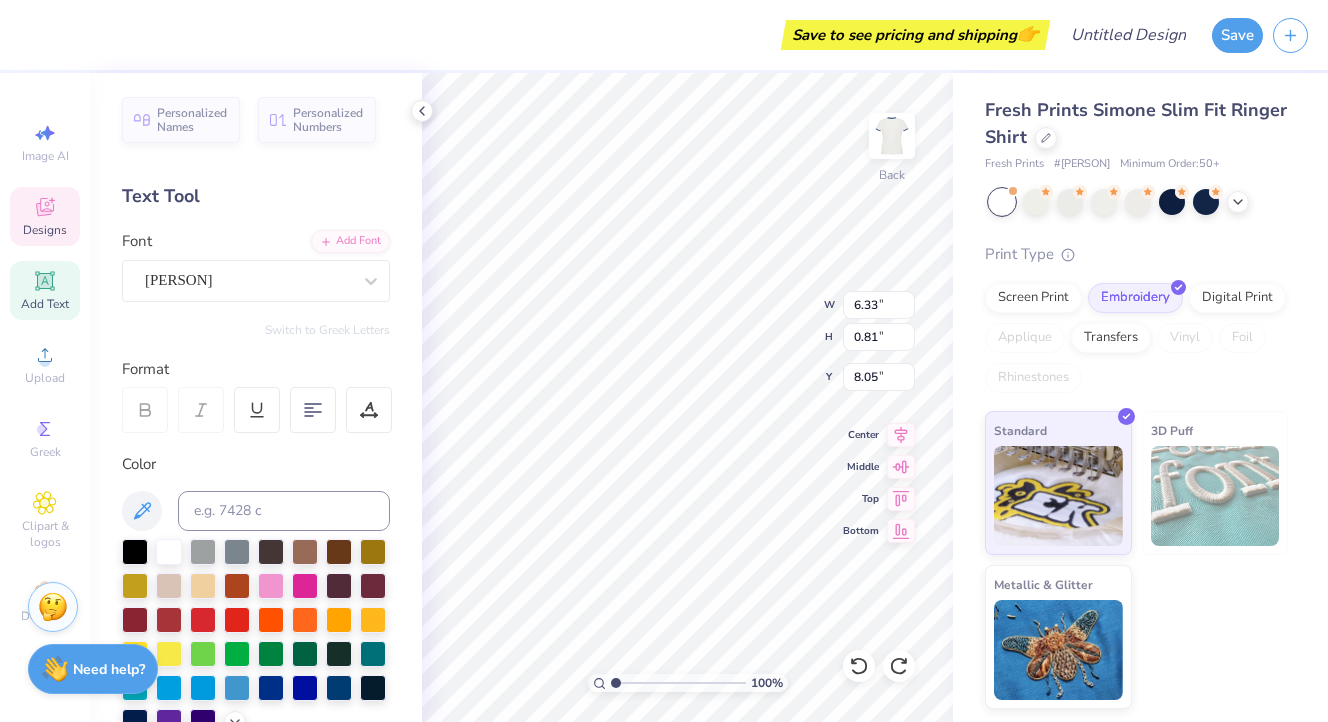 type on "1.65" 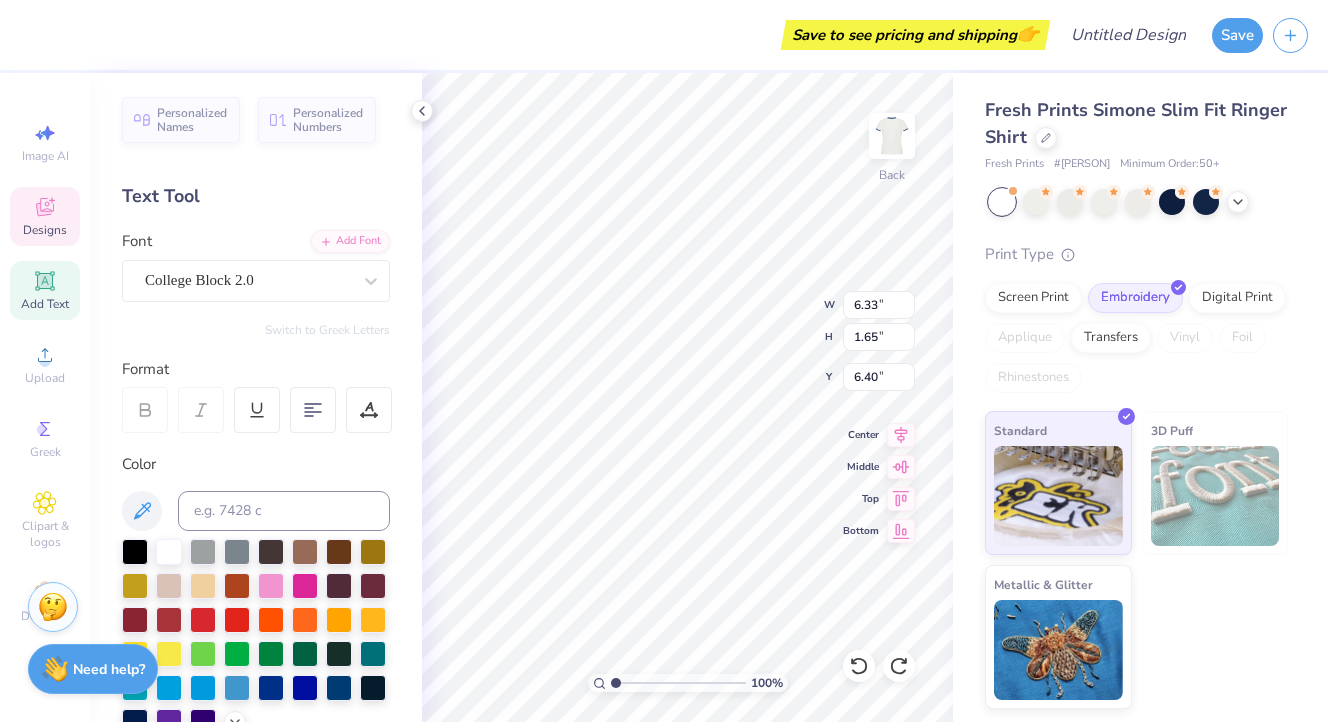 scroll, scrollTop: 0, scrollLeft: 0, axis: both 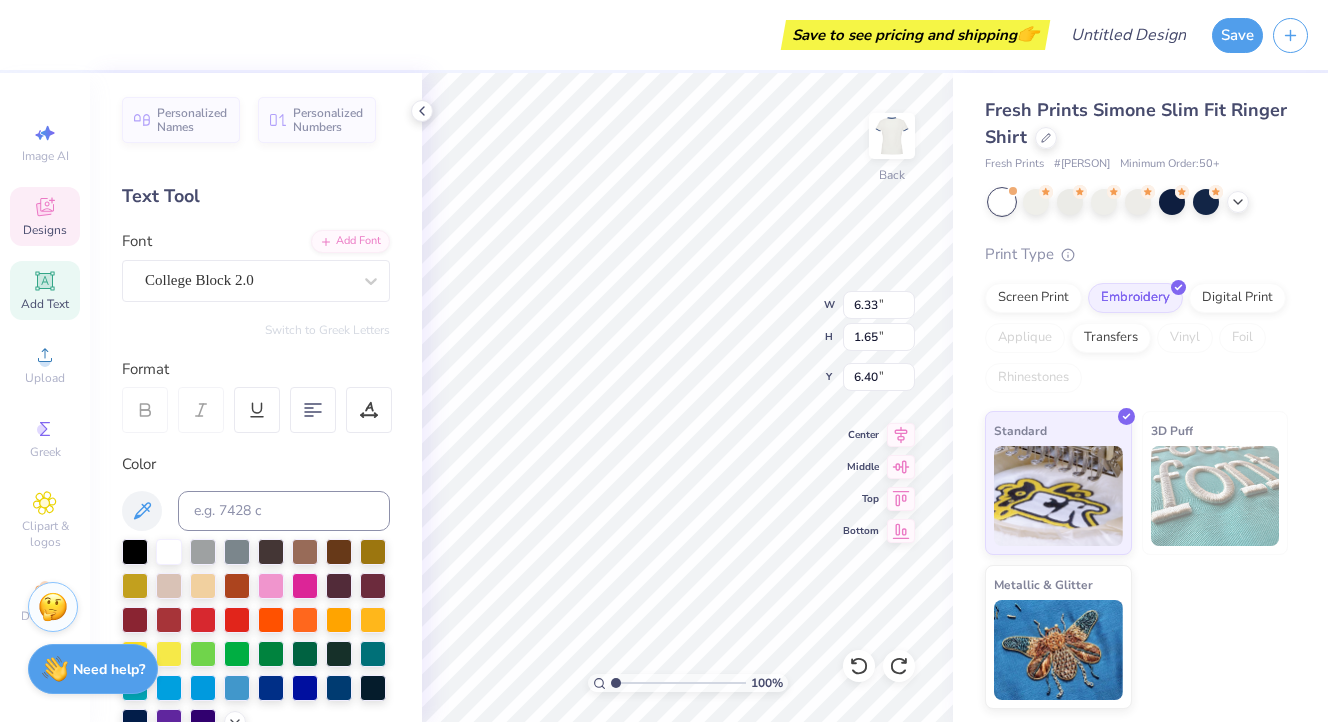 click on "Fresh Prints Simone Slim Fit Ringer Shirt Fresh Prints # FP97 Minimum Order:  50 +   Print Type Screen Print Embroidery Digital Print Applique Transfers Vinyl Foil Rhinestones Standard 3D Puff Metallic & Glitter" at bounding box center (1140, 391) 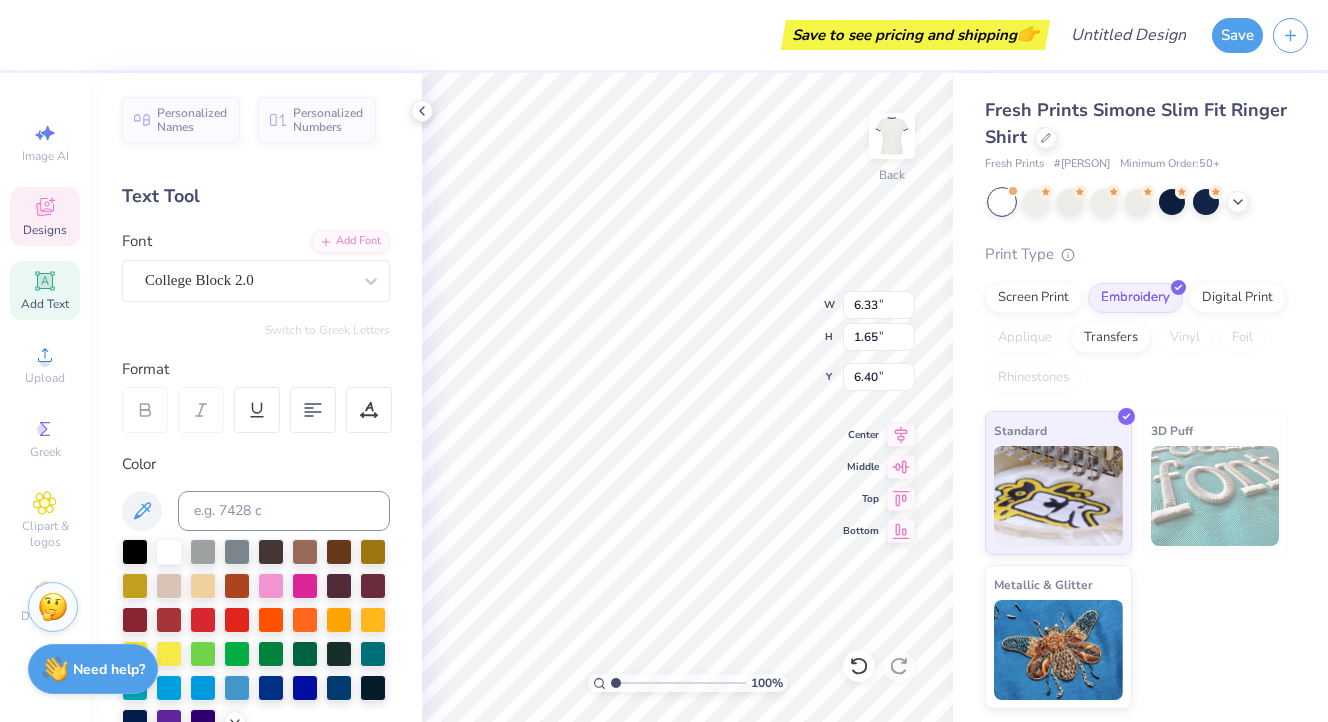 type on "9.35" 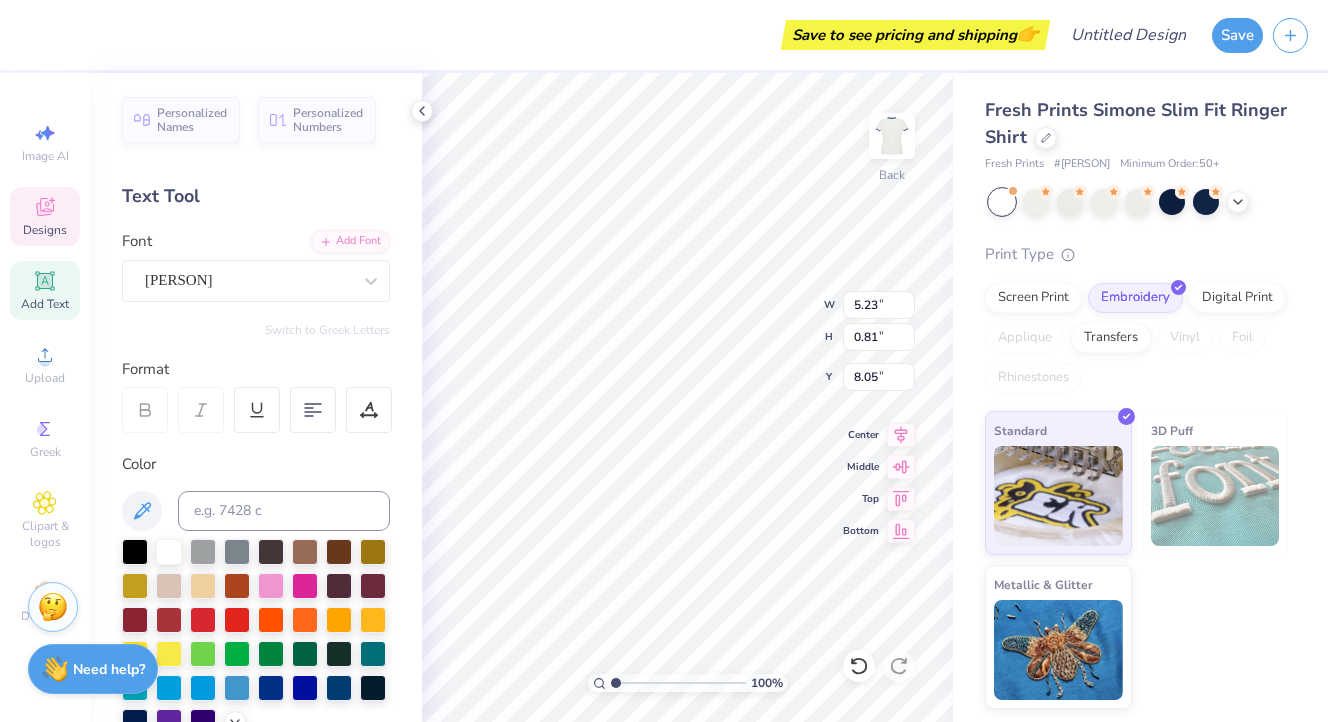 scroll, scrollTop: 0, scrollLeft: 1, axis: horizontal 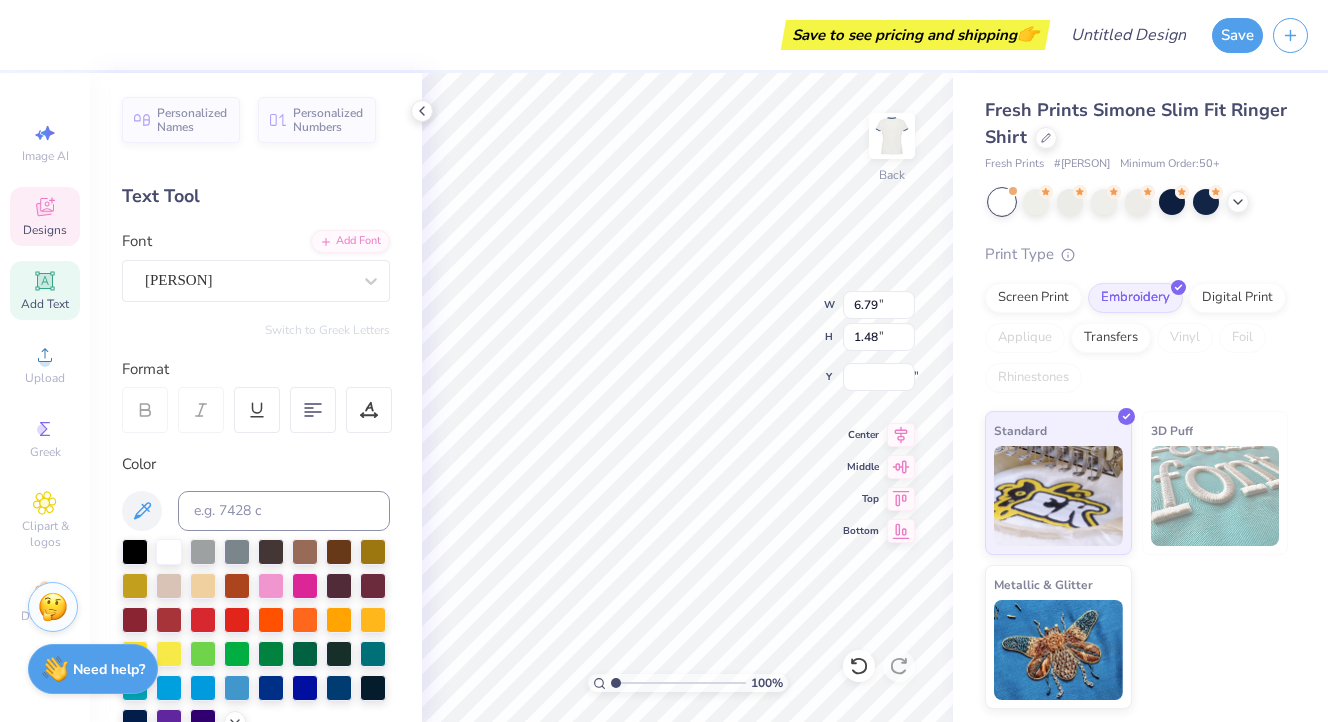 type on "8.52" 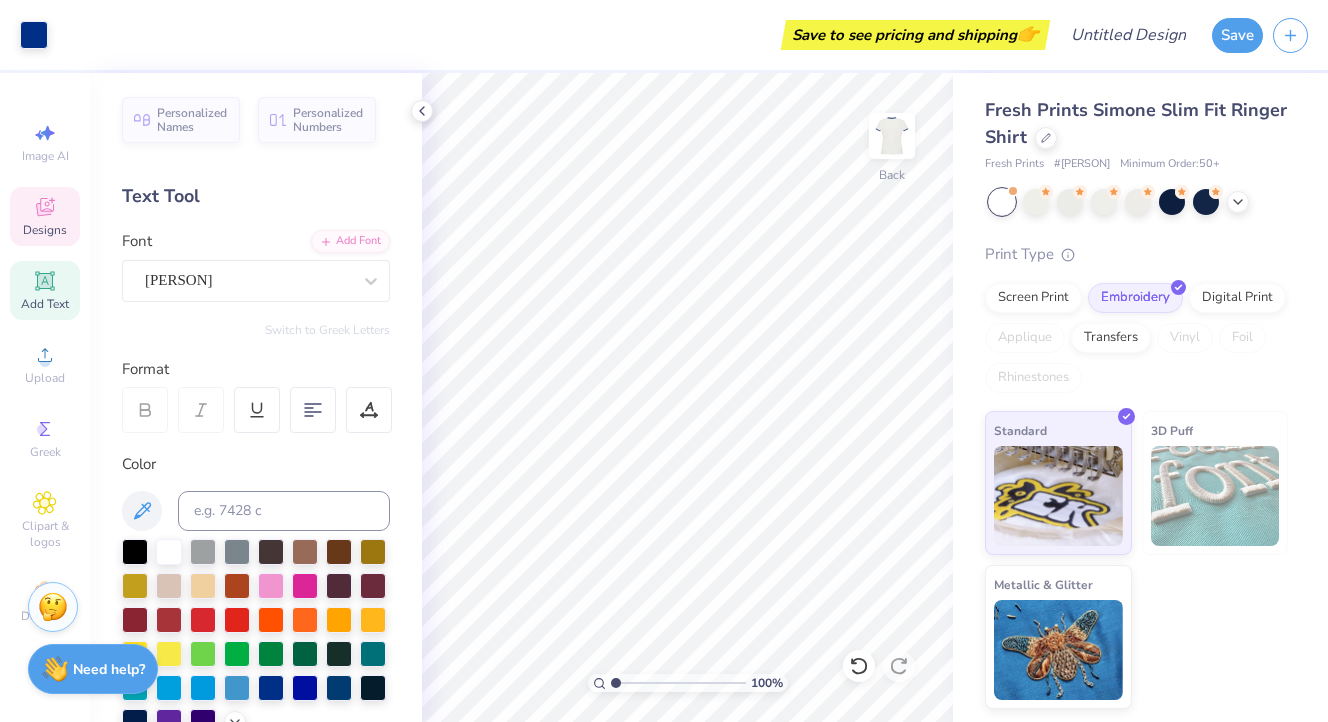 click on "Designs" at bounding box center [45, 216] 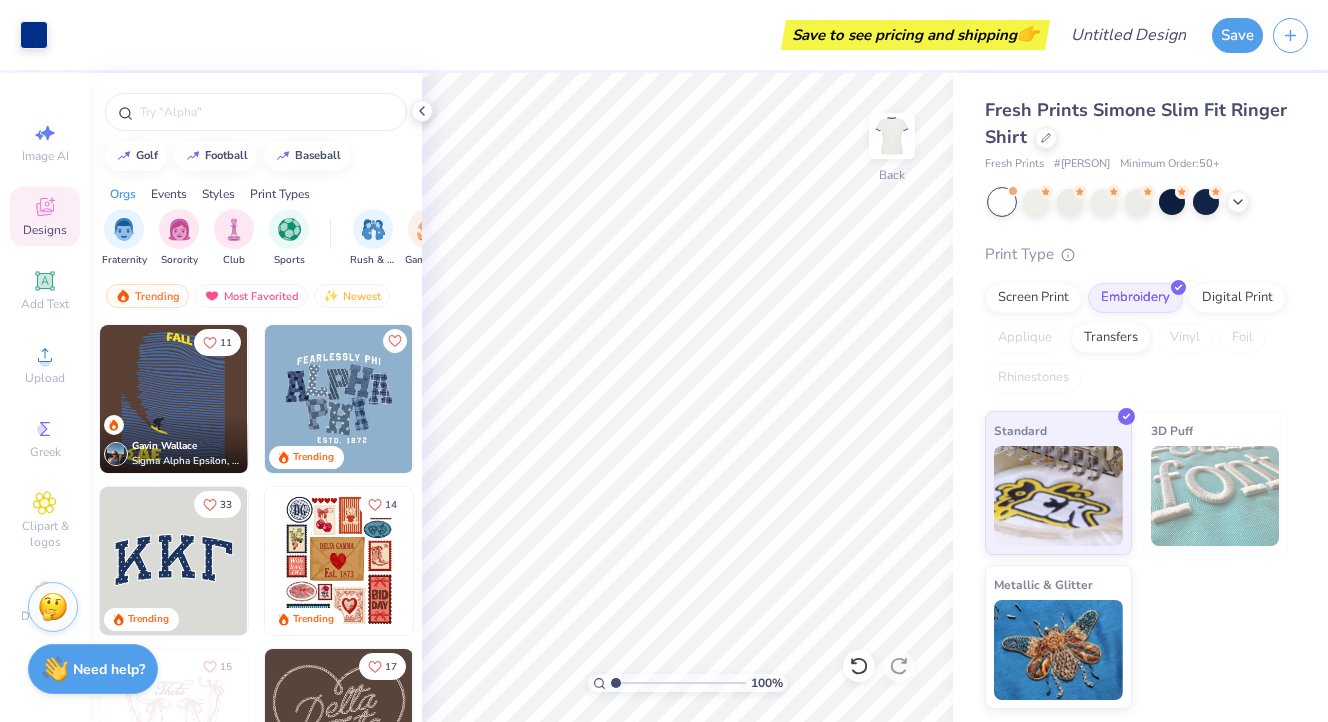 scroll, scrollTop: 0, scrollLeft: 0, axis: both 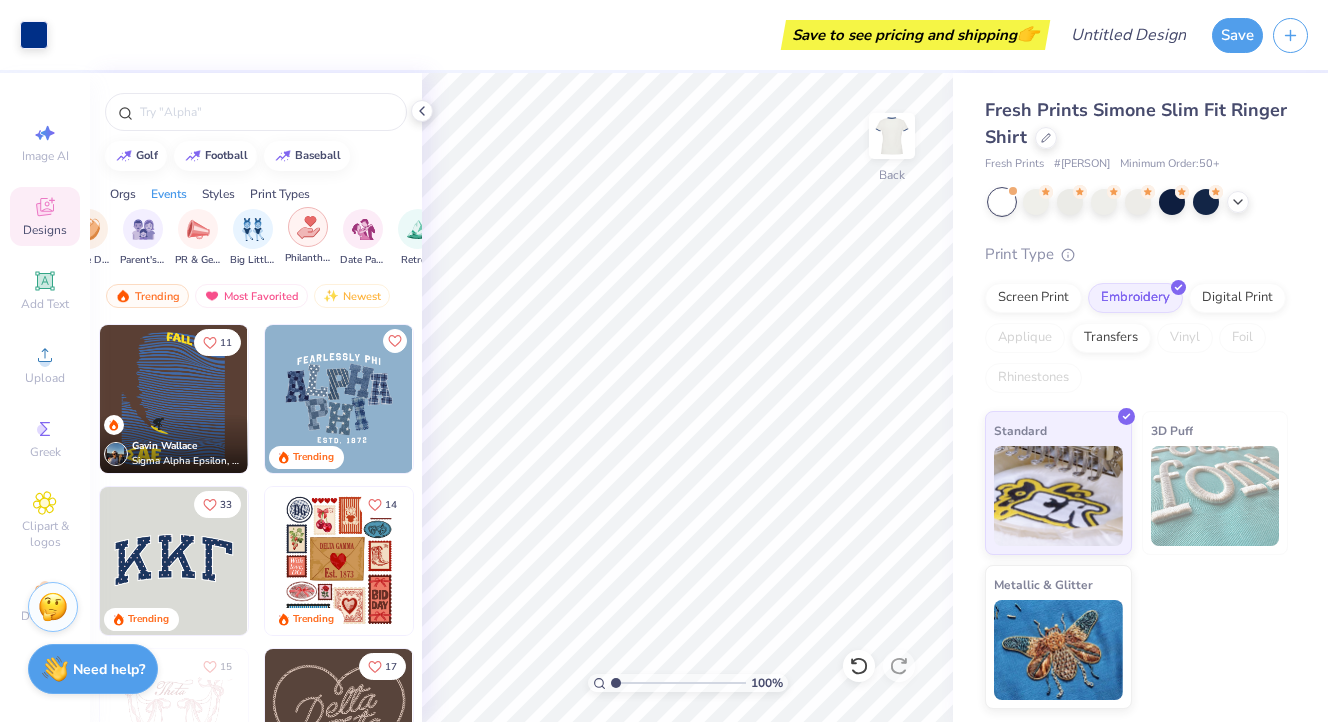 click at bounding box center (308, 227) 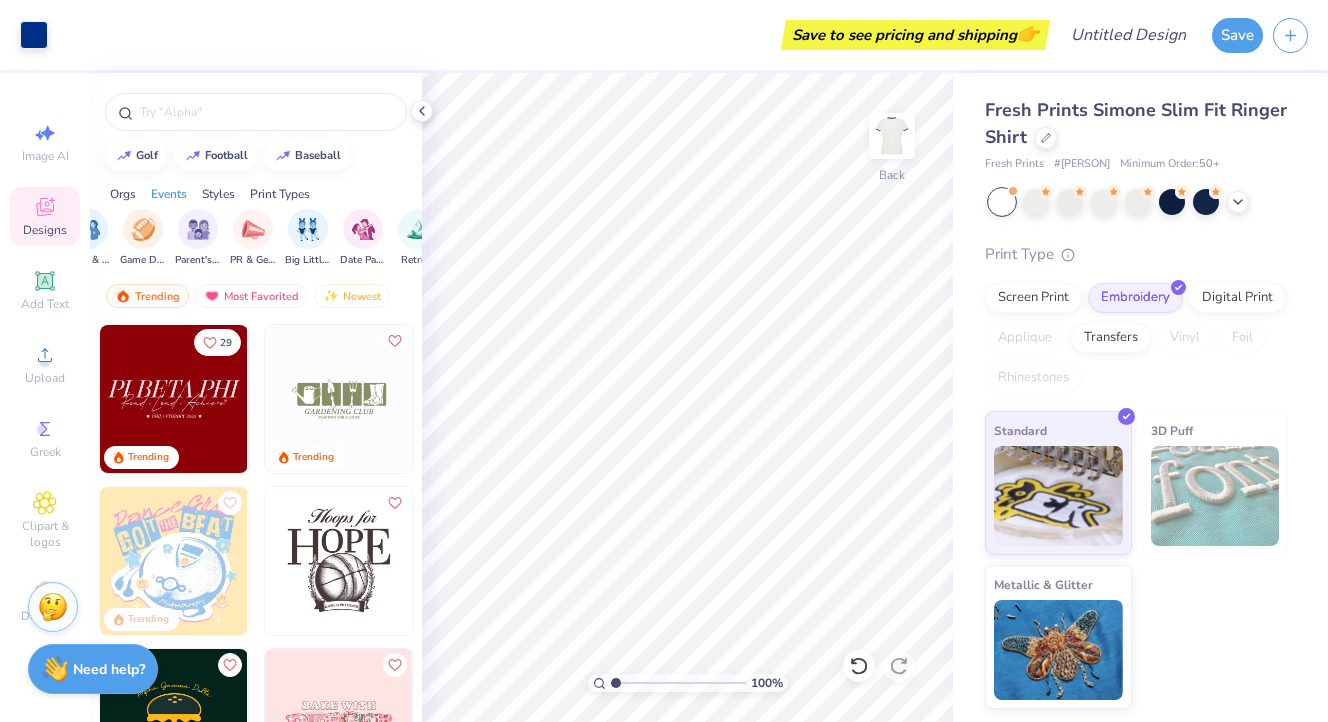 scroll, scrollTop: 0, scrollLeft: 0, axis: both 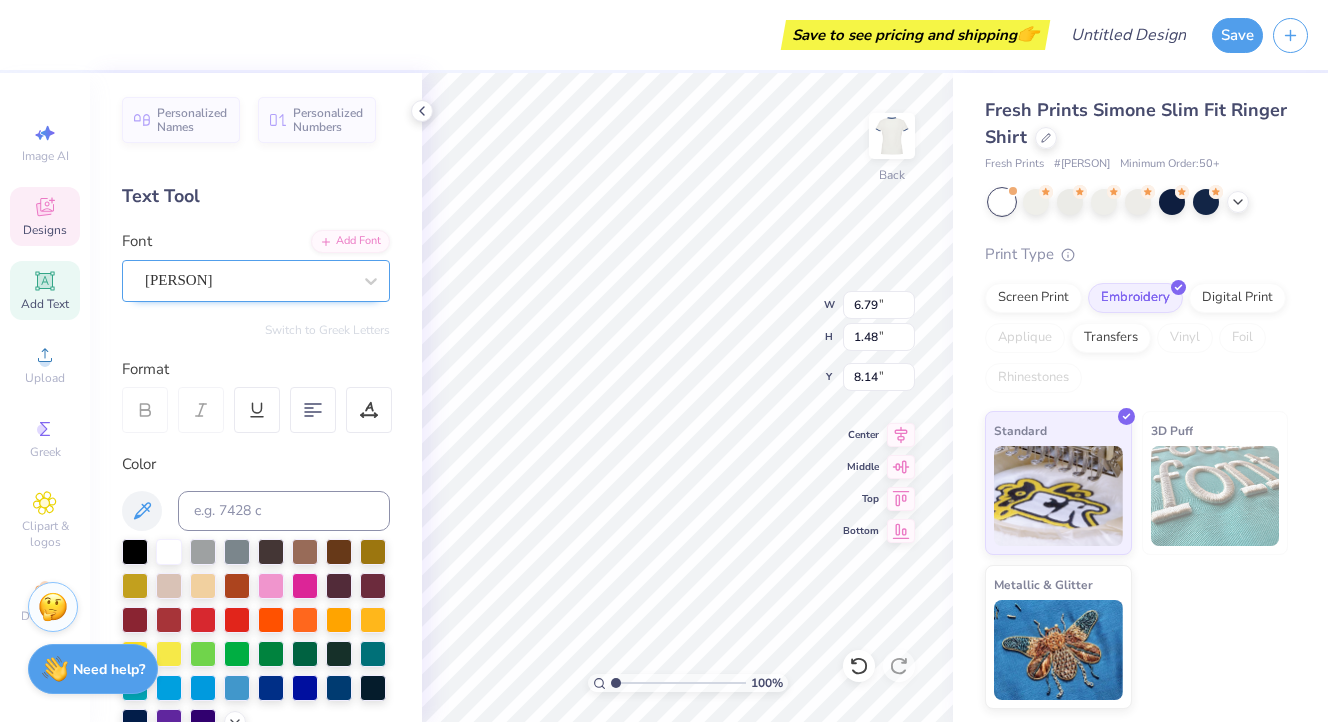 click on "[PERSON]" at bounding box center [179, 280] 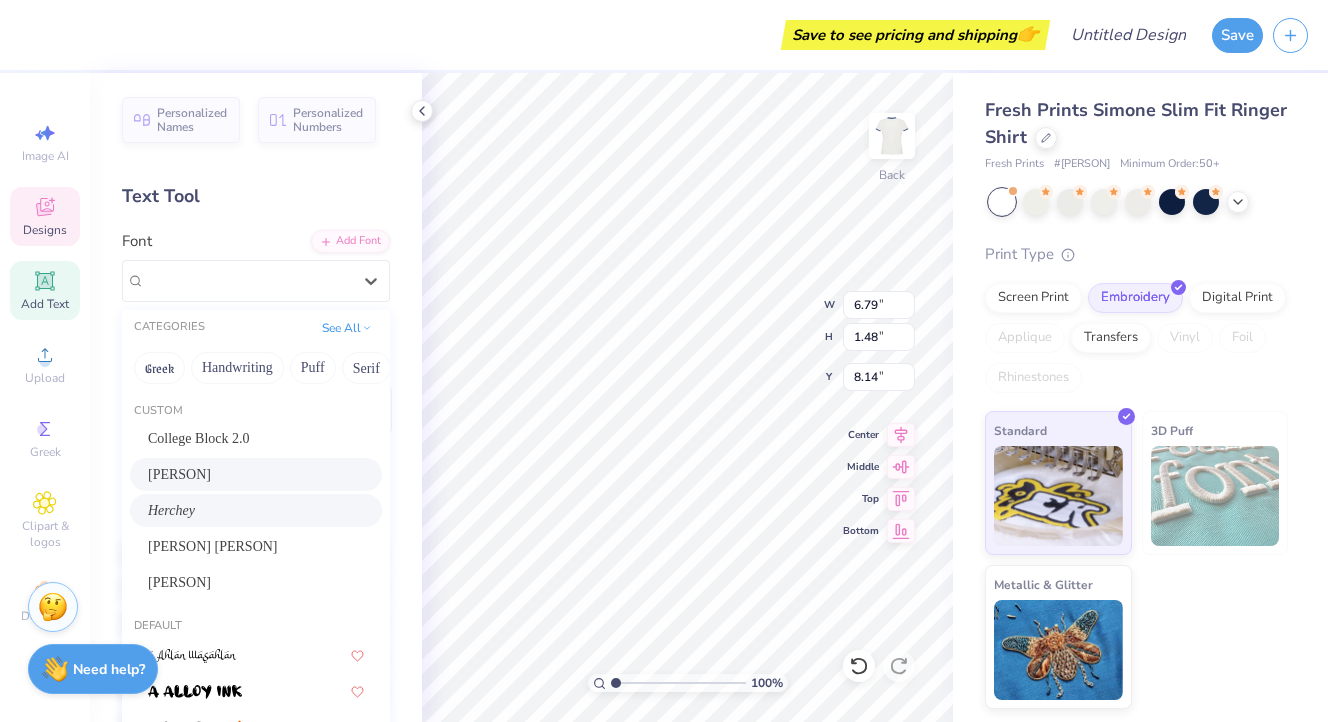 click on "Herchey" at bounding box center (256, 510) 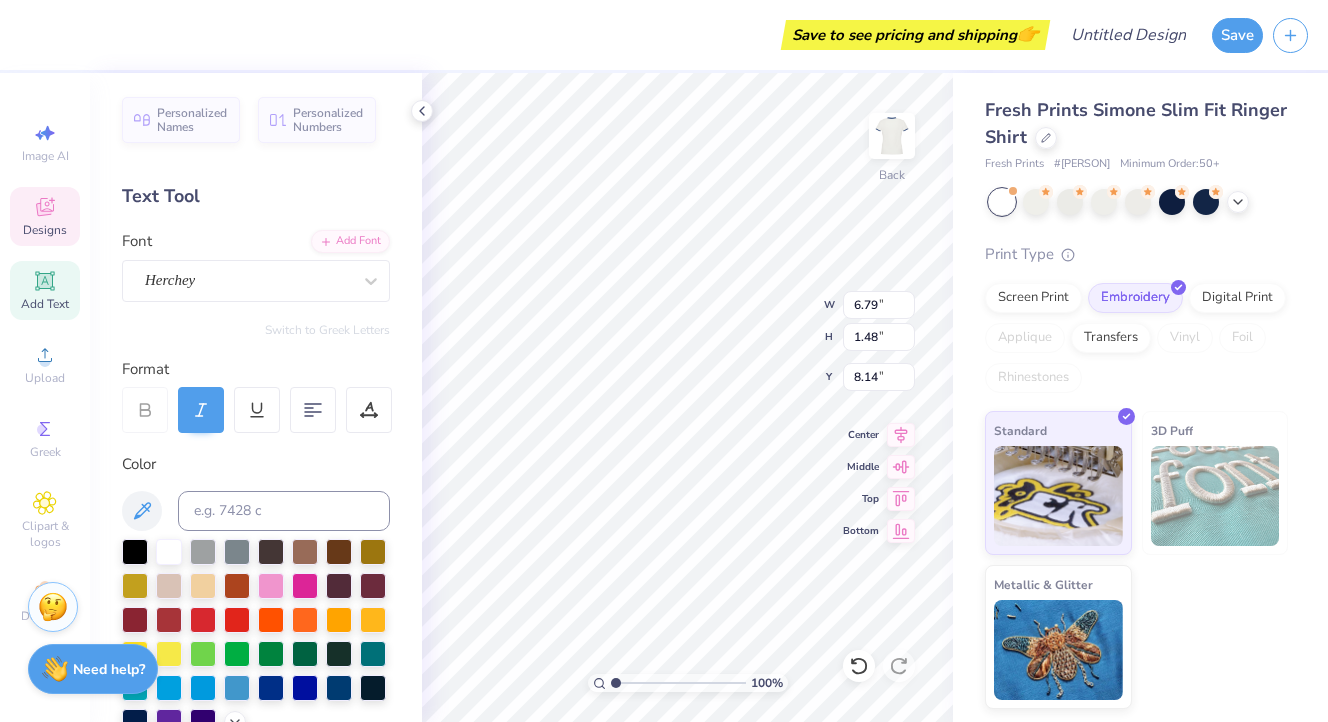 type on "7.00" 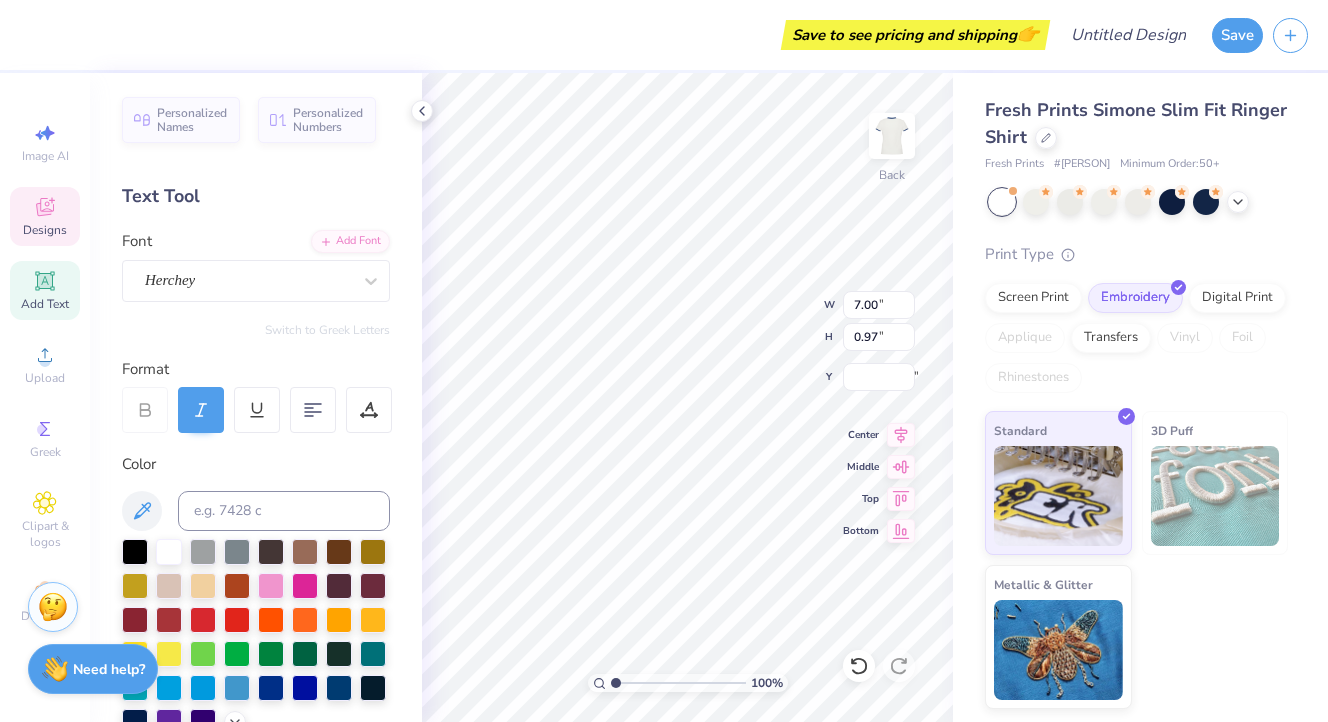 click on "[PERSON] [PERSON]" at bounding box center [256, 266] 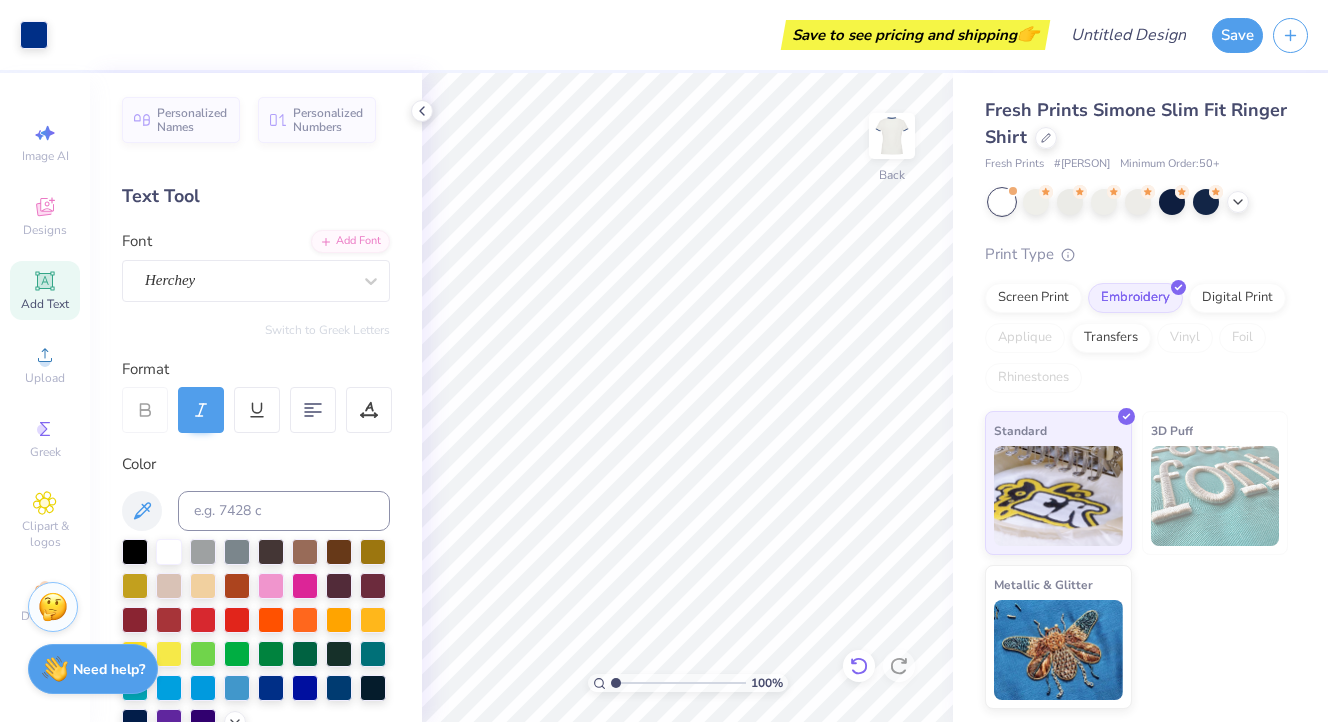 click 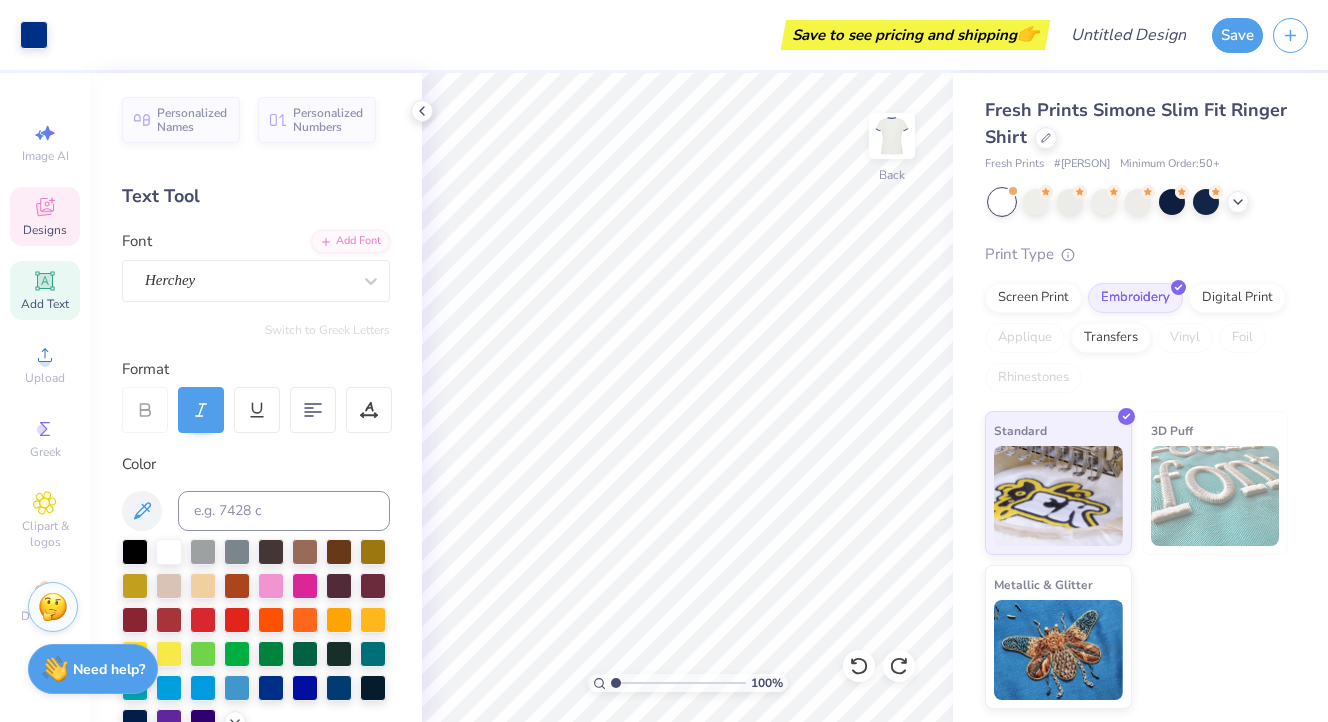 click on "Designs" at bounding box center [45, 230] 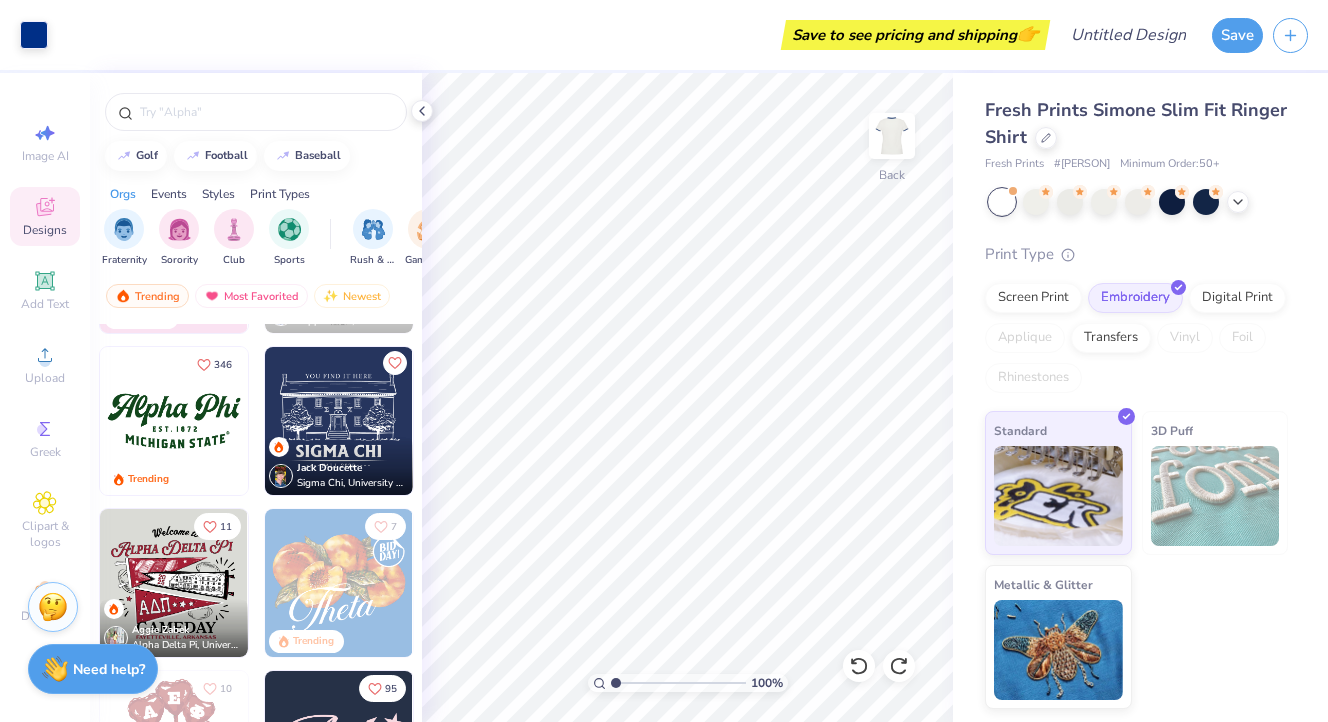 scroll, scrollTop: 952, scrollLeft: 0, axis: vertical 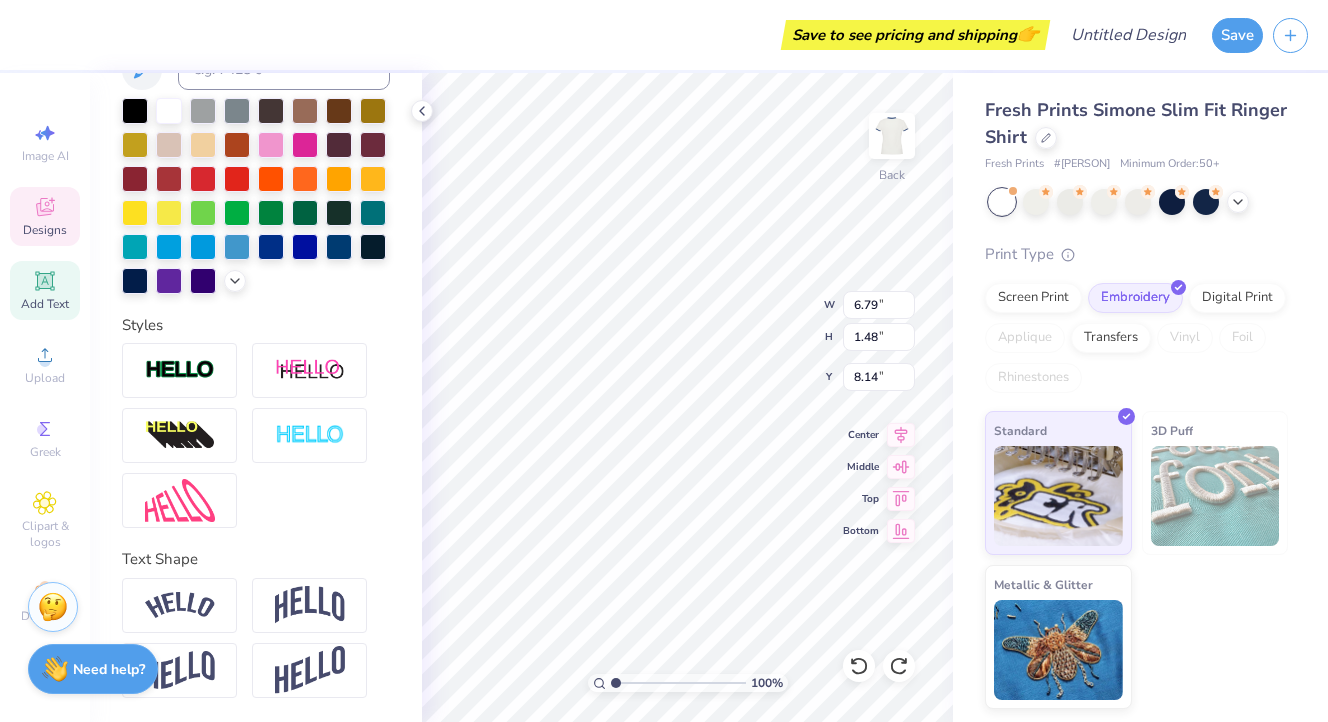 type on "9.35" 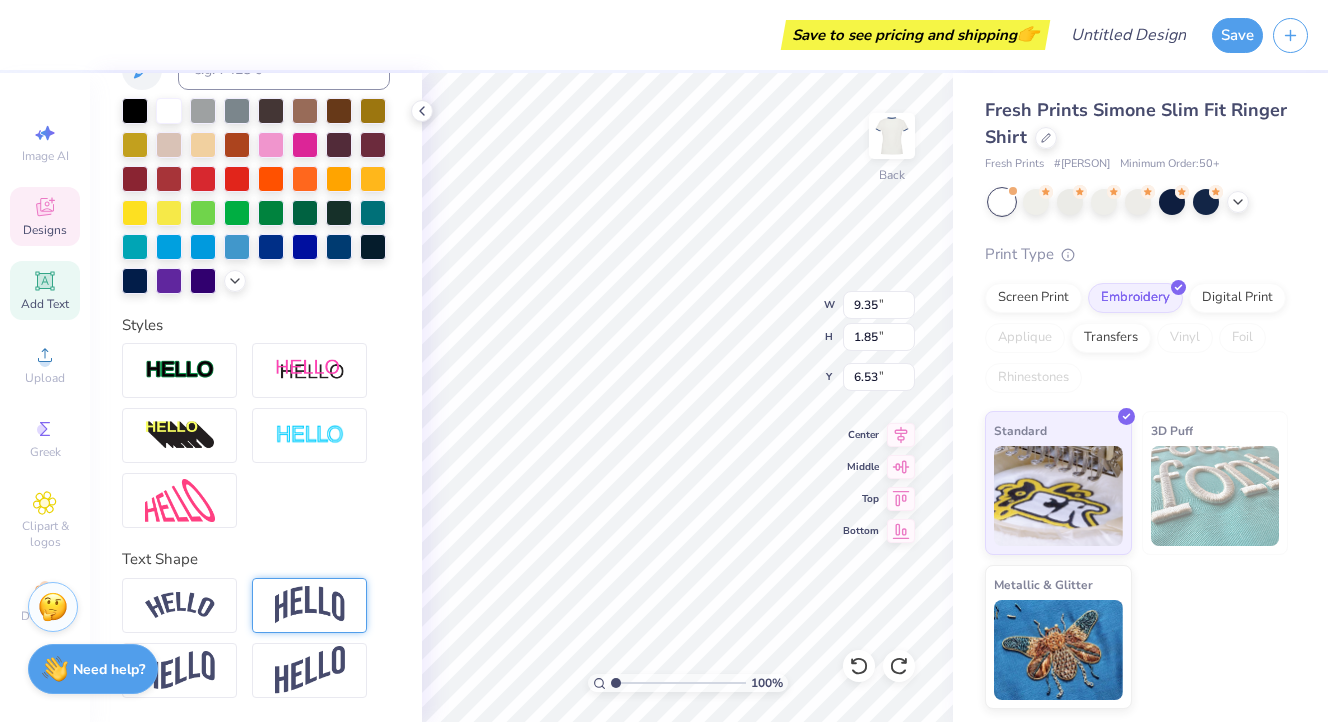 click at bounding box center [310, 605] 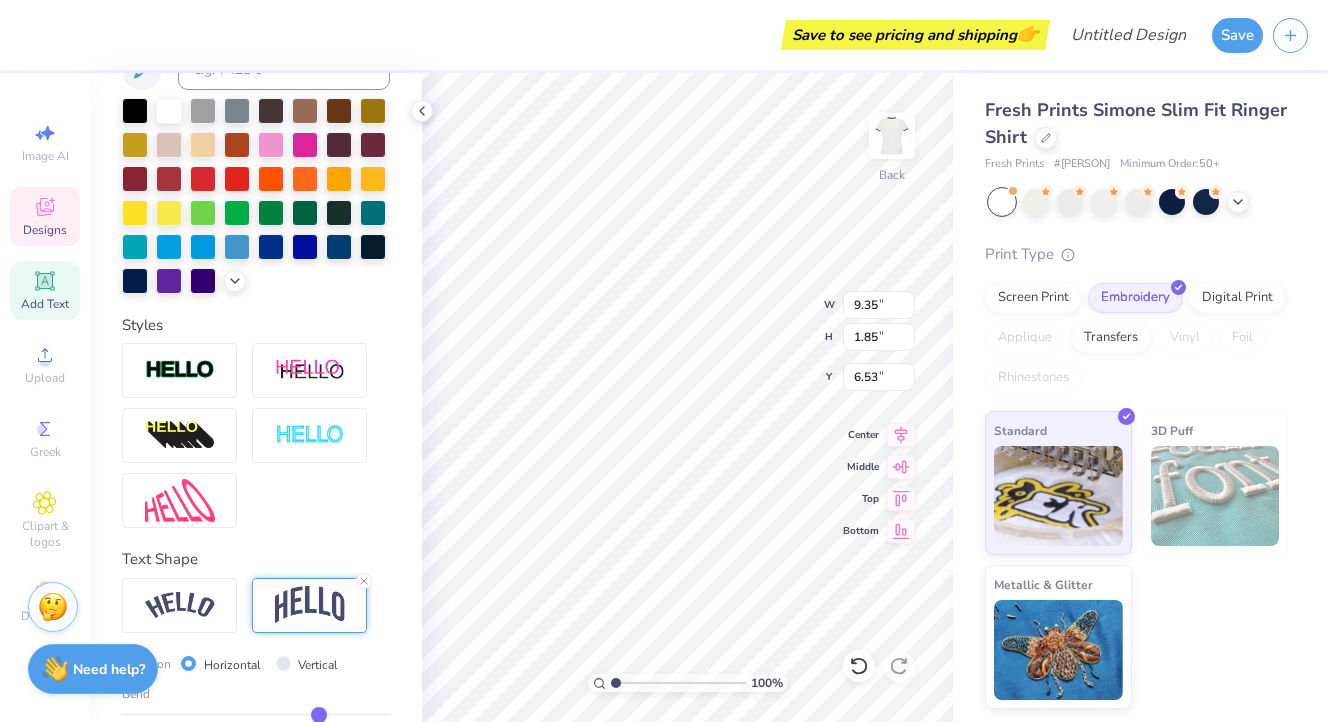 type on "3.78" 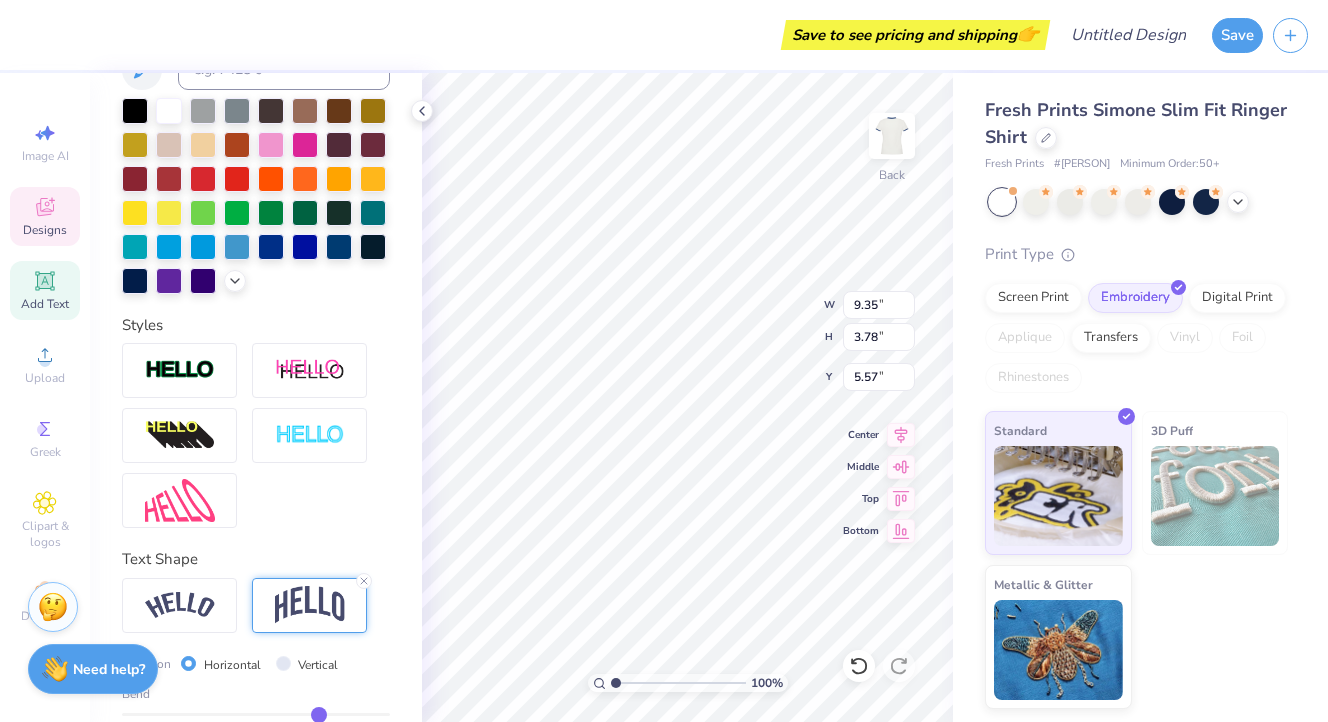 type on "6.79" 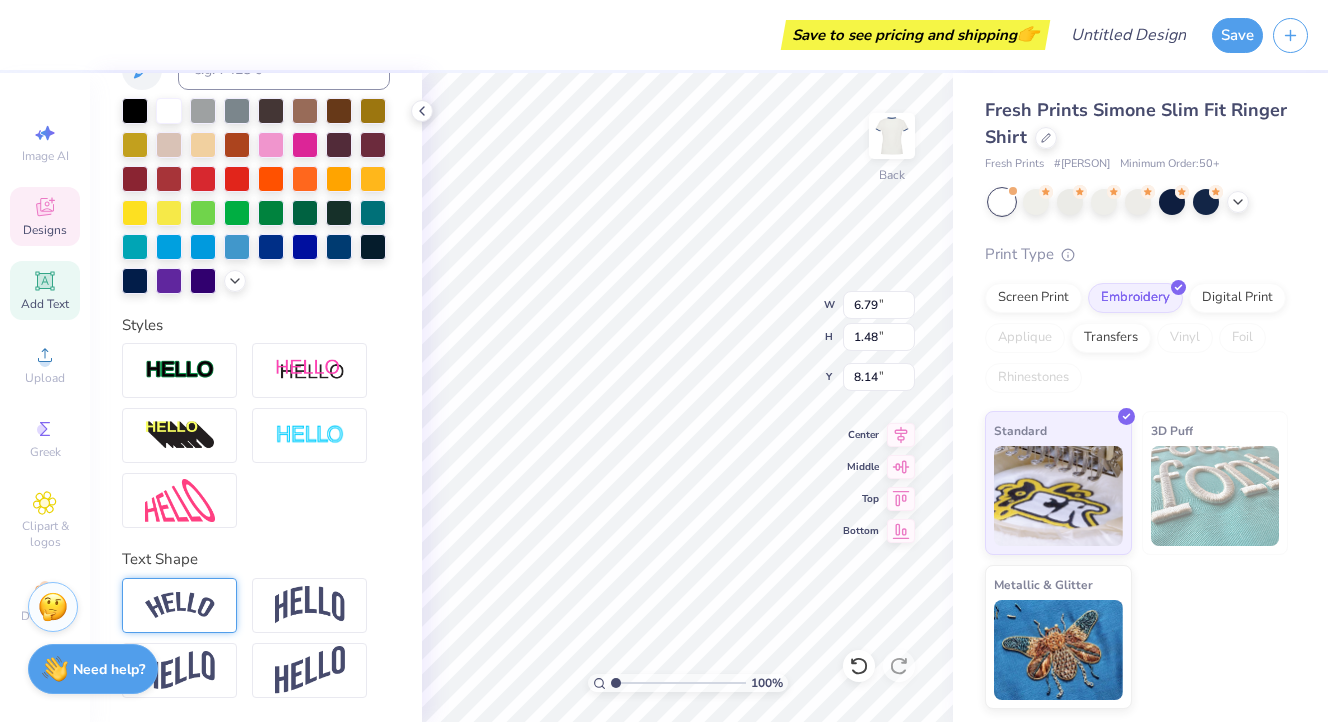 click at bounding box center [180, 605] 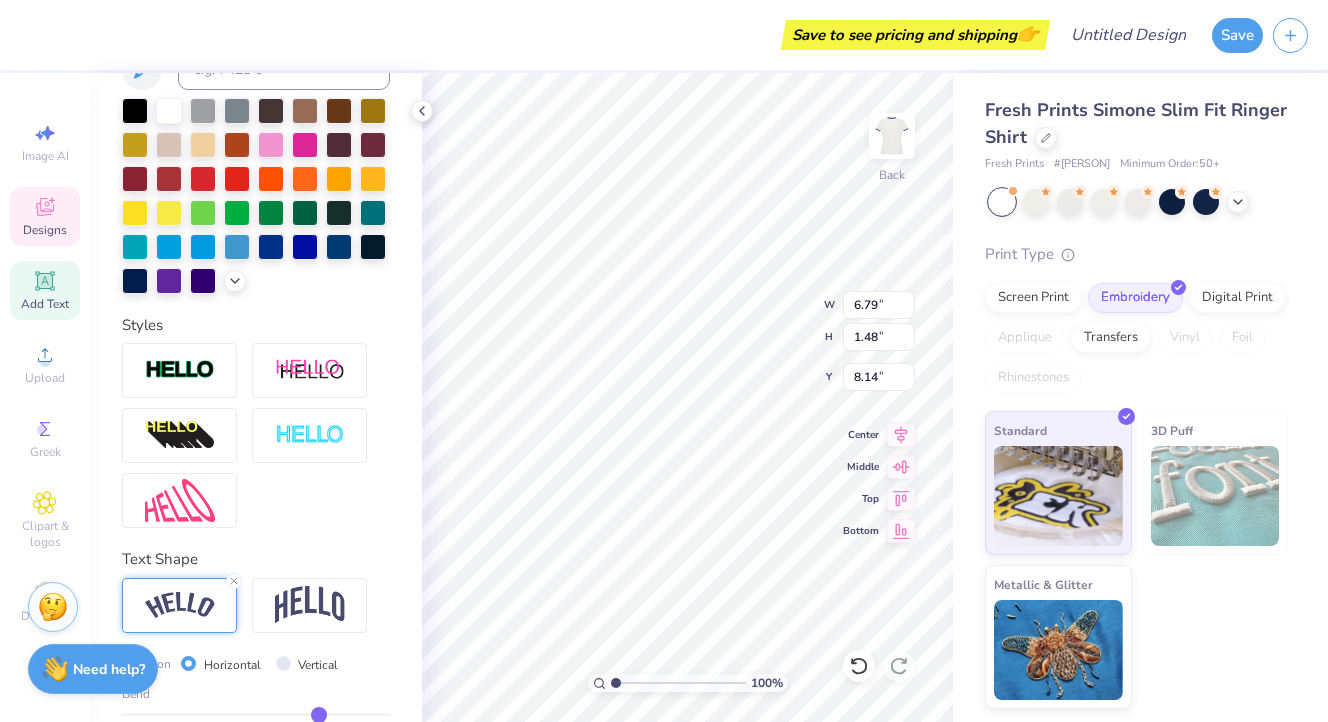type on "8.15" 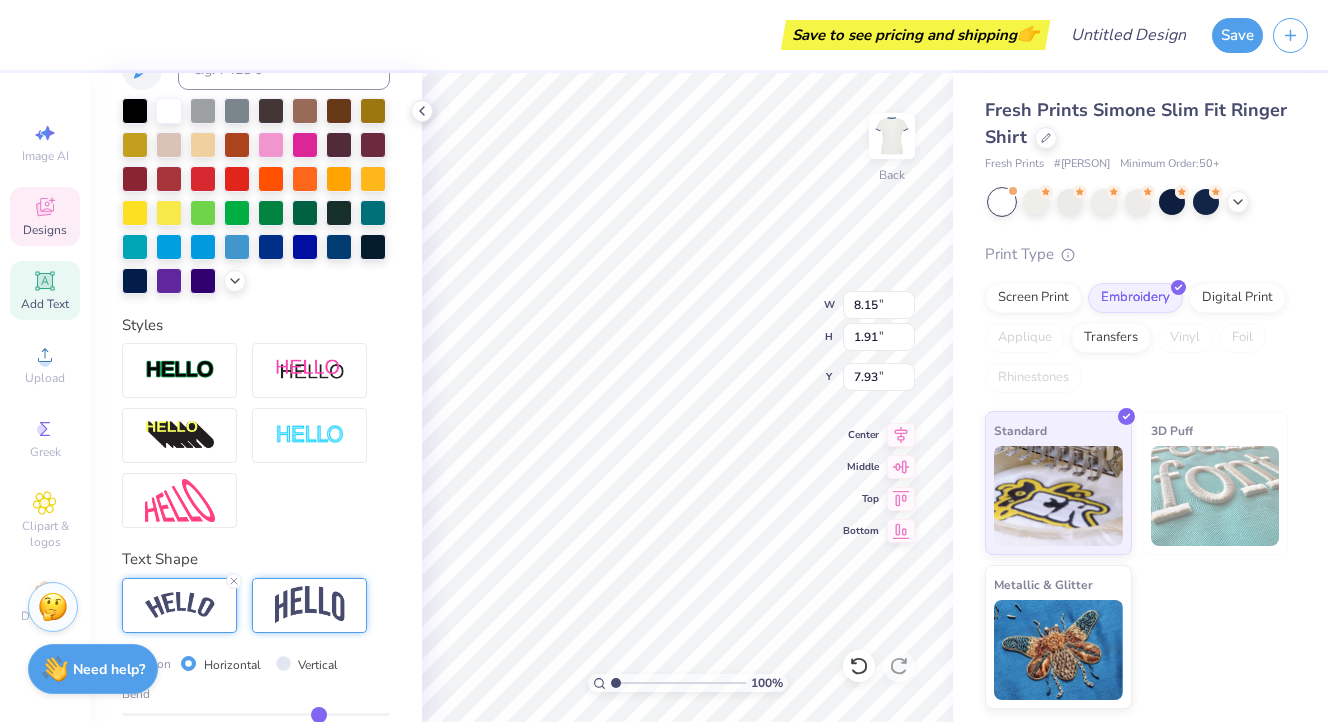 click at bounding box center (310, 605) 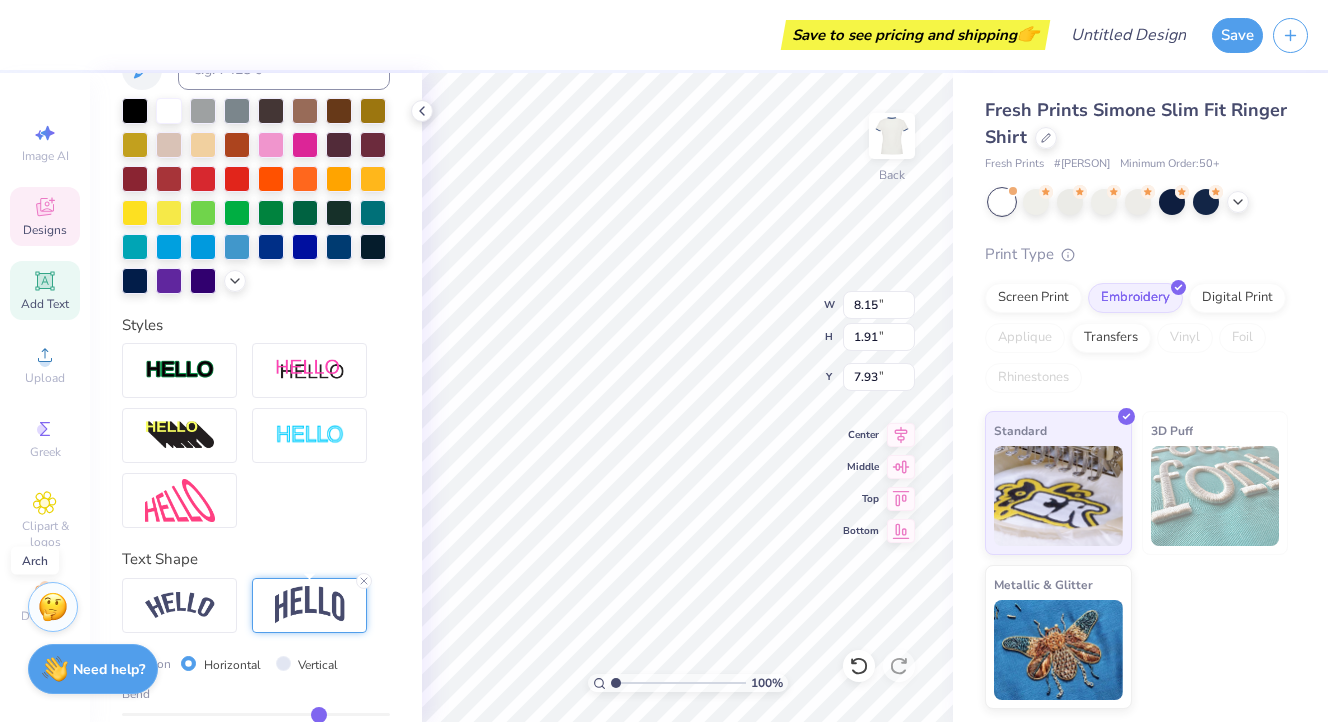 type on "6.79" 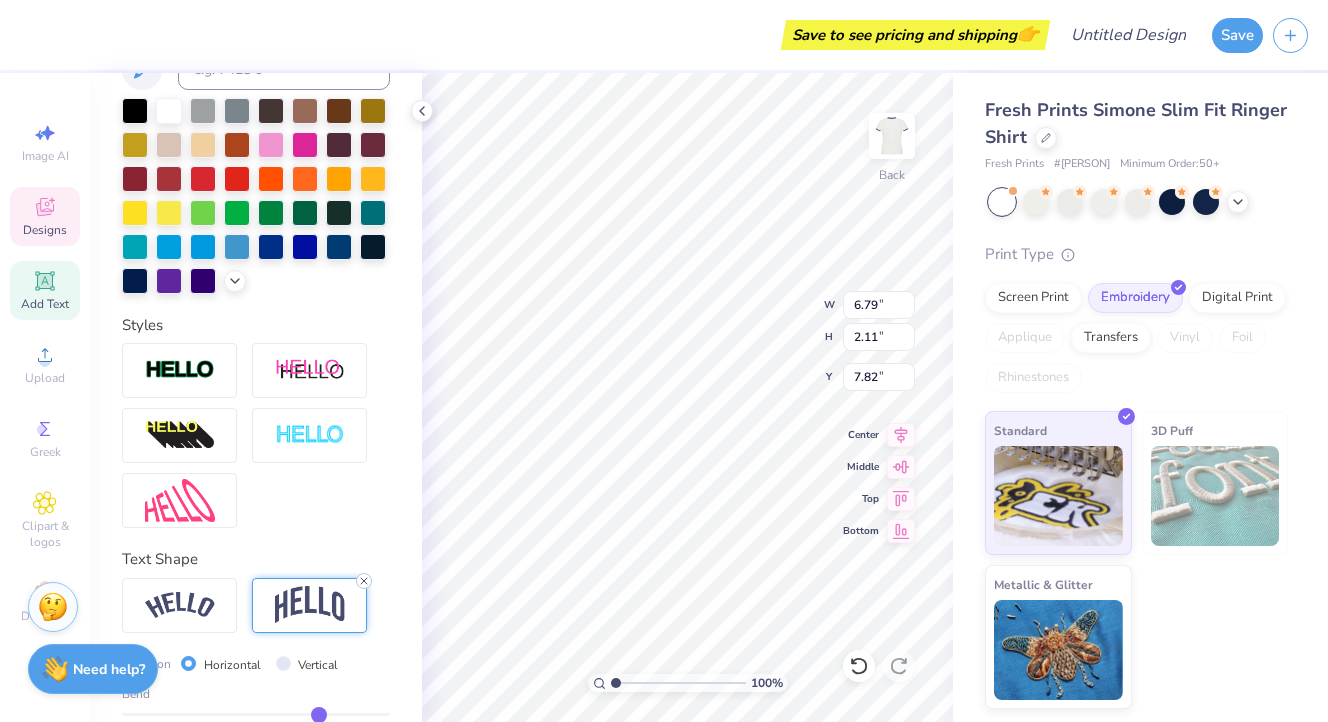 click 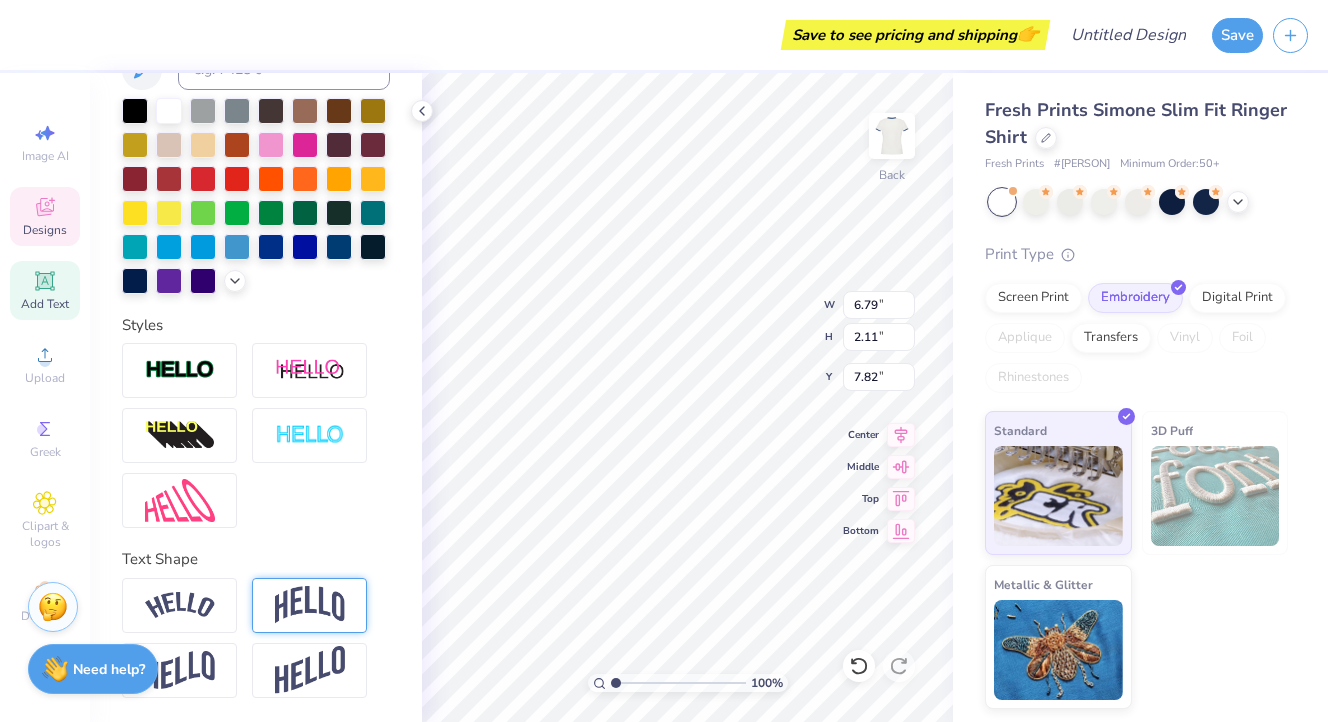 type on "1.48" 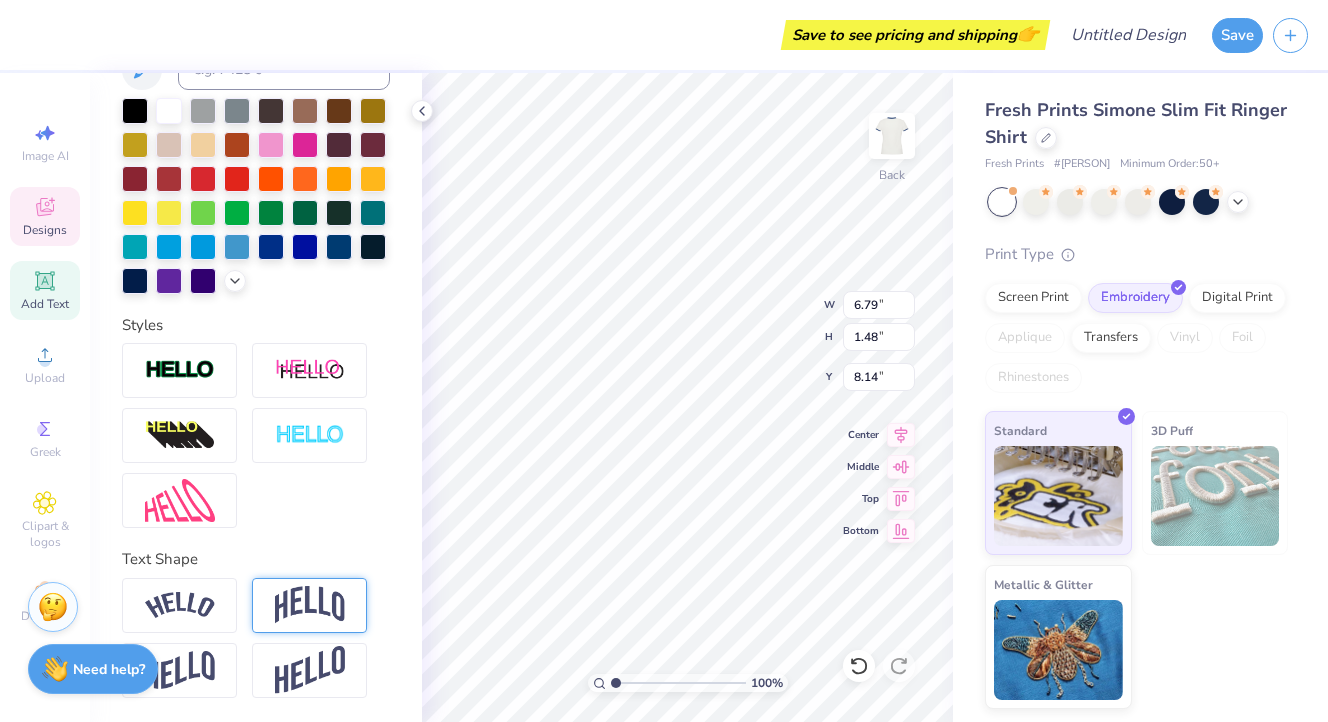type on "9.35" 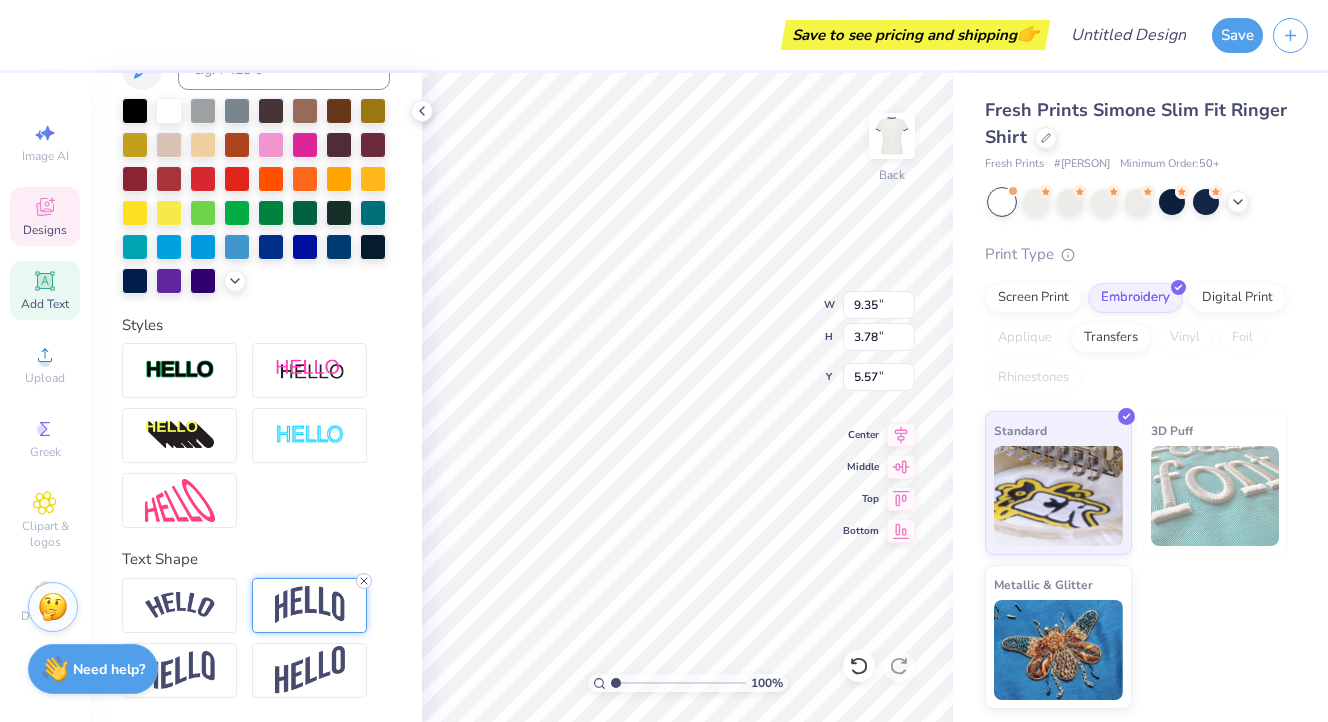 click 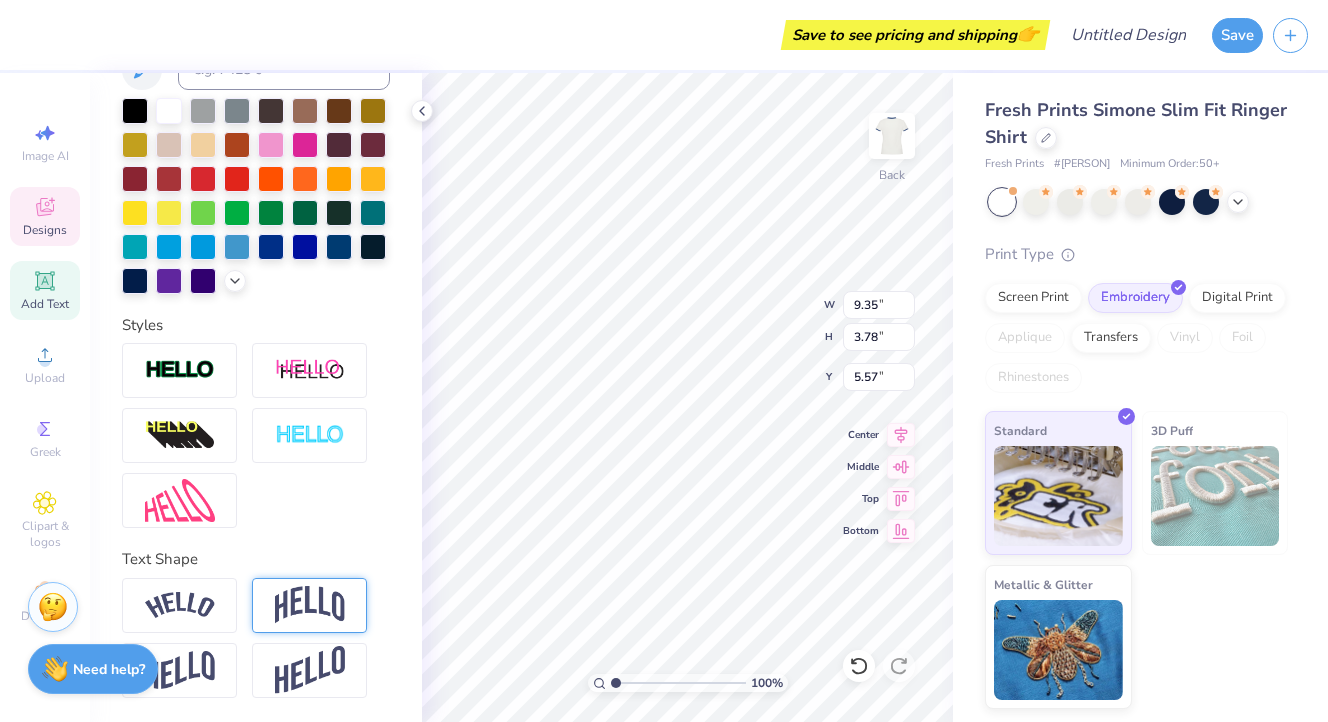 type on "1.85" 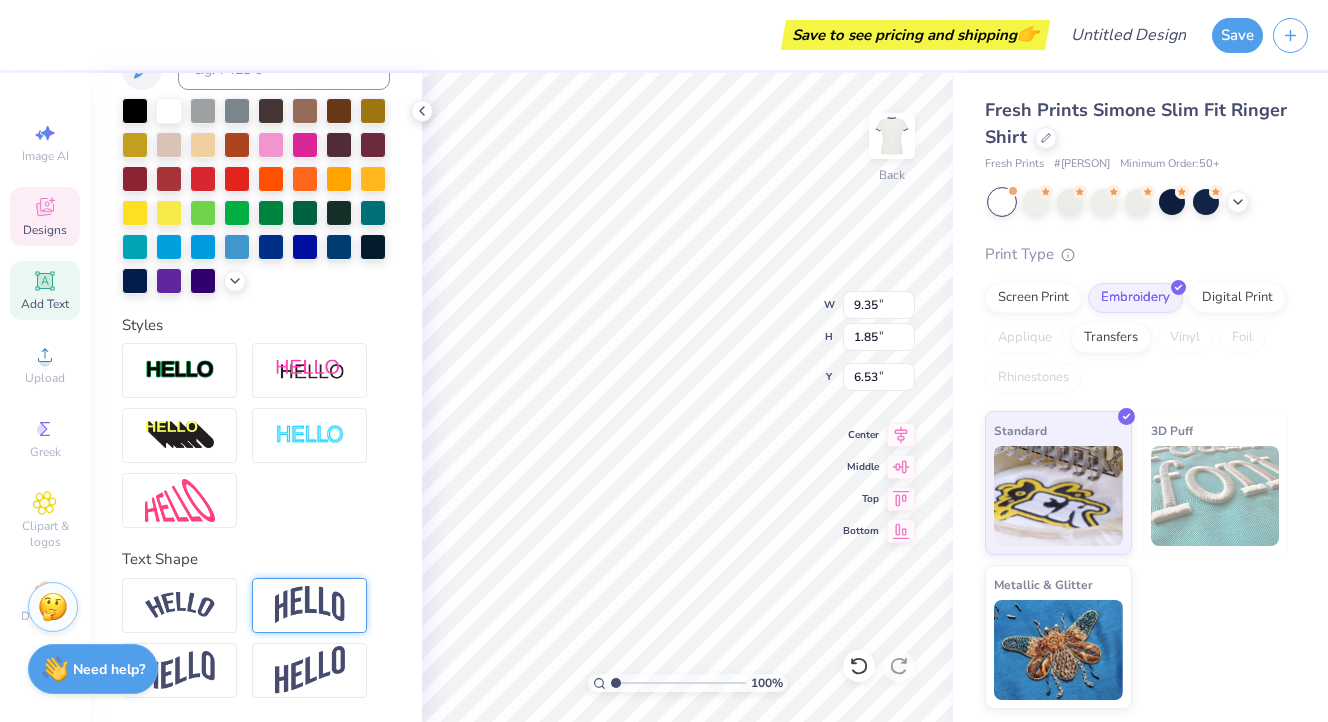 type on "6.79" 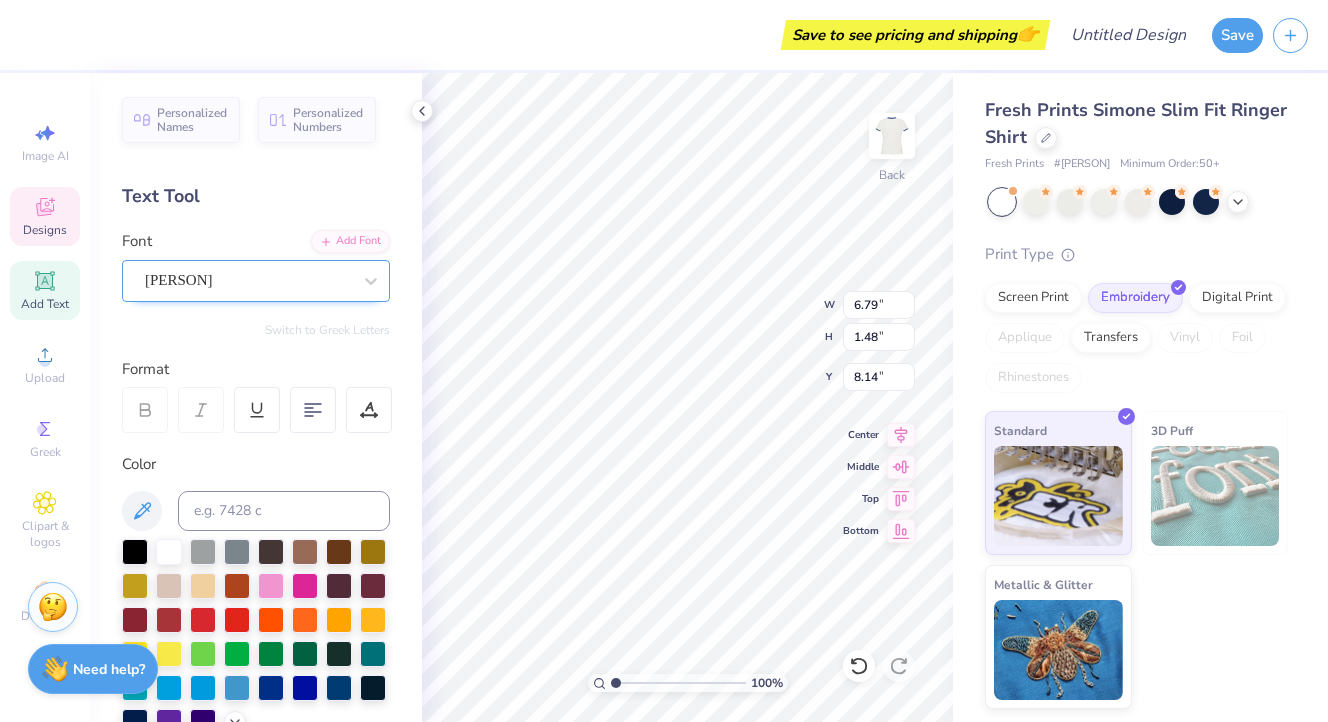 scroll, scrollTop: 0, scrollLeft: 0, axis: both 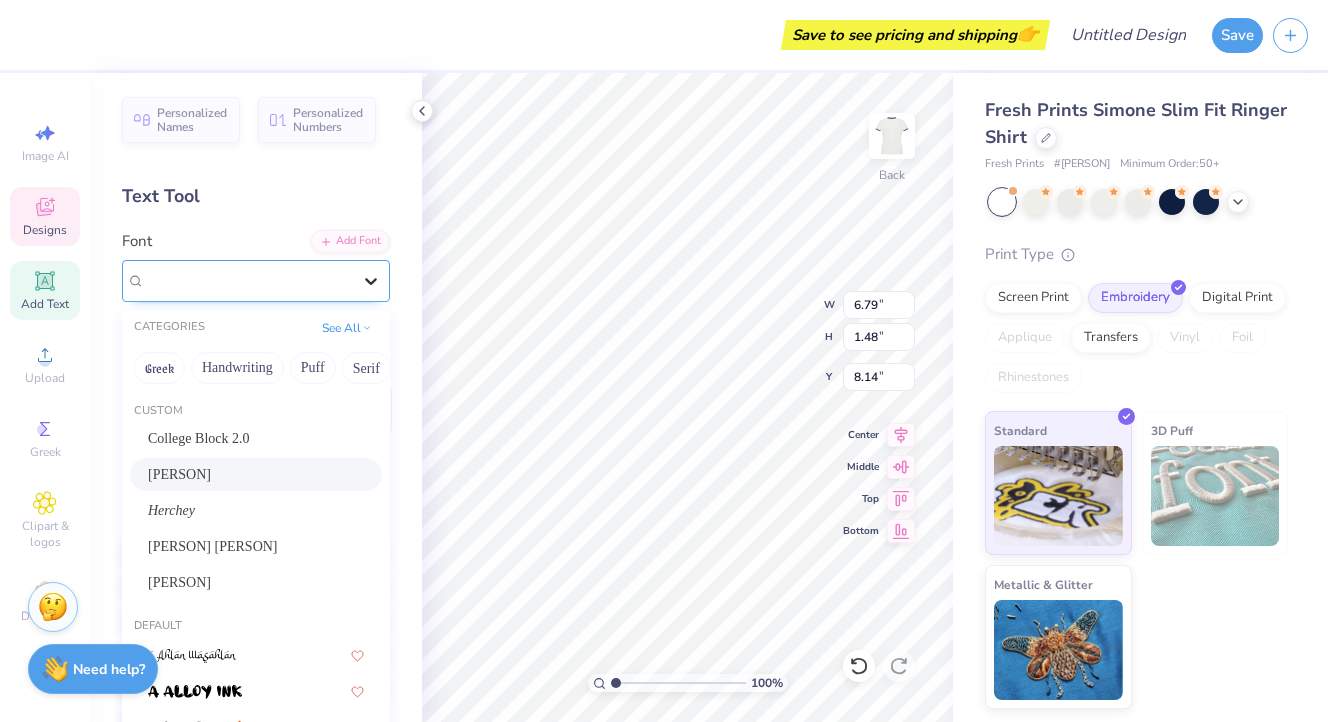 click 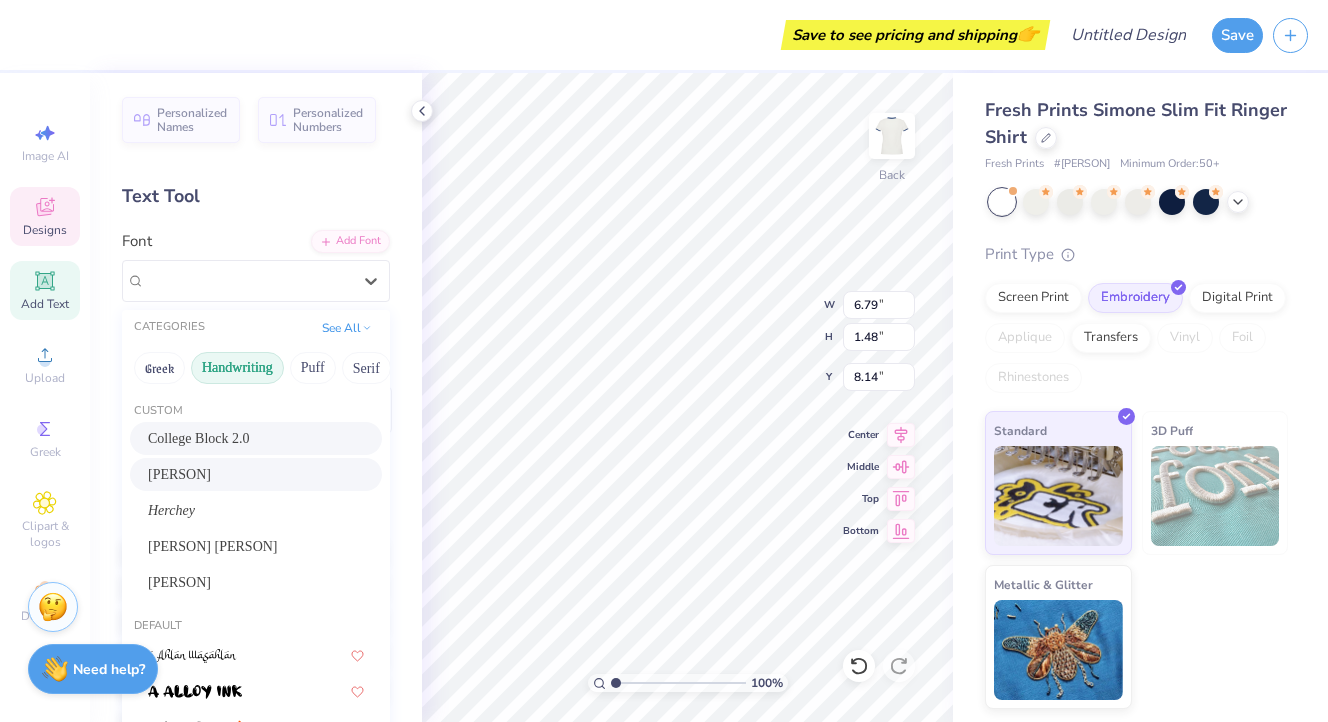 click on "Handwriting" at bounding box center [237, 368] 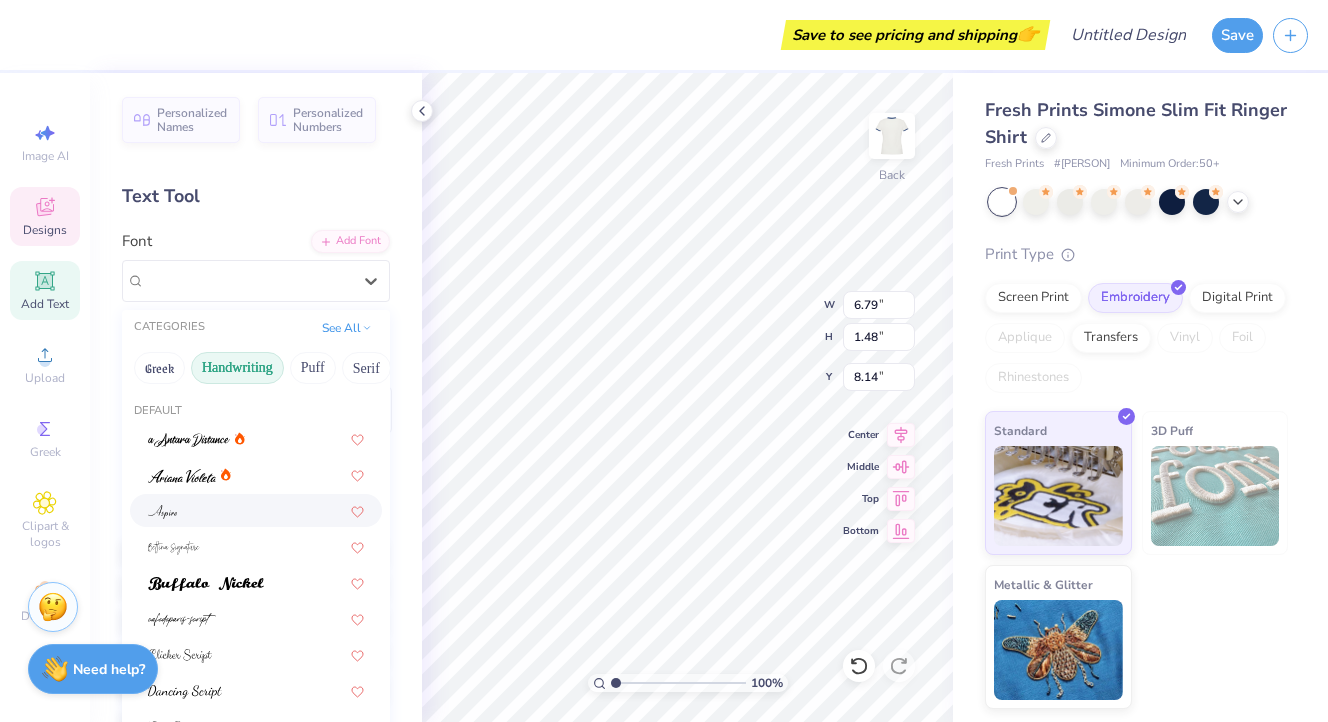 click at bounding box center (256, 510) 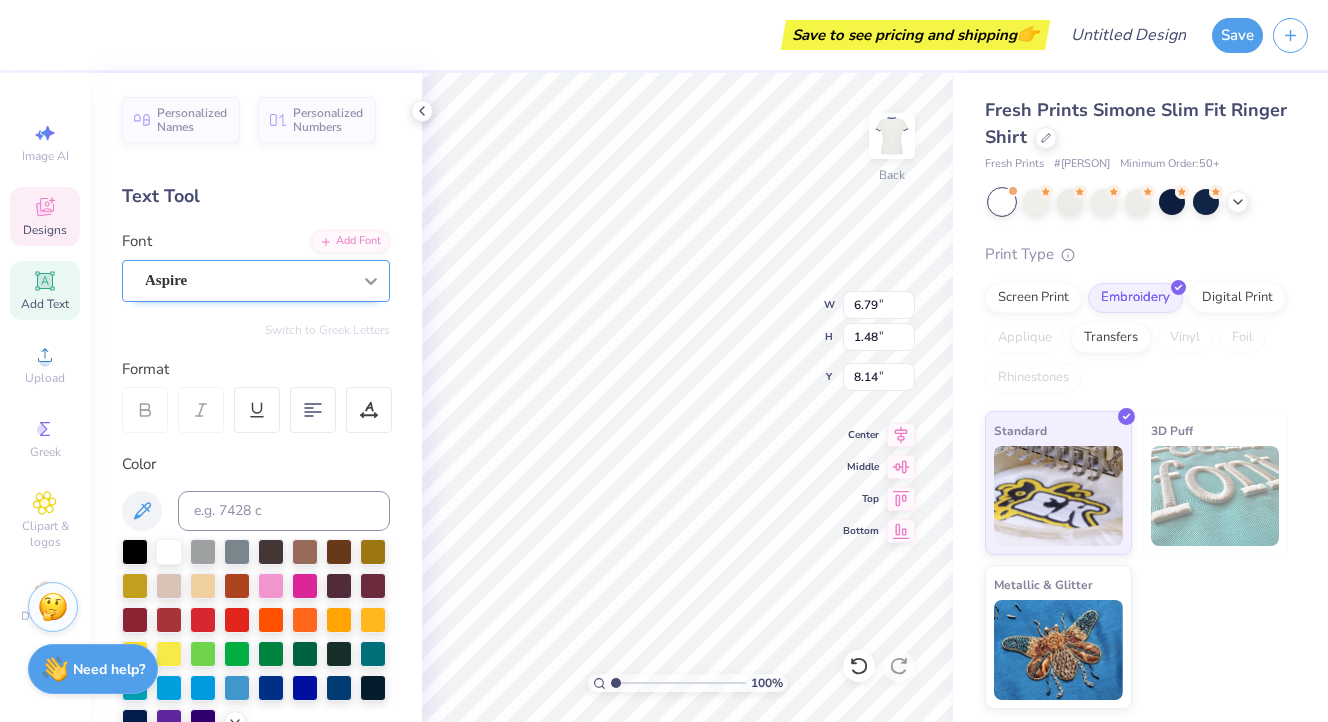 click 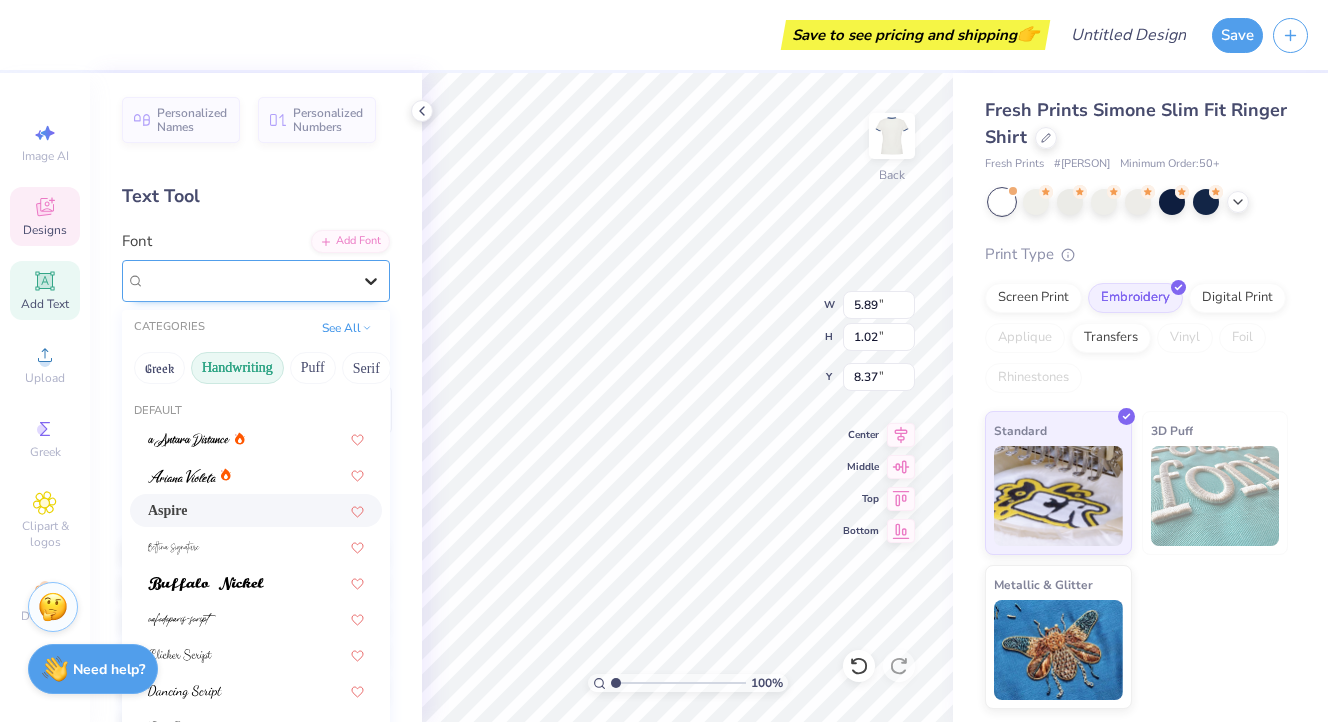 click 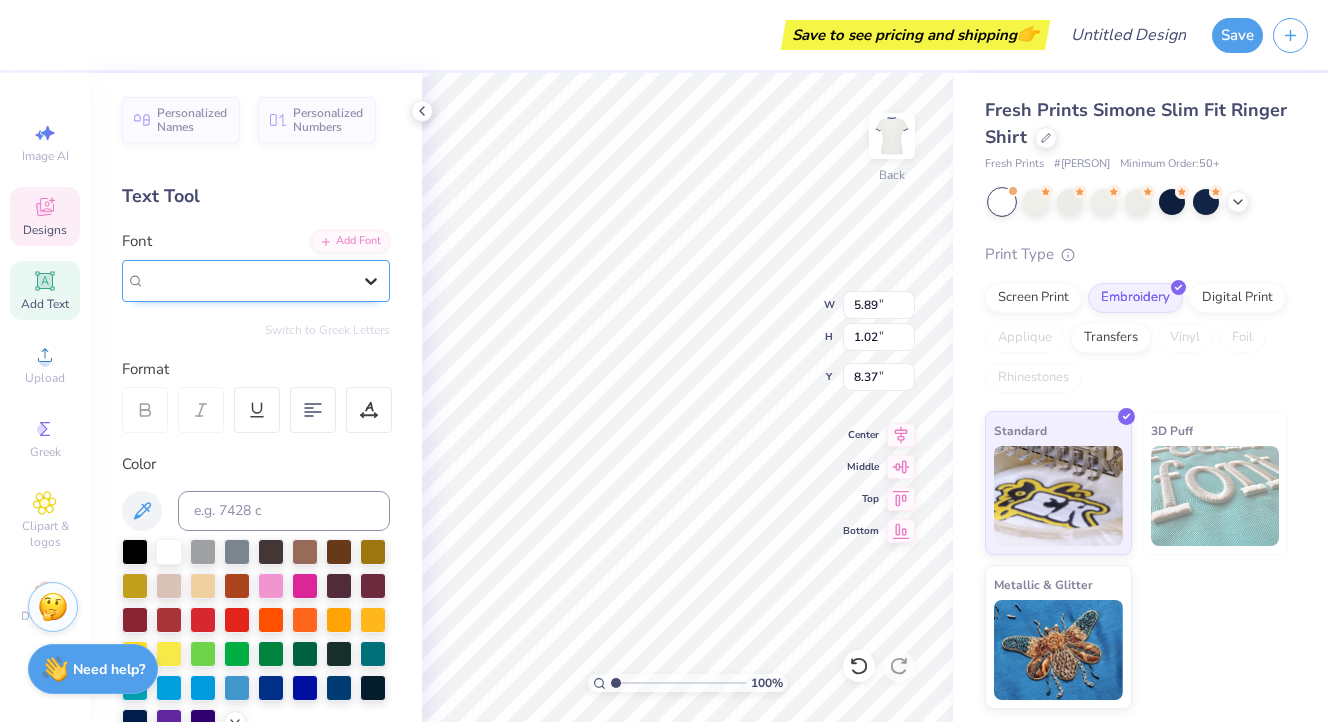 click 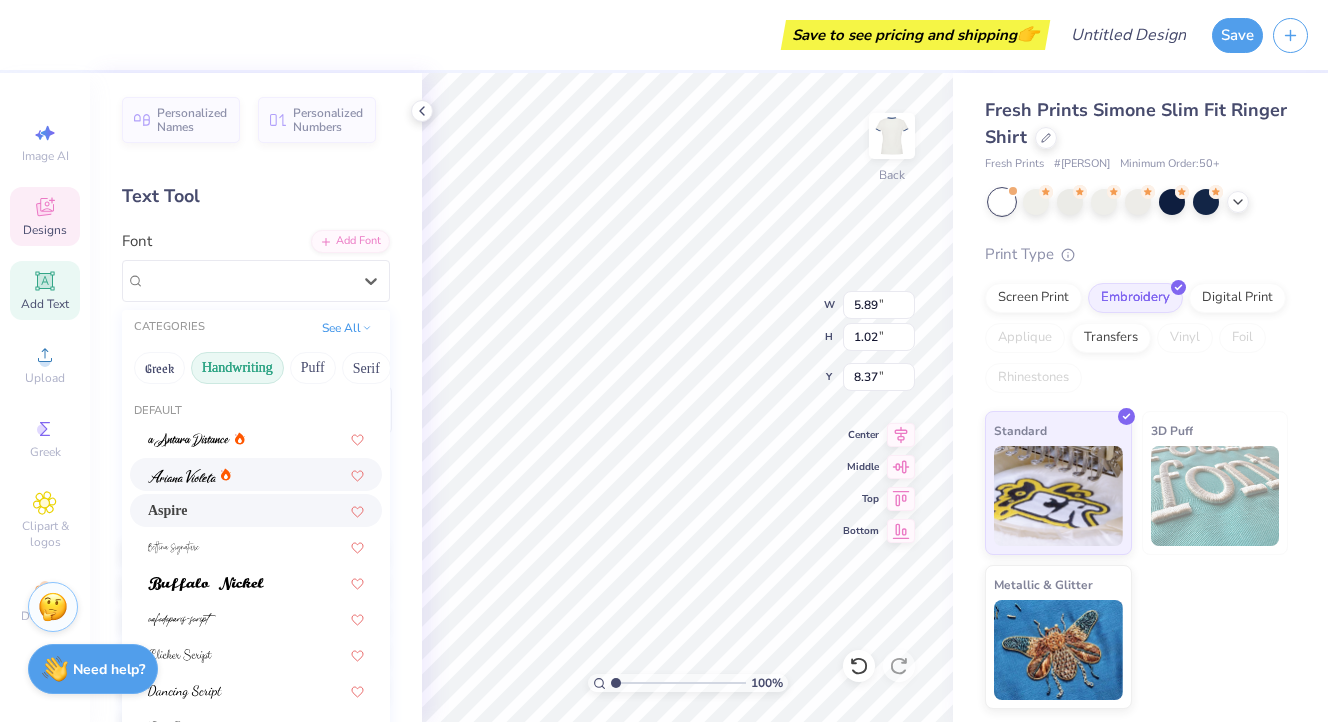 click at bounding box center (182, 474) 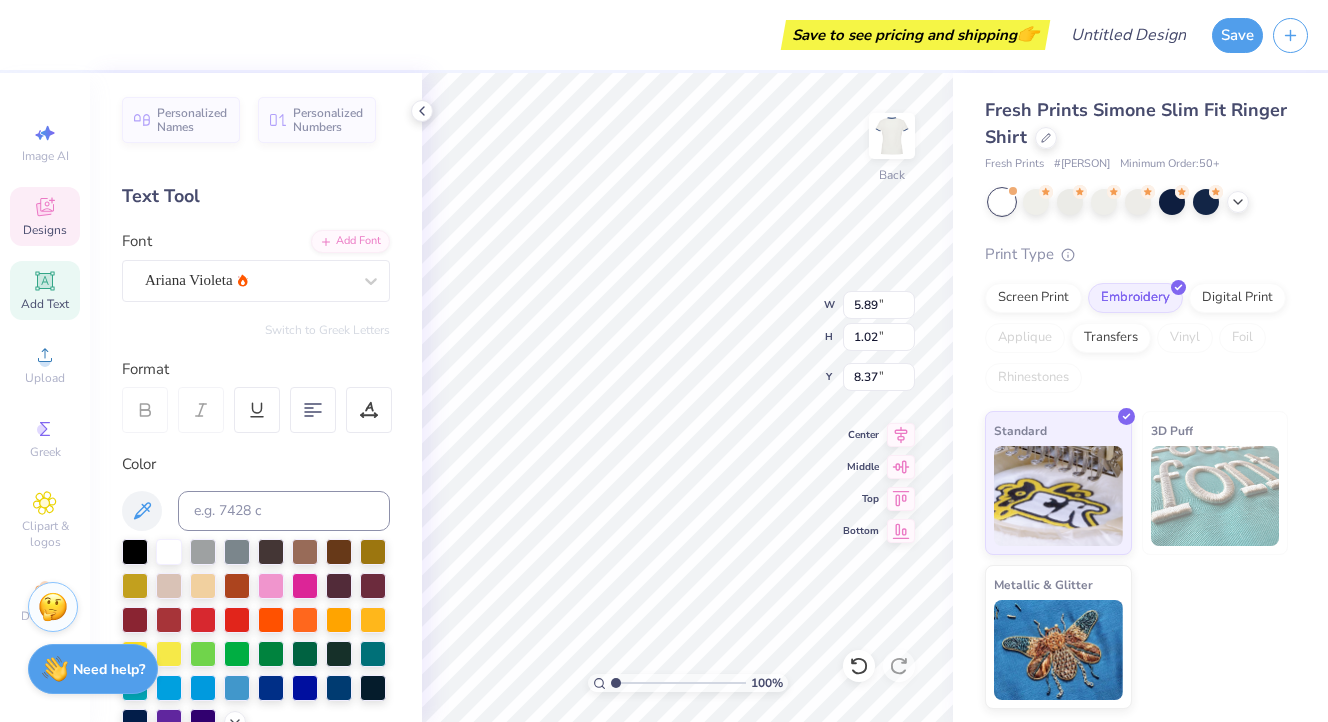 type on "5.80" 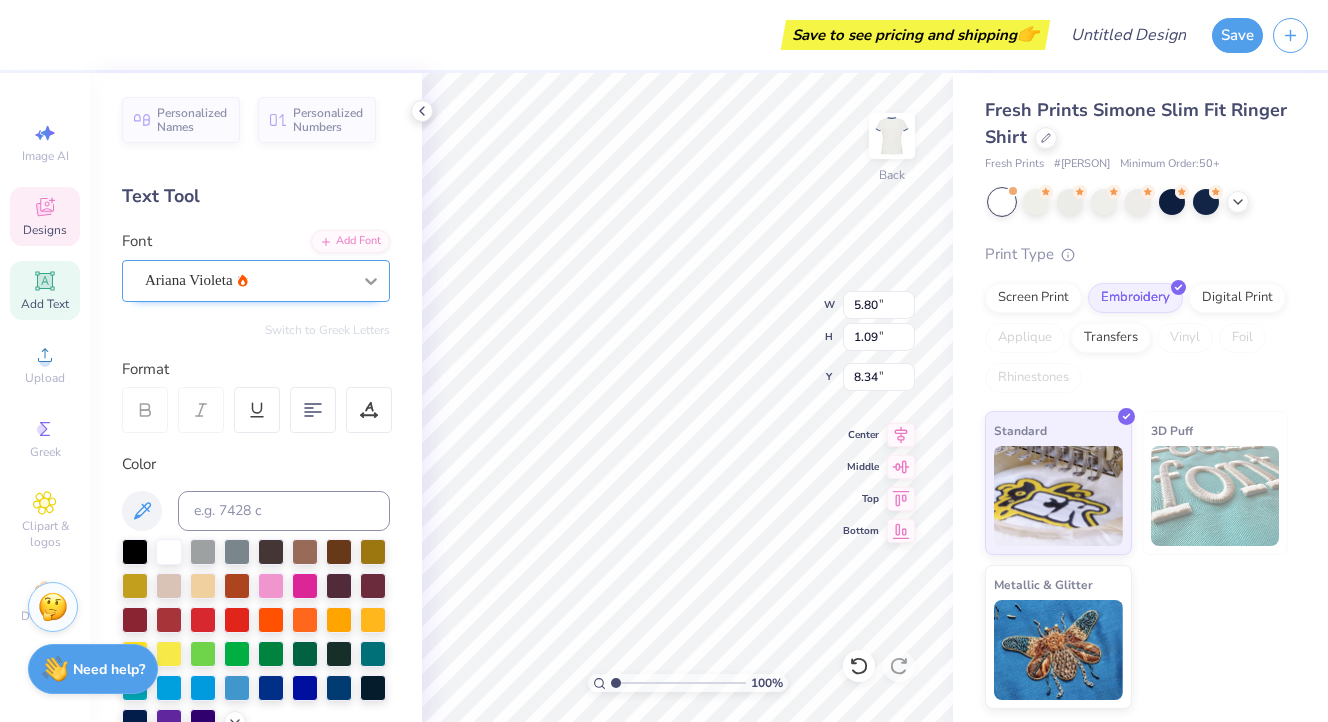 click 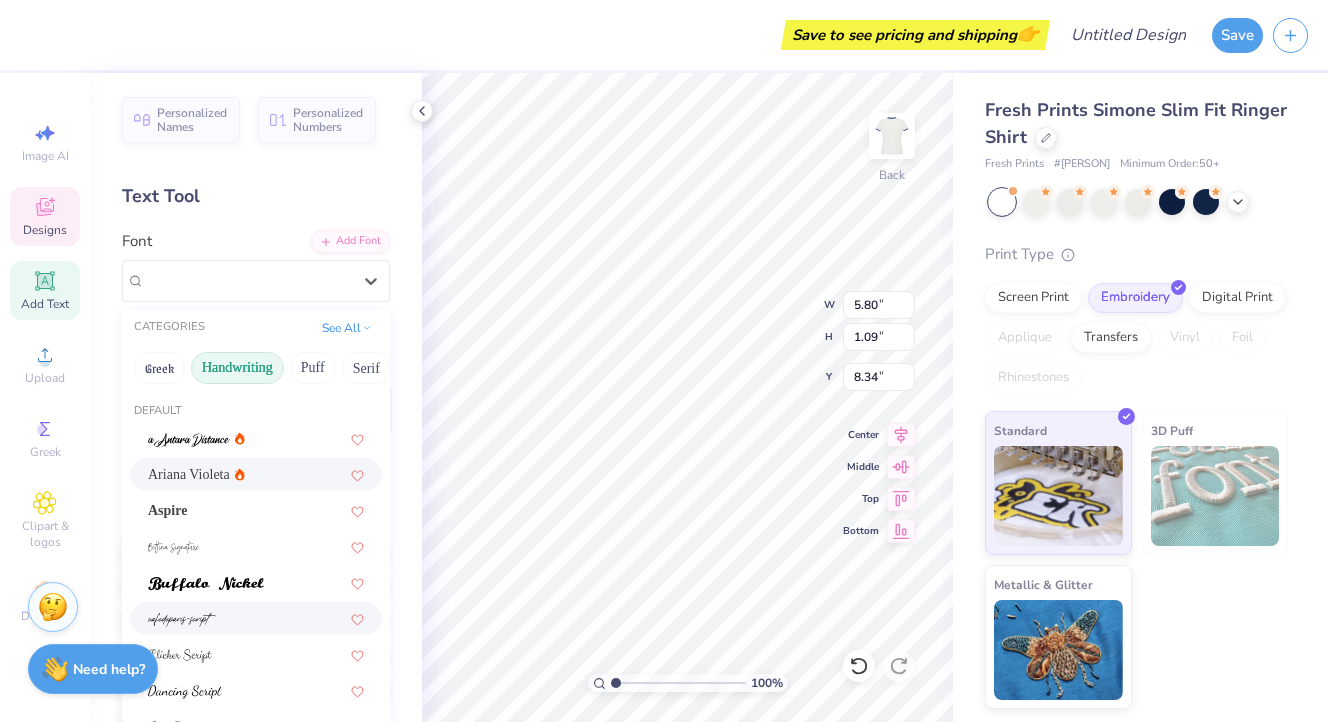 click at bounding box center (256, 618) 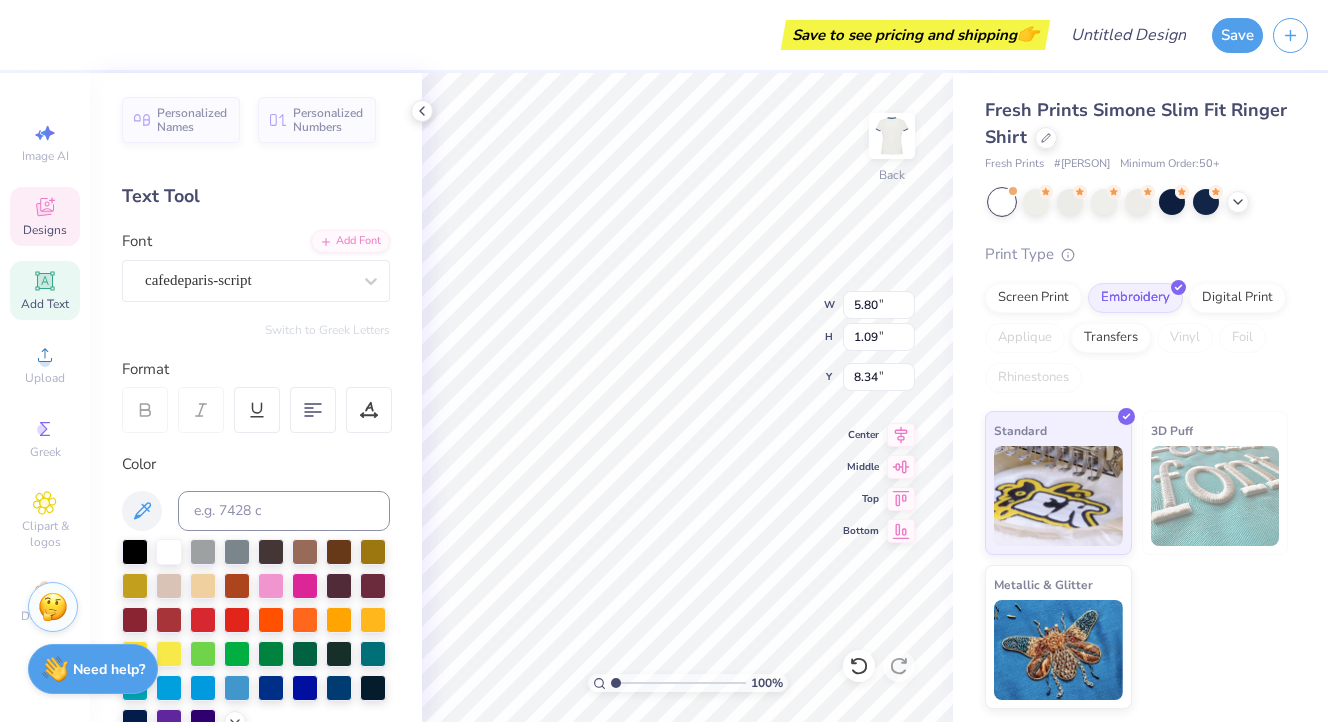 type on "4.78" 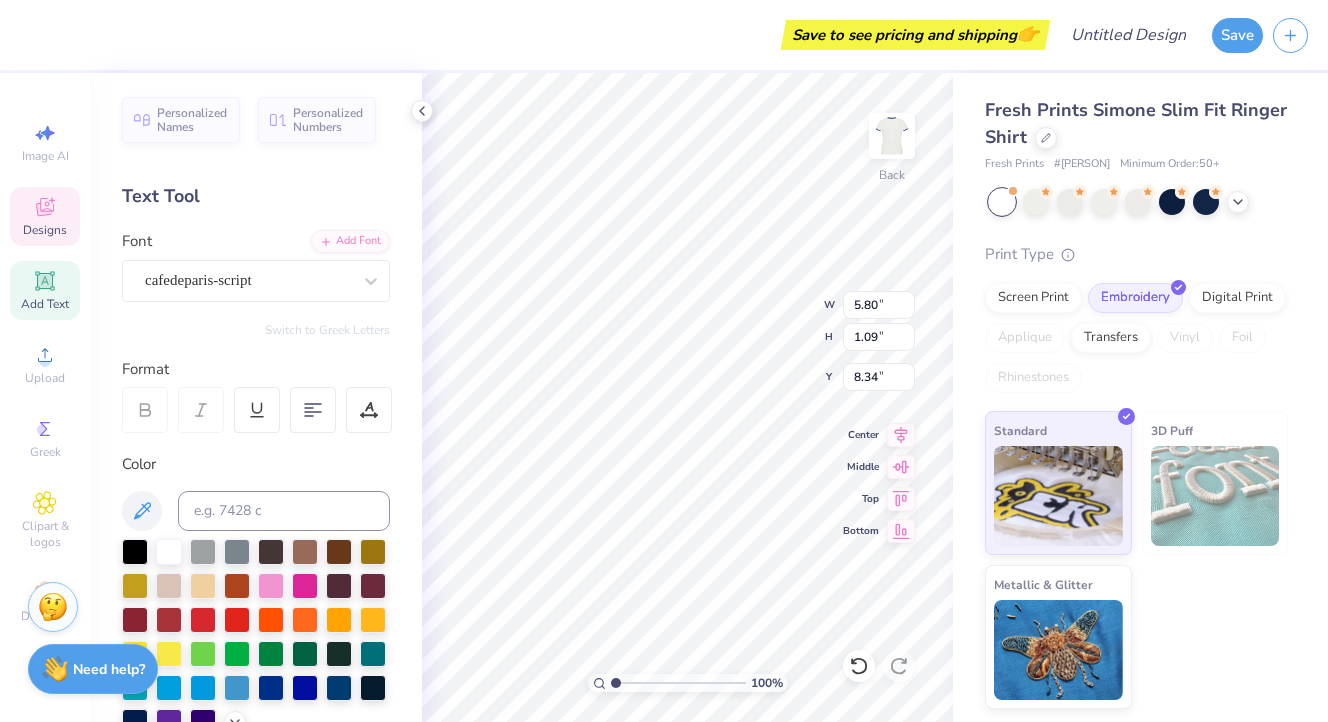 type on "1.05" 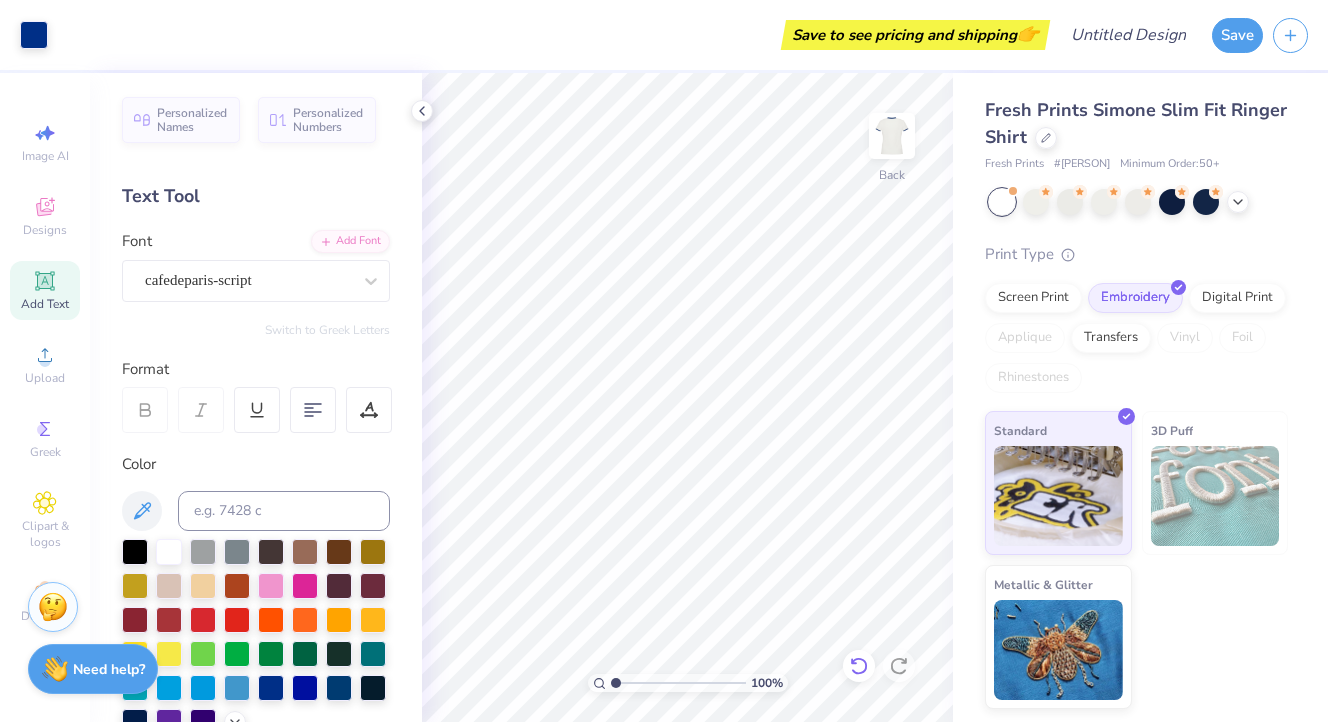 click 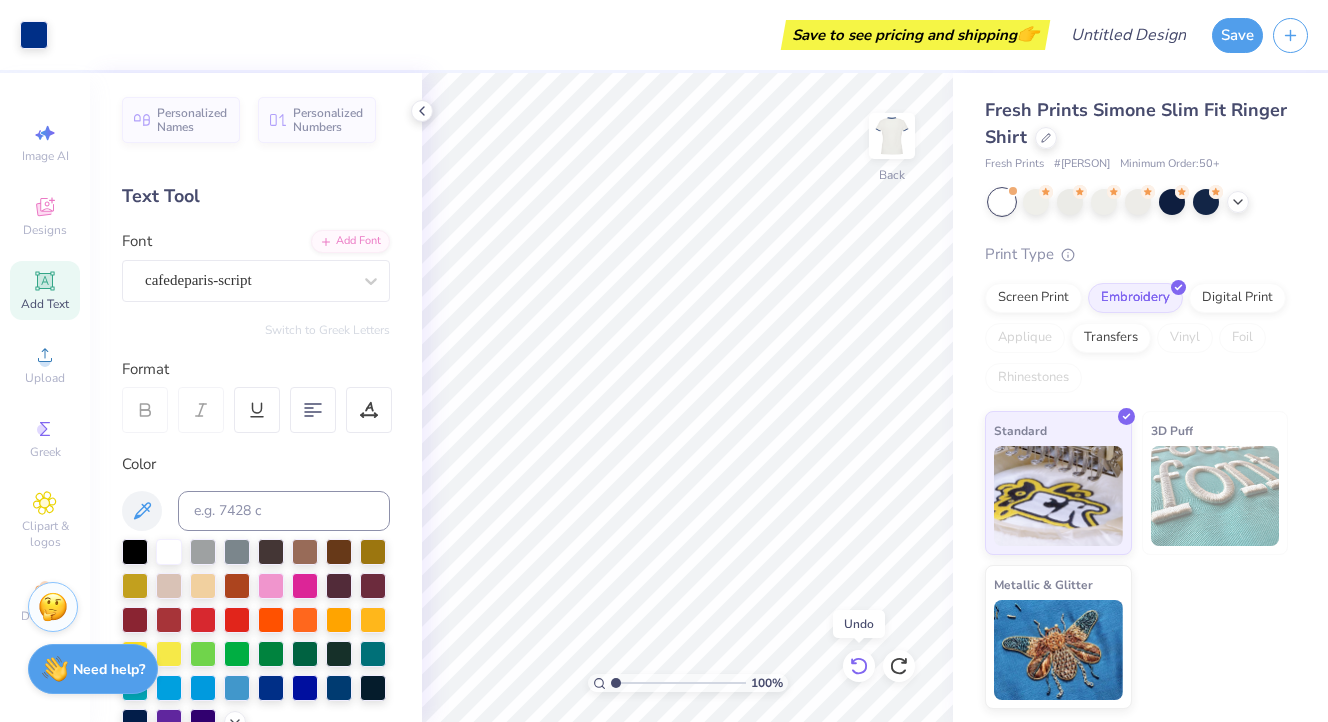click 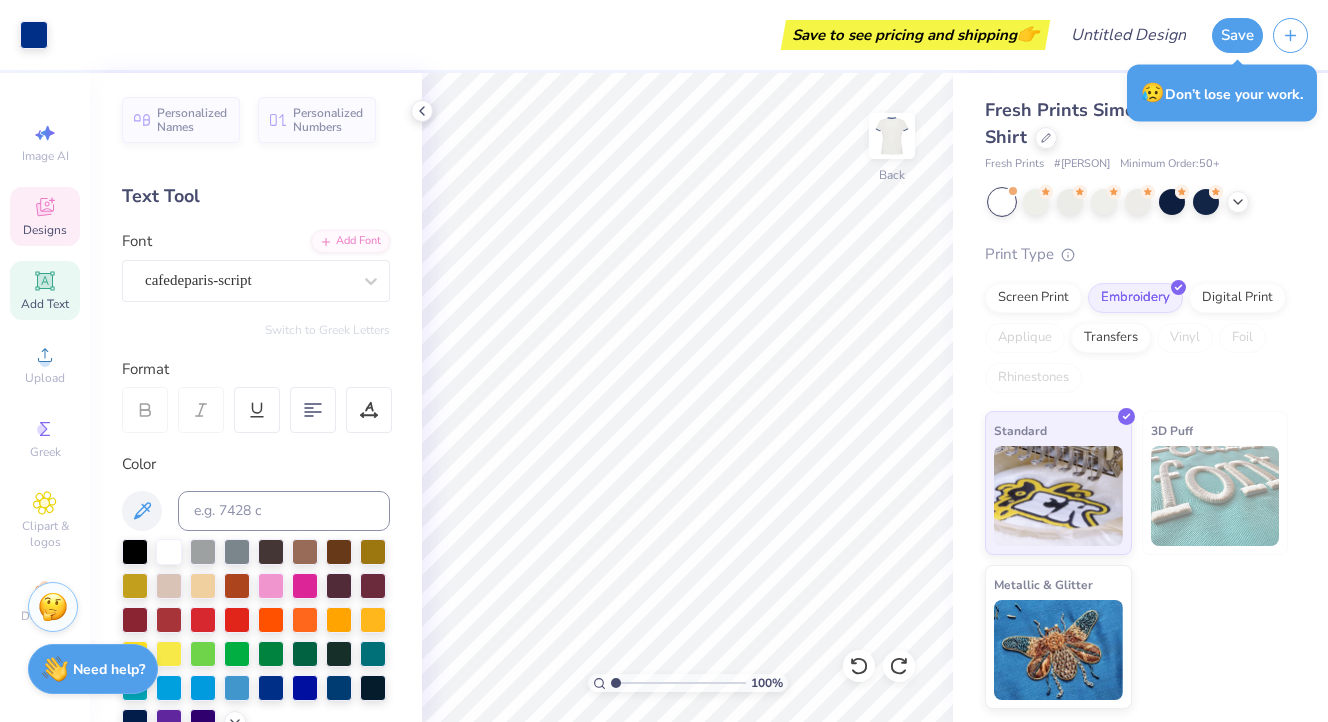 click on "Designs" at bounding box center (45, 216) 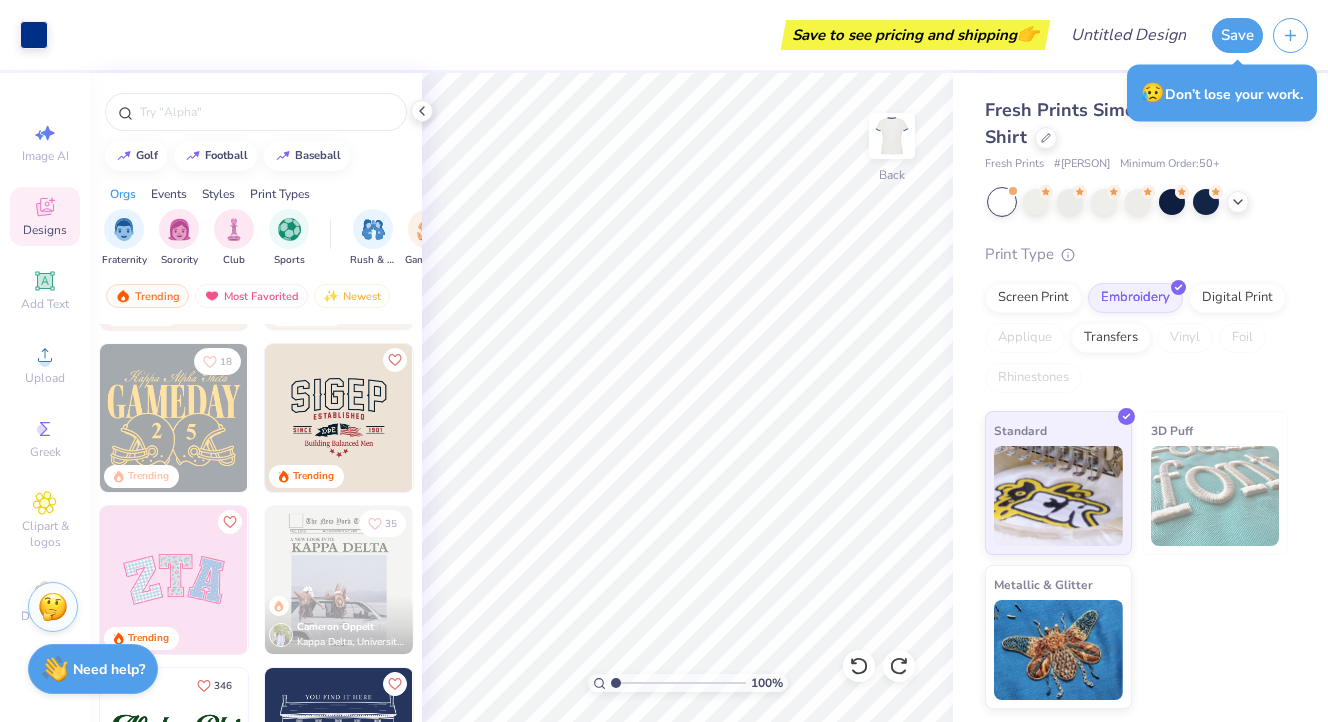 scroll, scrollTop: 628, scrollLeft: 0, axis: vertical 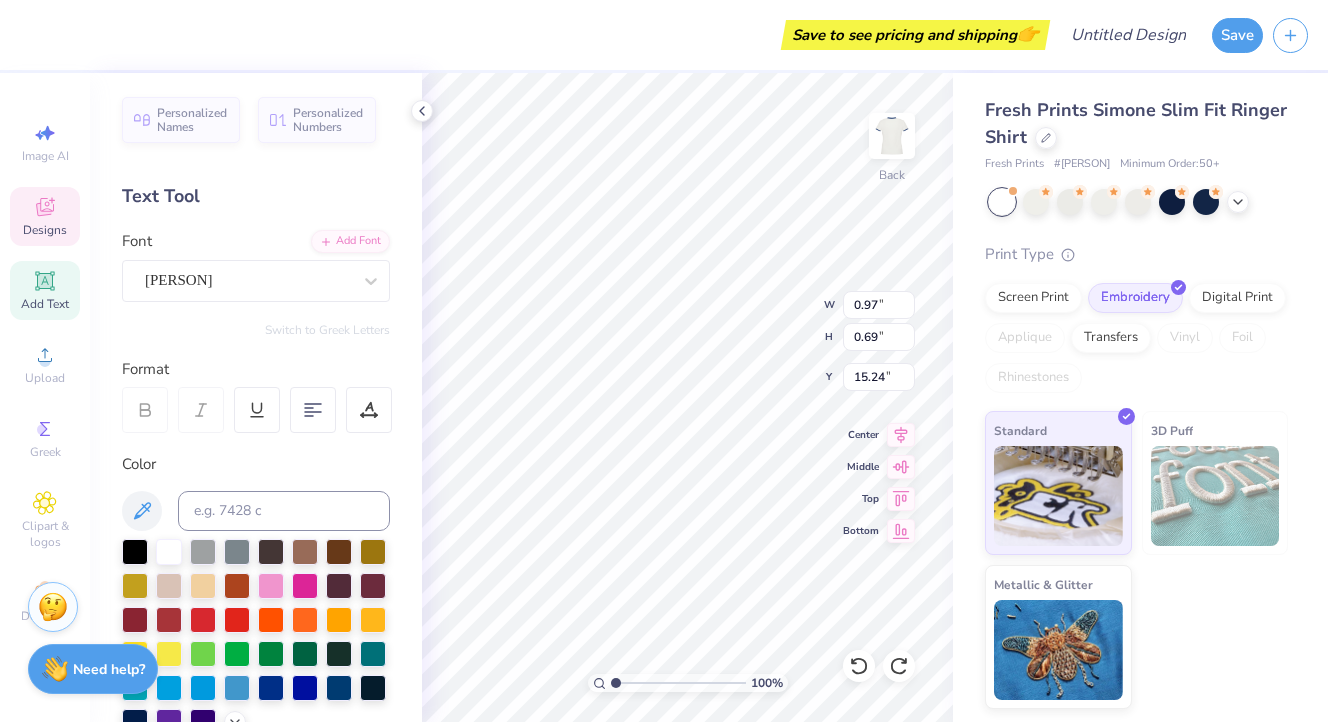 type on "3.22" 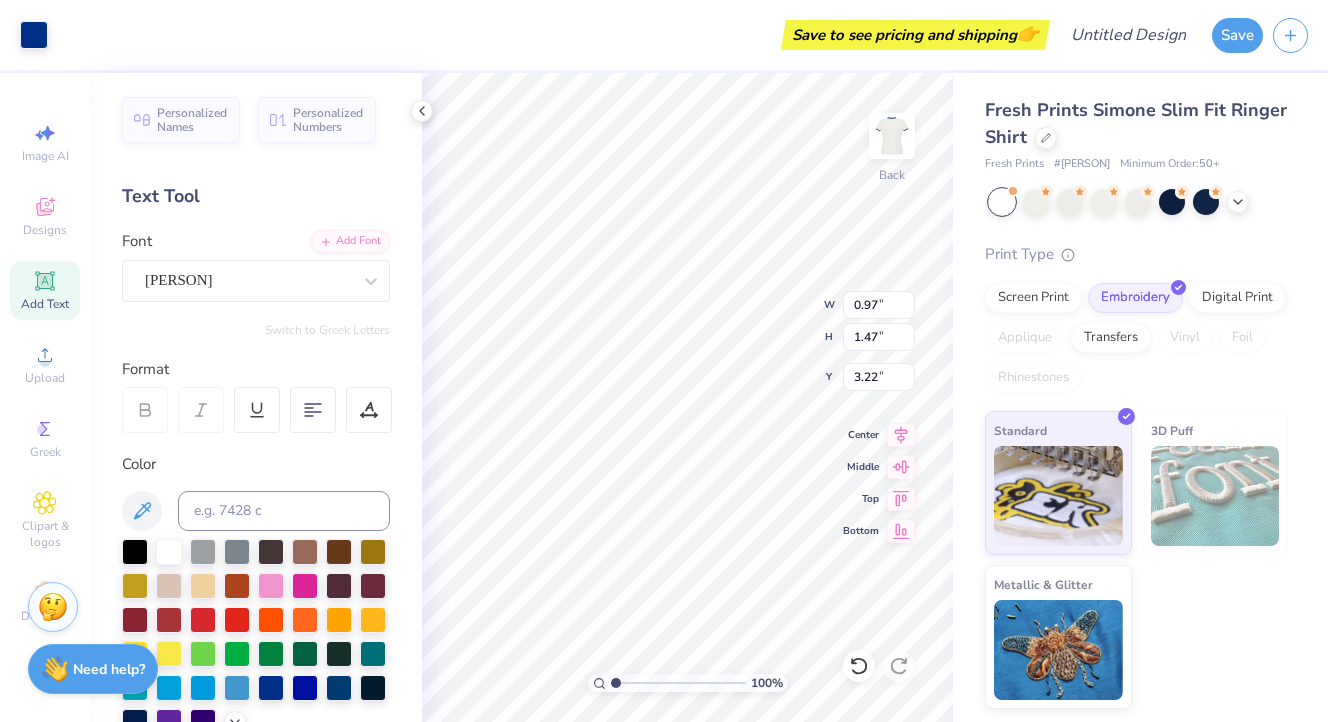 type on "17.40" 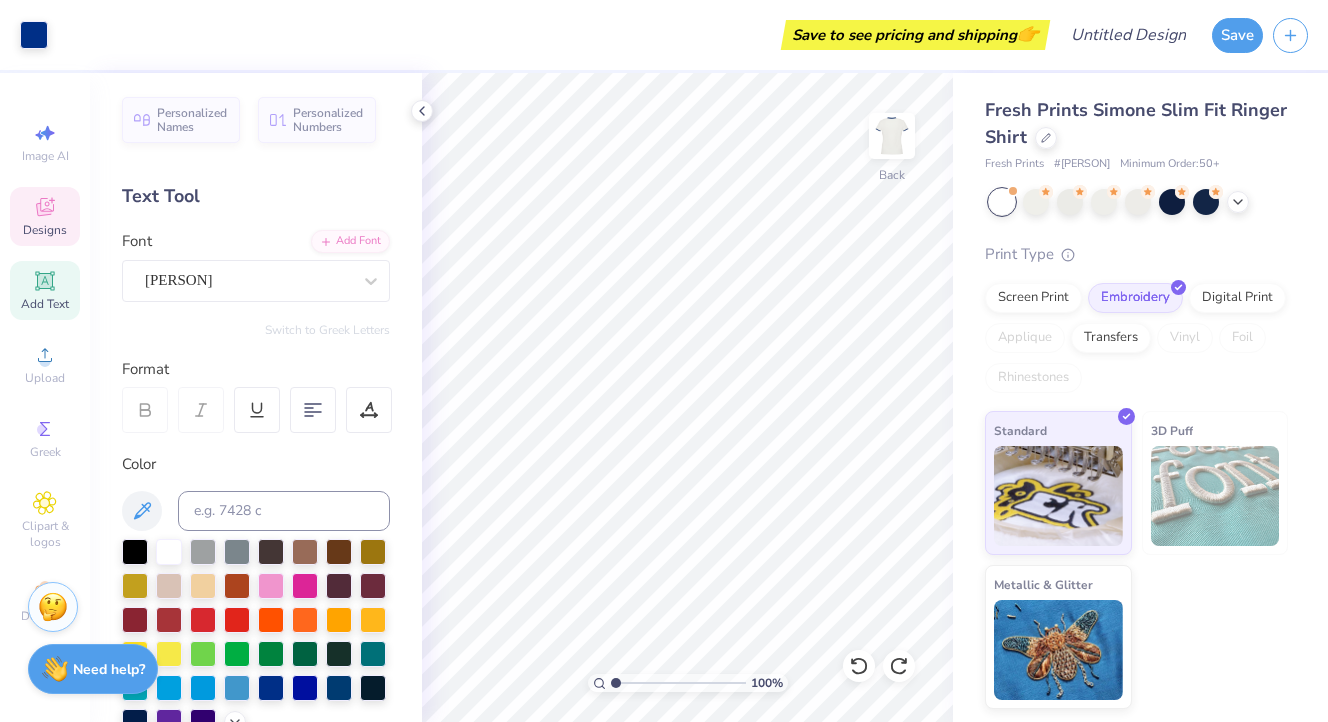 click 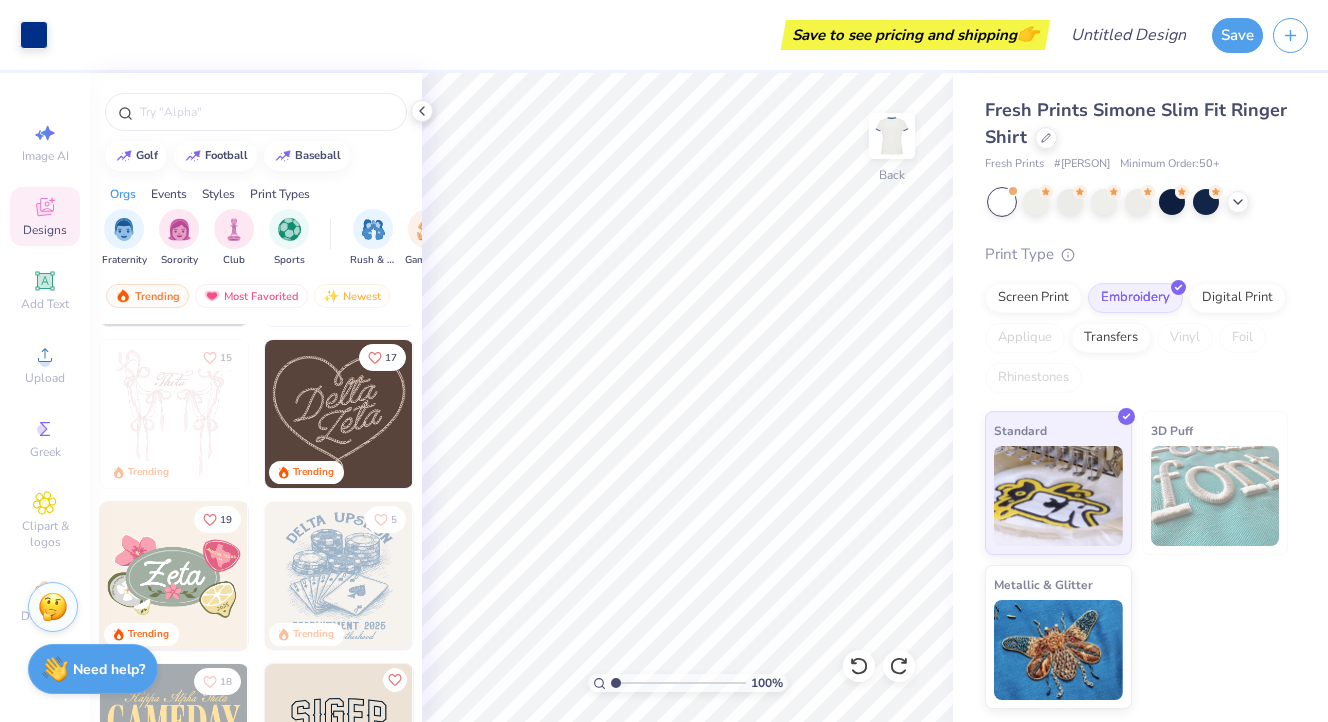 scroll, scrollTop: 310, scrollLeft: 0, axis: vertical 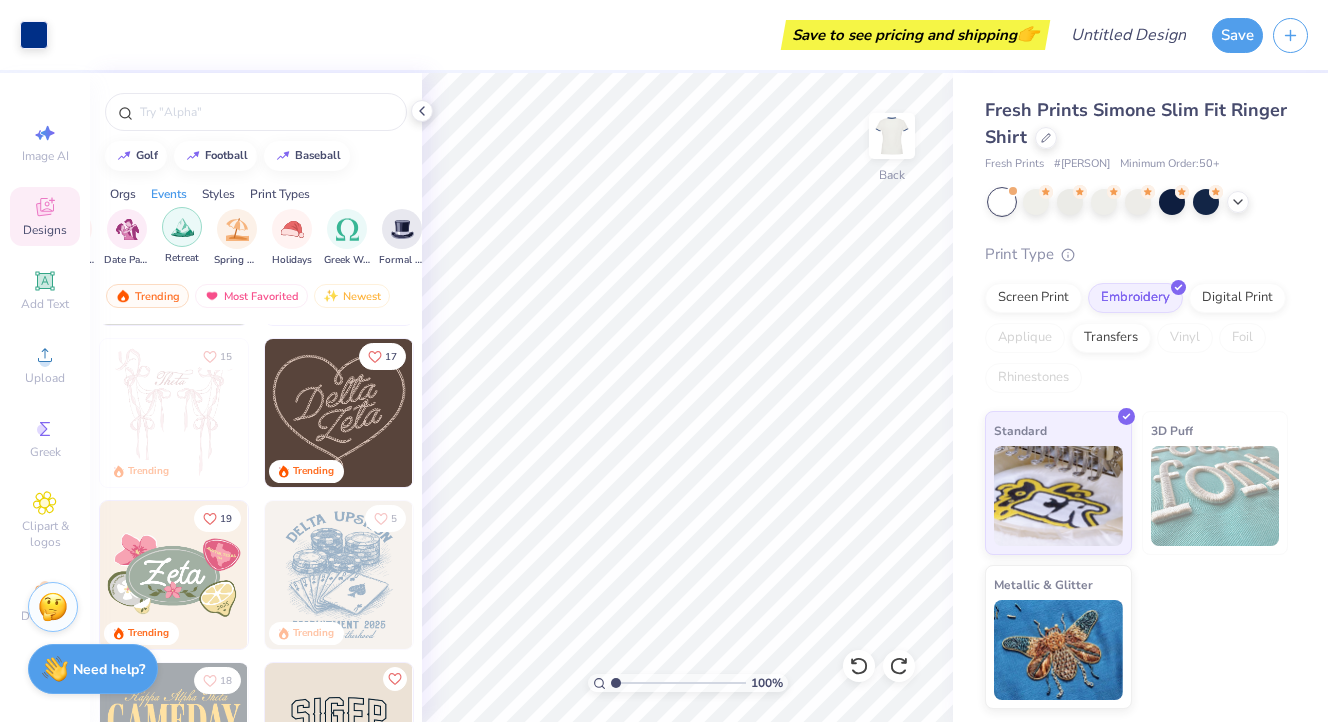 click at bounding box center (182, 227) 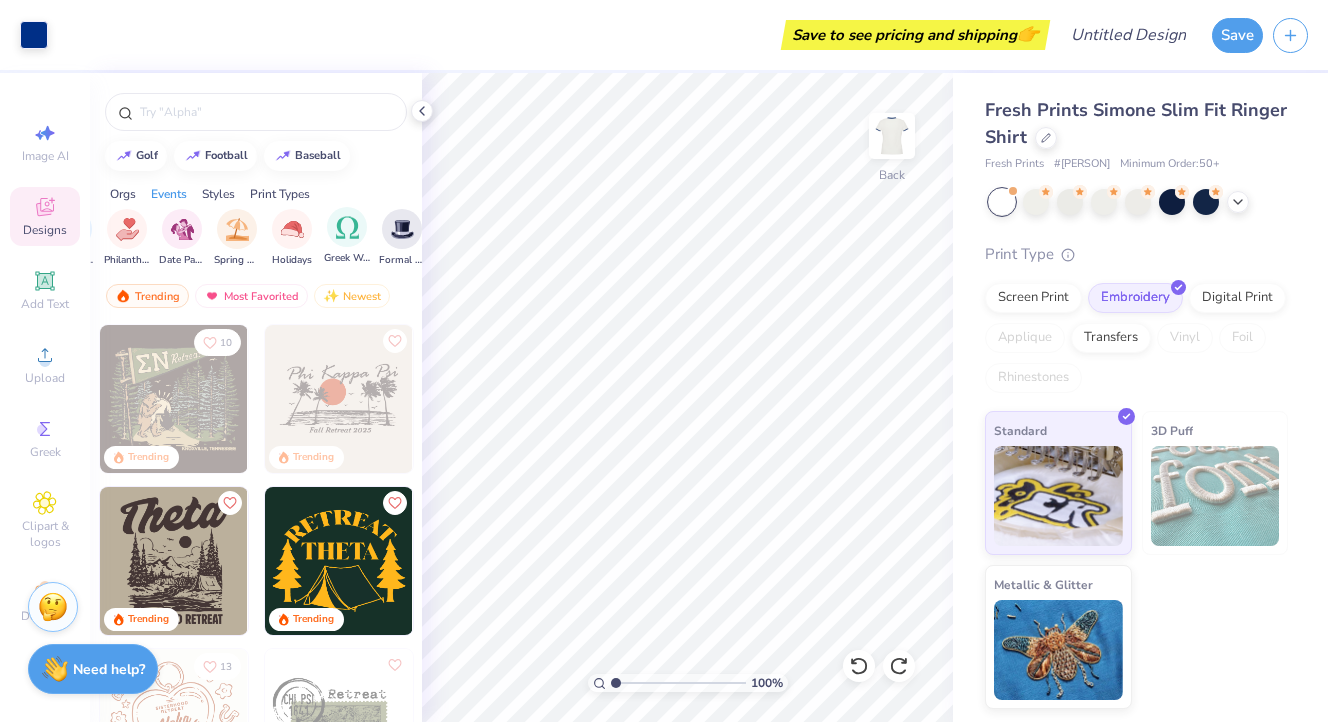 scroll, scrollTop: 0, scrollLeft: 0, axis: both 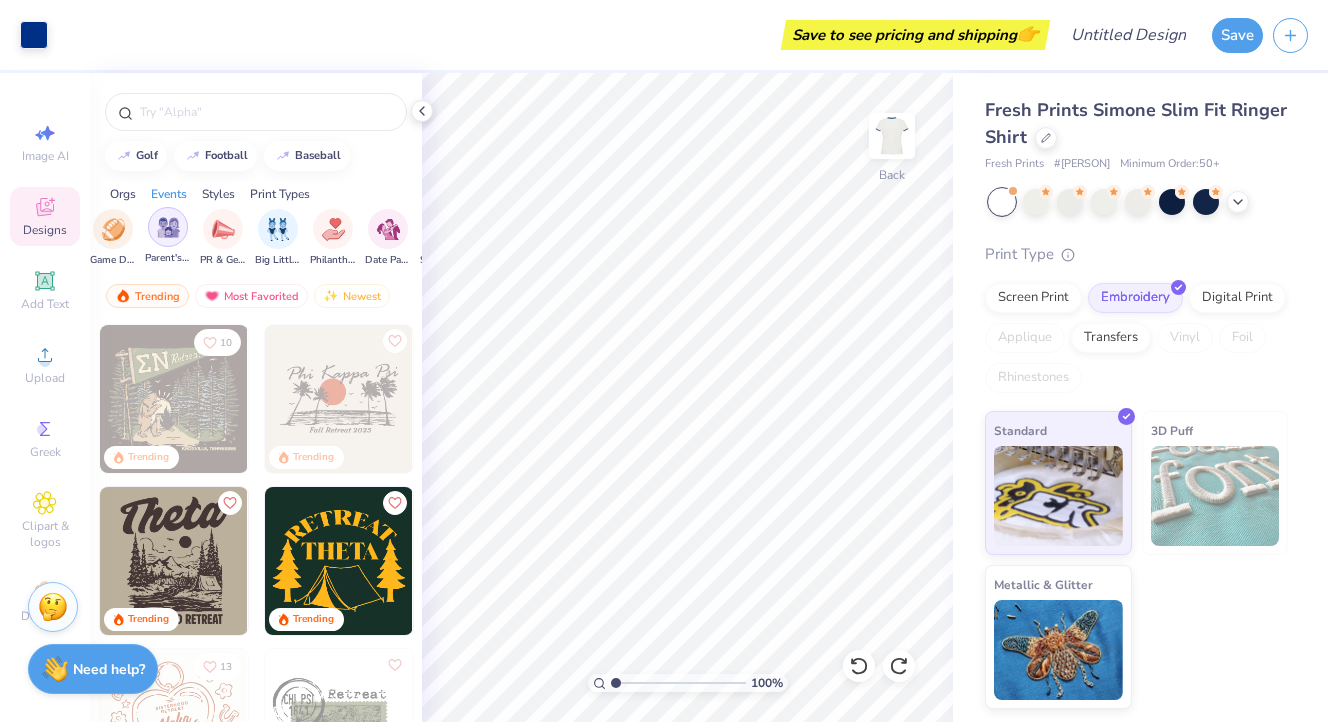 click at bounding box center [168, 227] 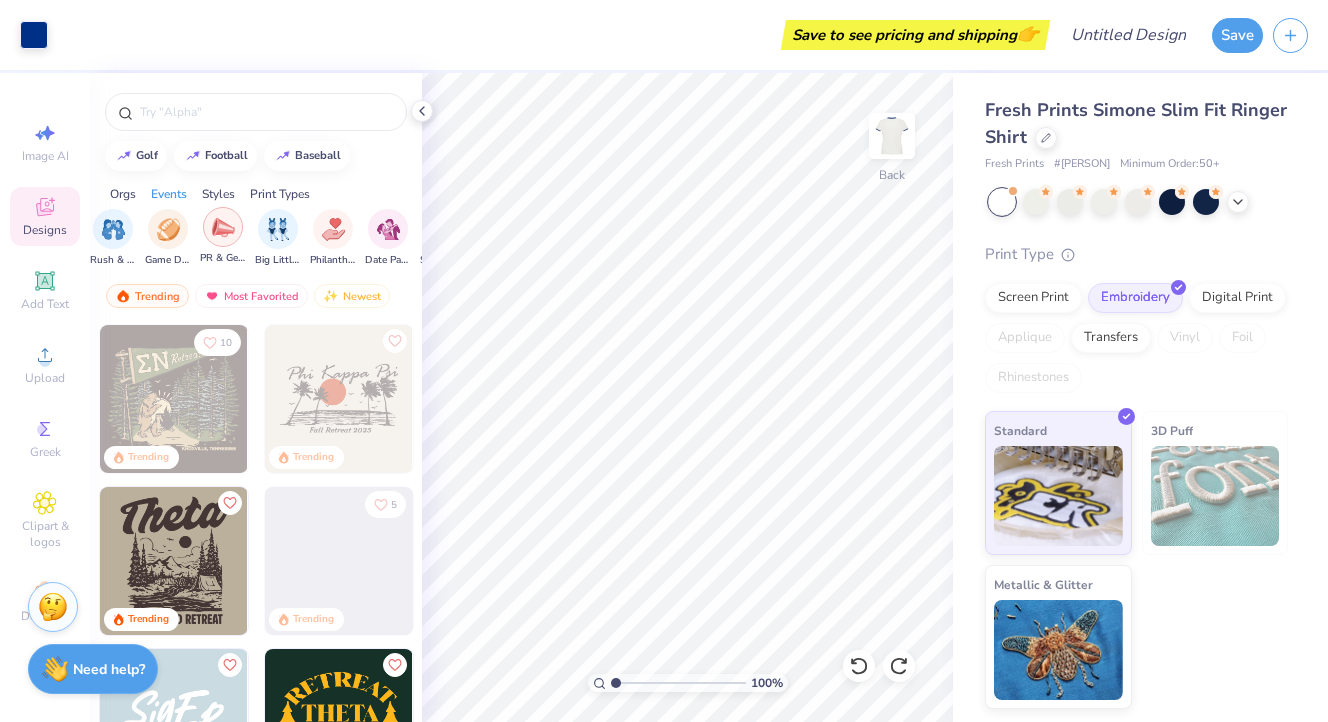 click at bounding box center (223, 227) 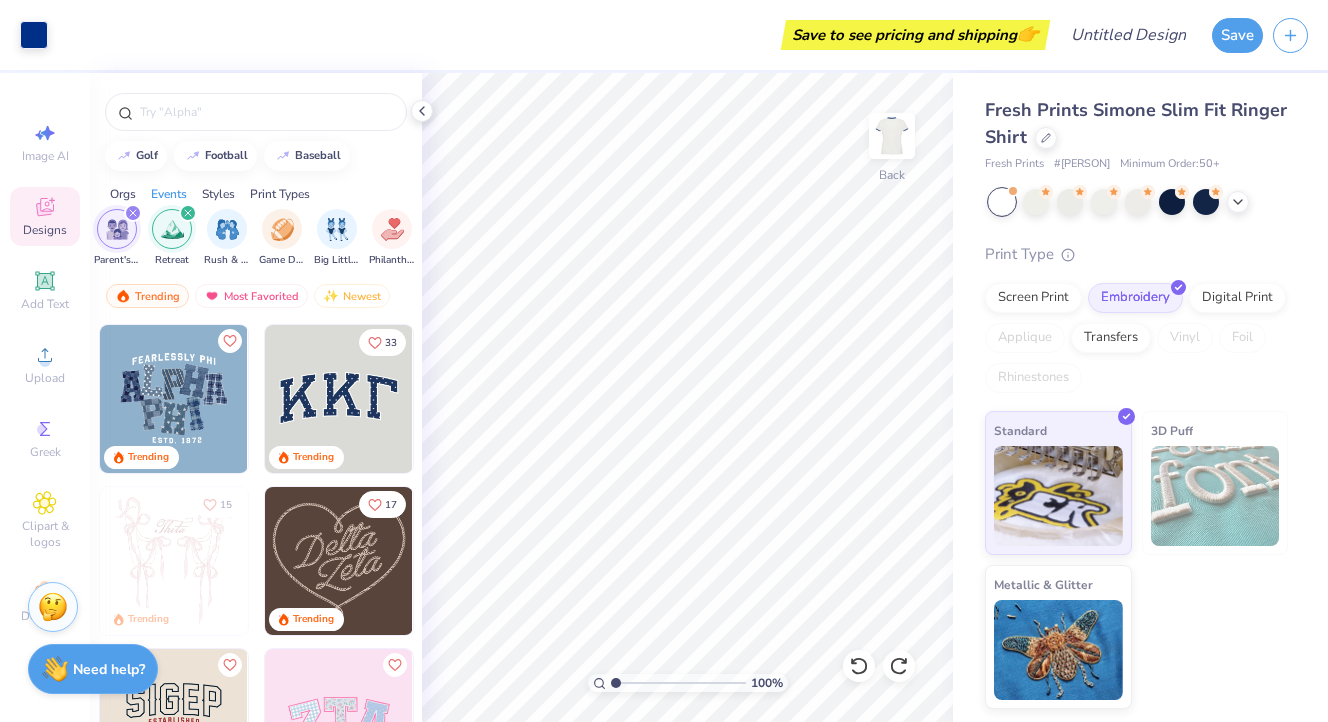 click 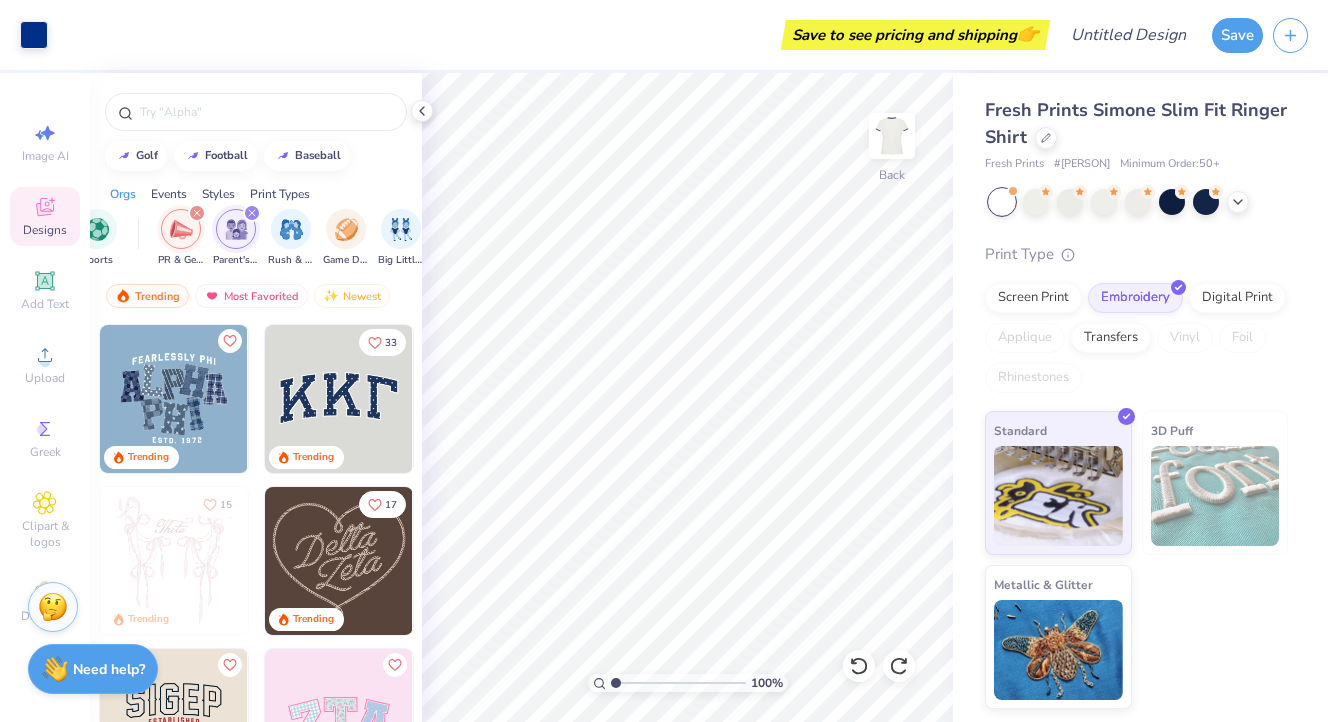 scroll, scrollTop: 0, scrollLeft: 156, axis: horizontal 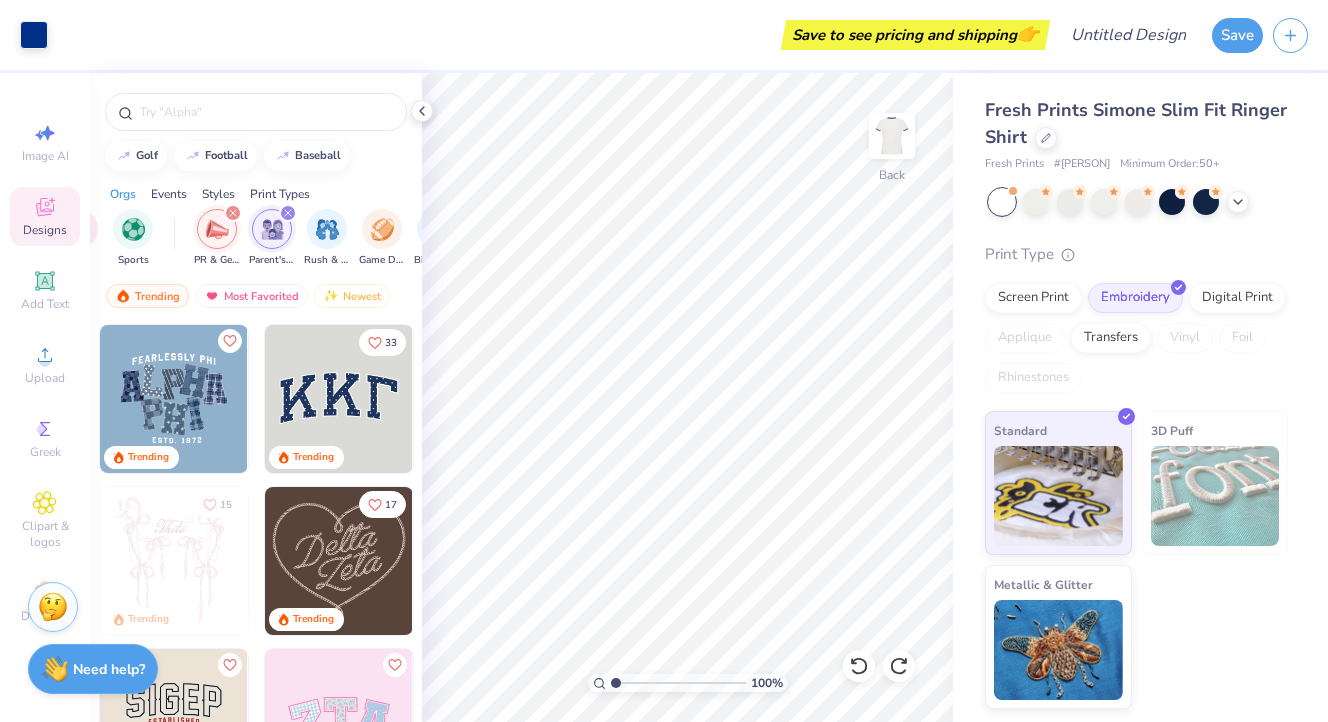 click 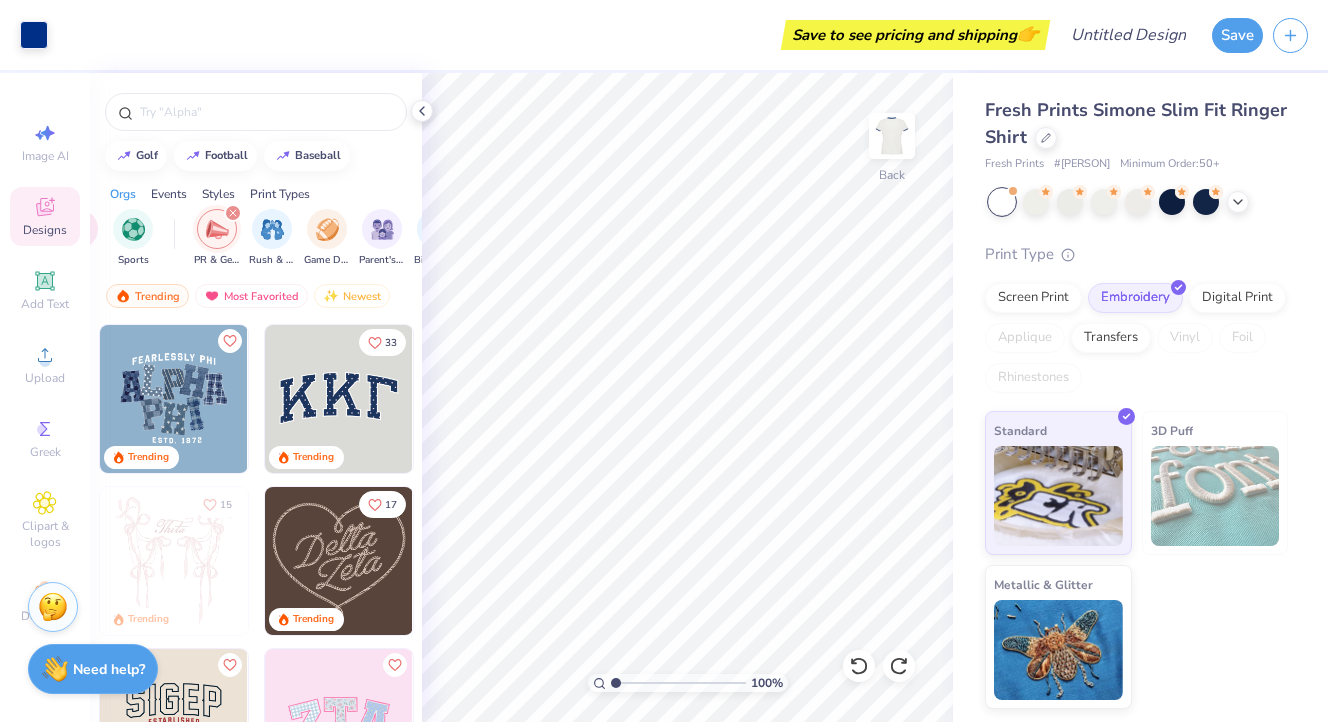 click at bounding box center (233, 213) 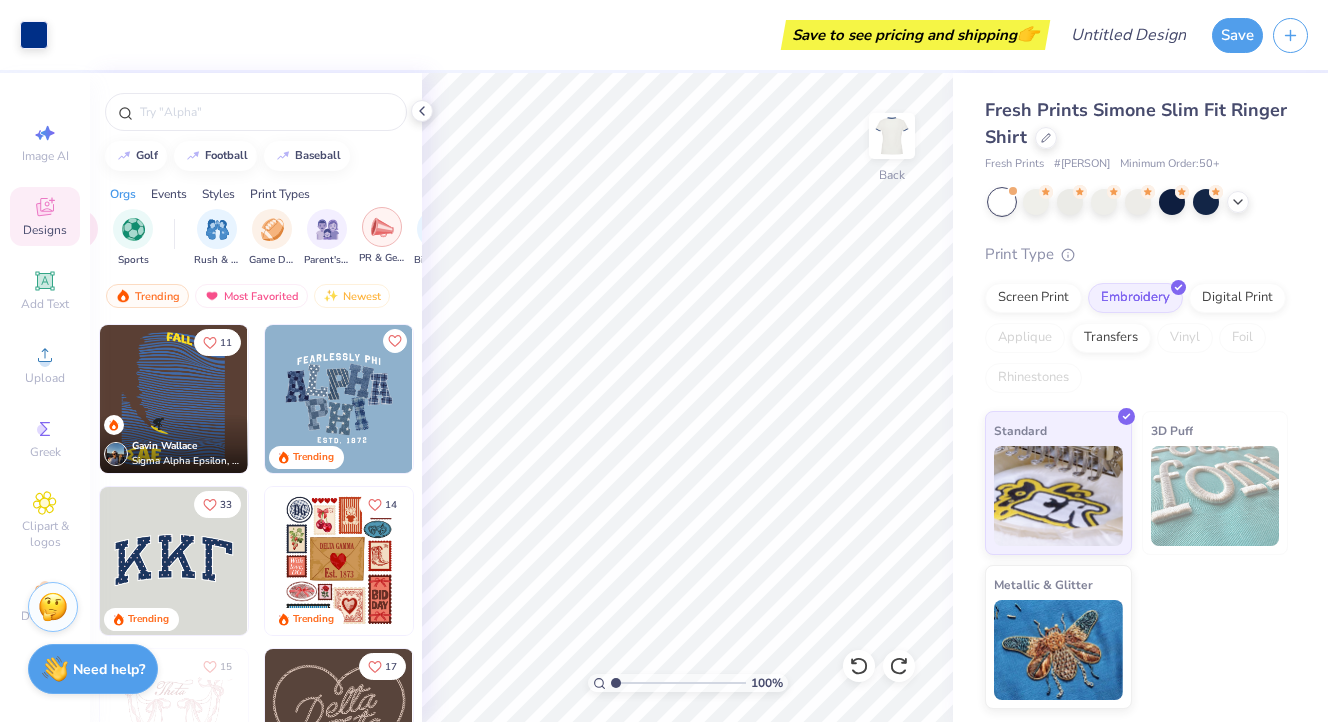 click at bounding box center (382, 227) 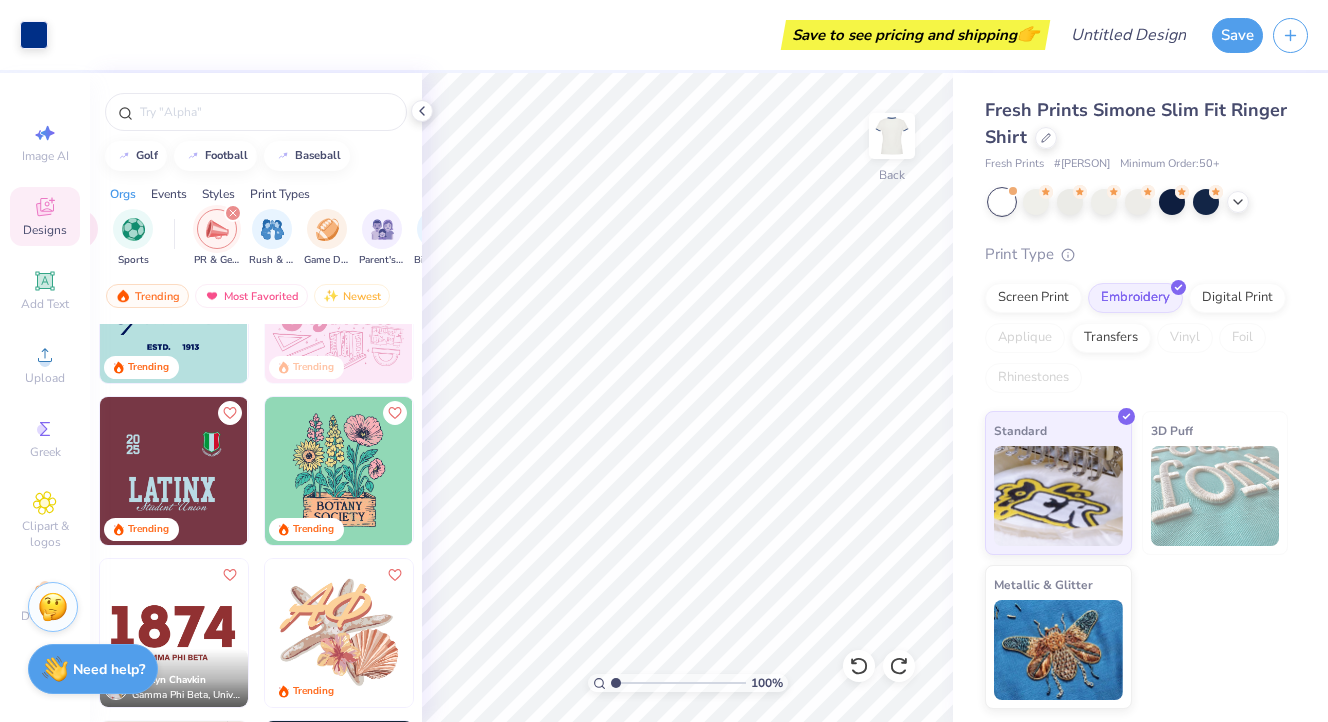 scroll, scrollTop: 3343, scrollLeft: 0, axis: vertical 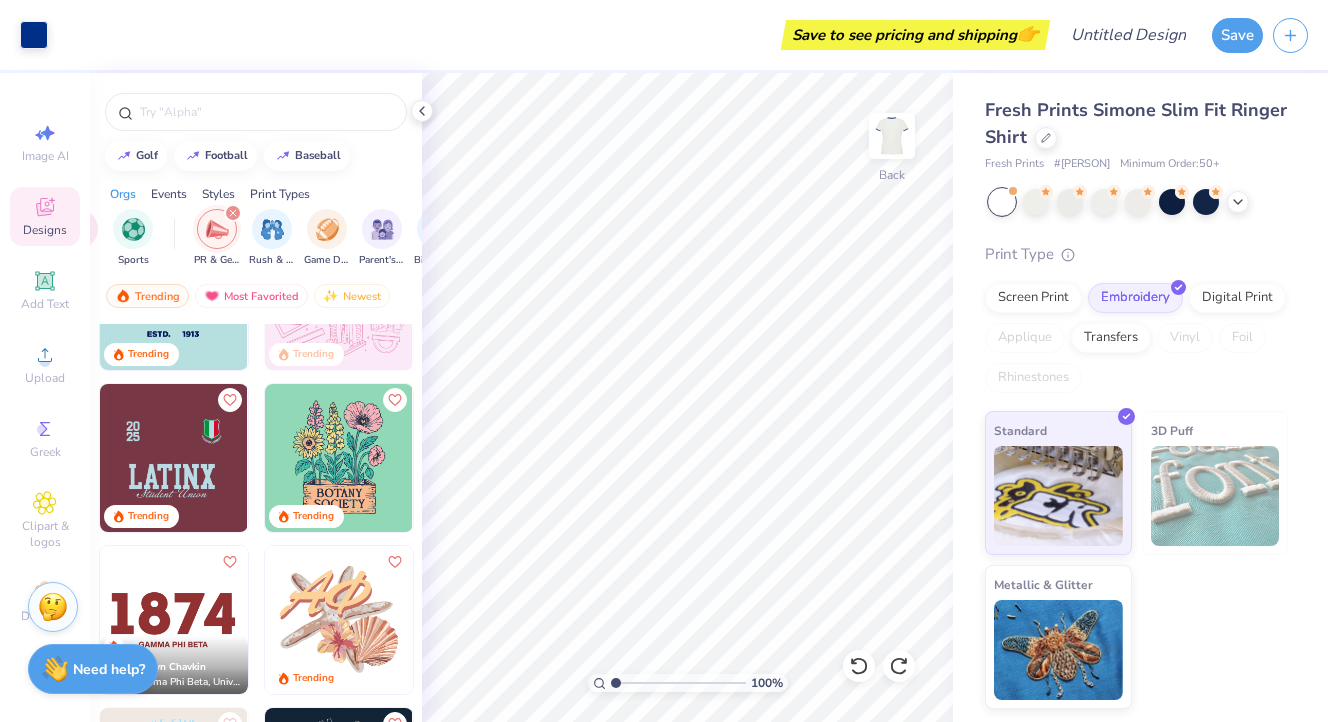 click on "Trending" at bounding box center (148, 516) 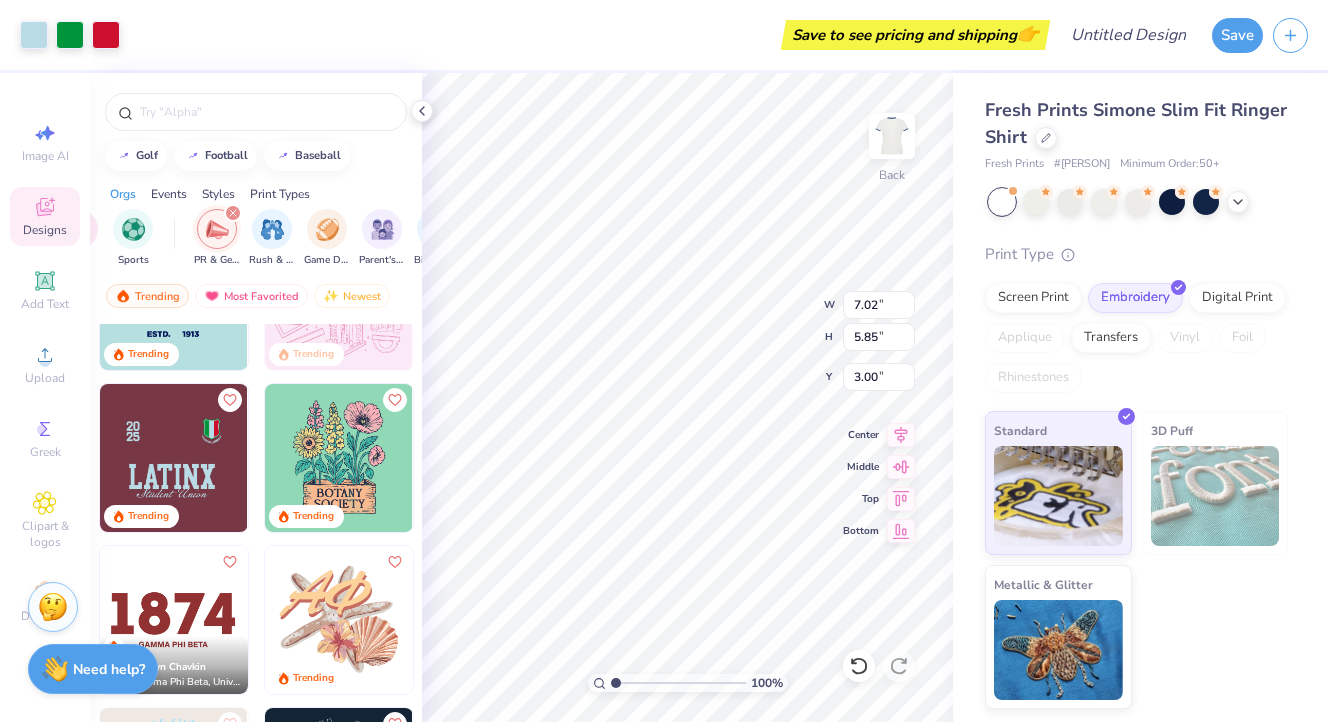 type on "10.00" 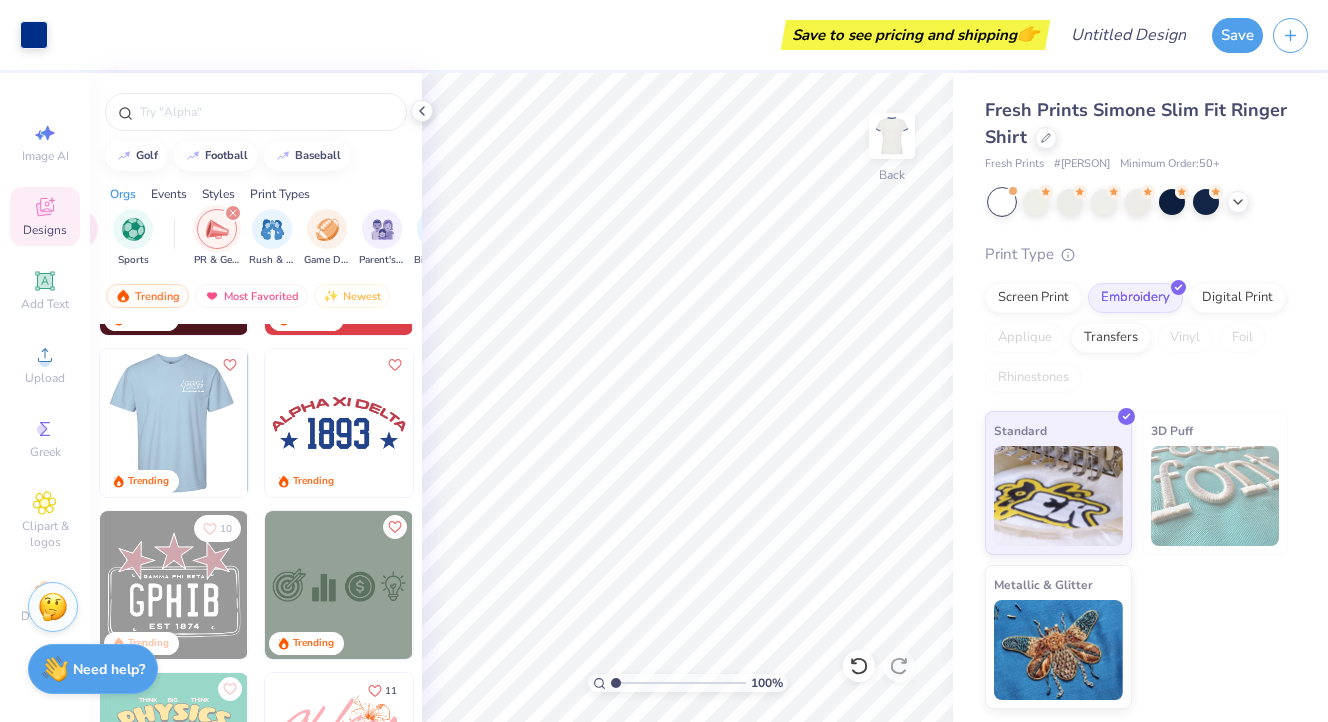 scroll, scrollTop: 7616, scrollLeft: 0, axis: vertical 